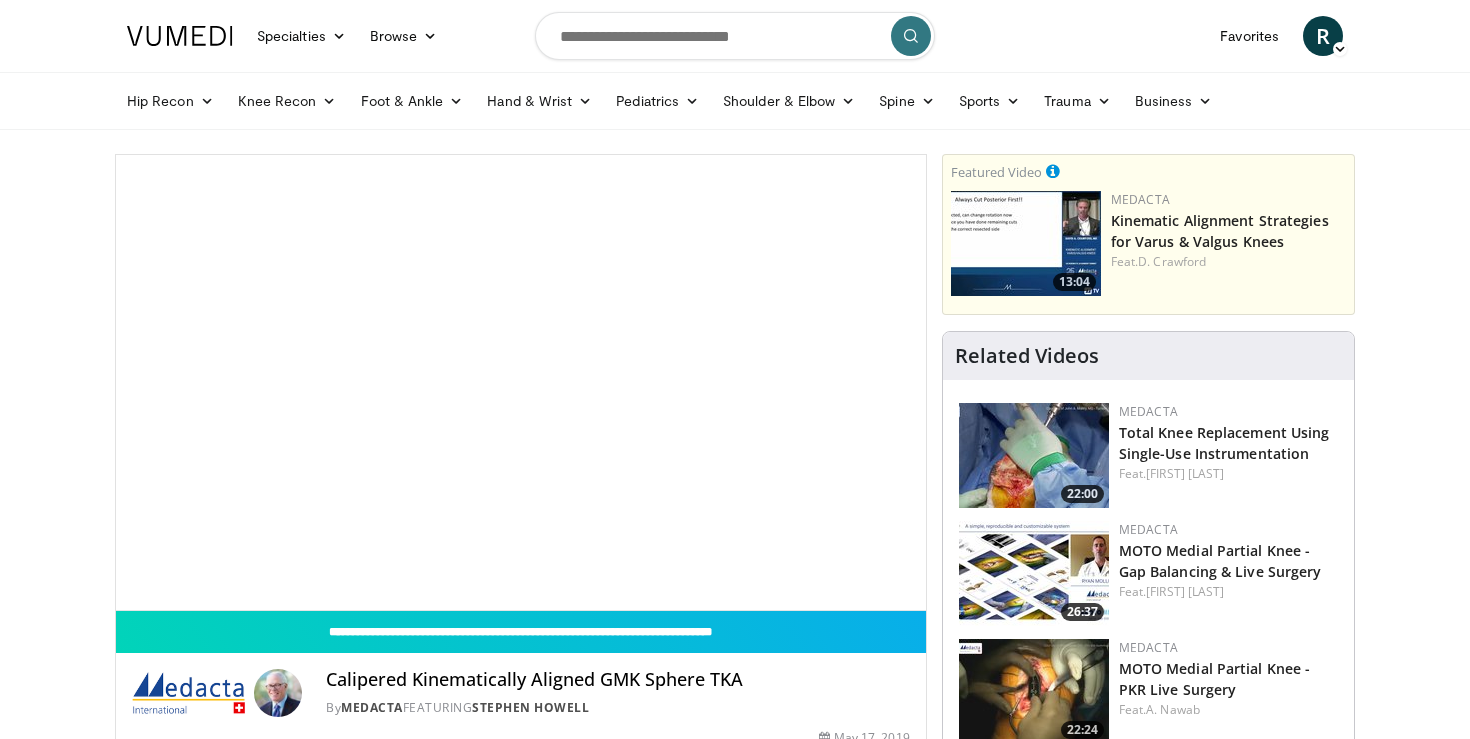 scroll, scrollTop: 0, scrollLeft: 0, axis: both 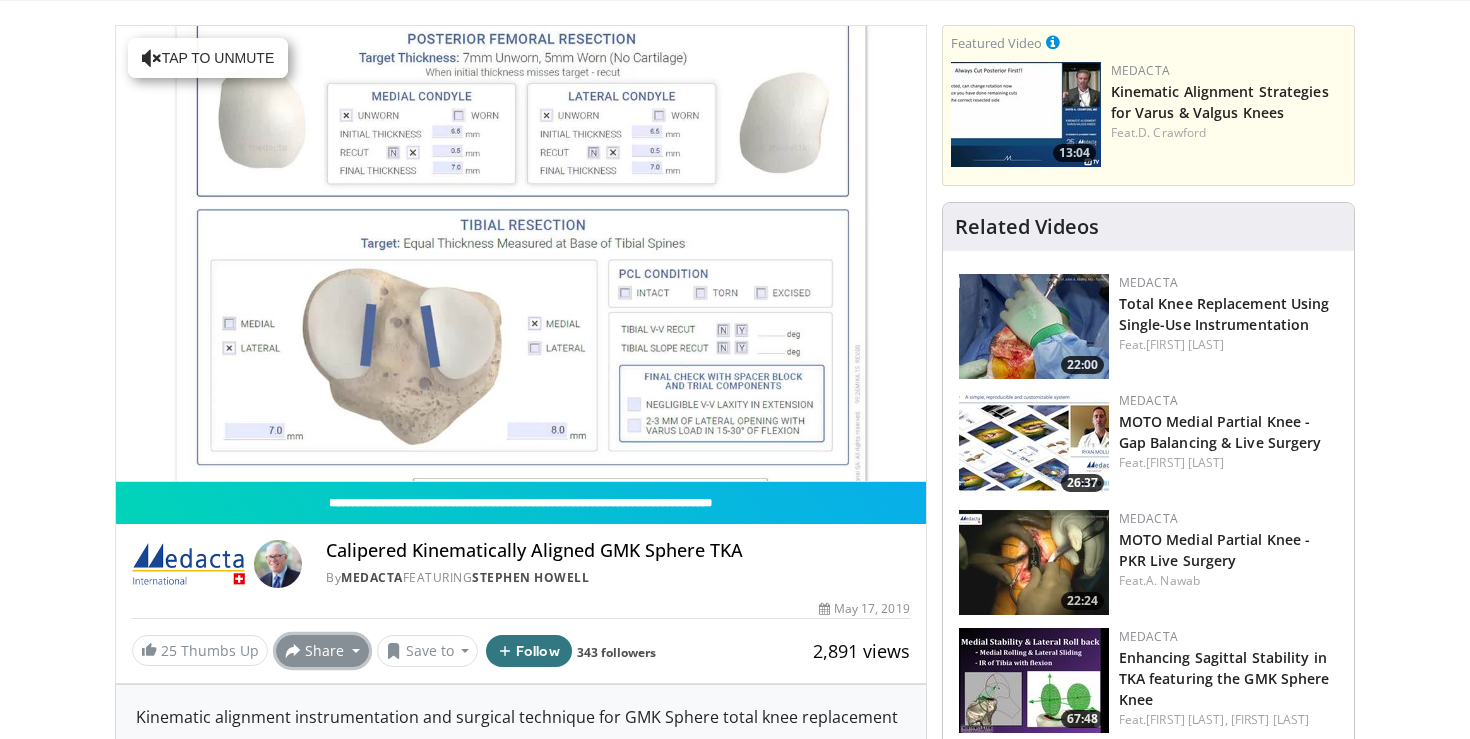 click on "Share" at bounding box center [322, 651] 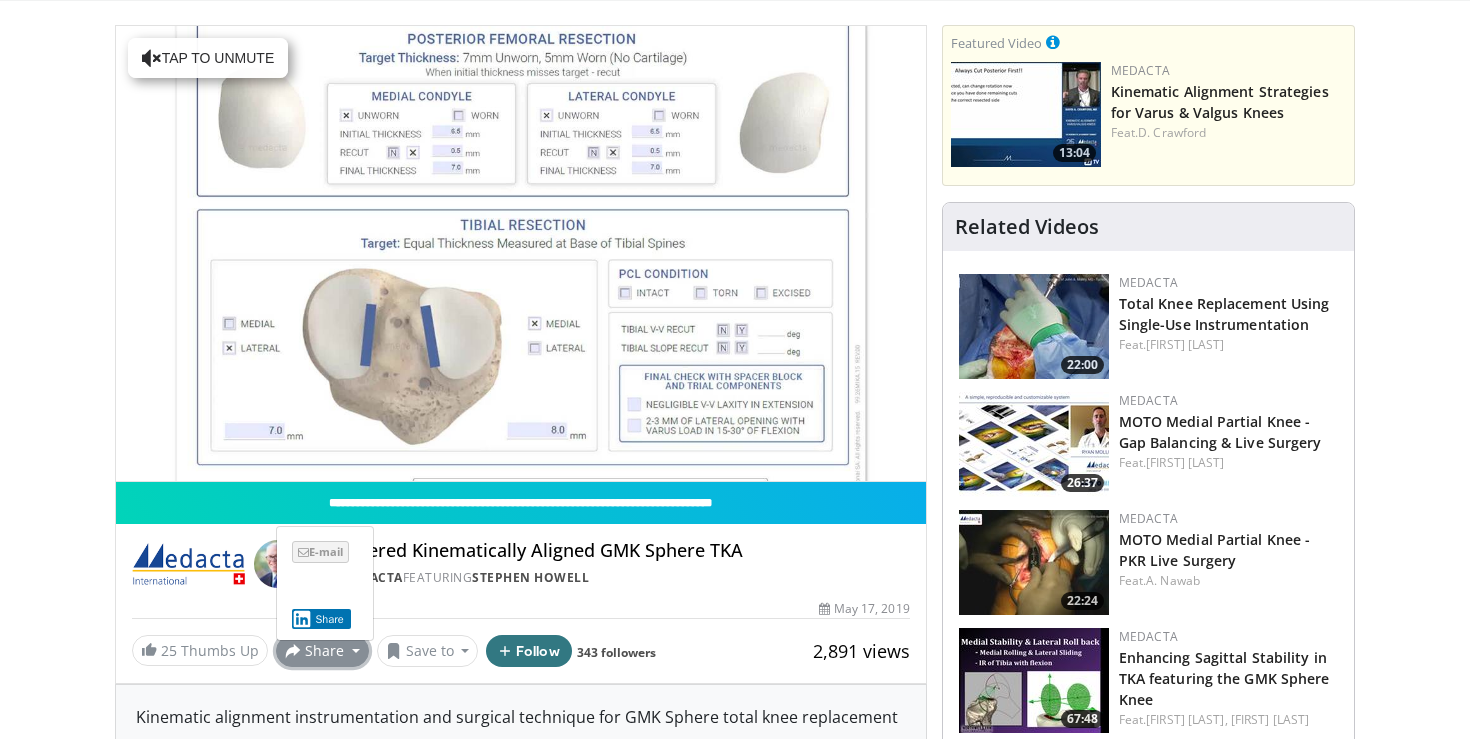 click on "E-mail" at bounding box center (320, 552) 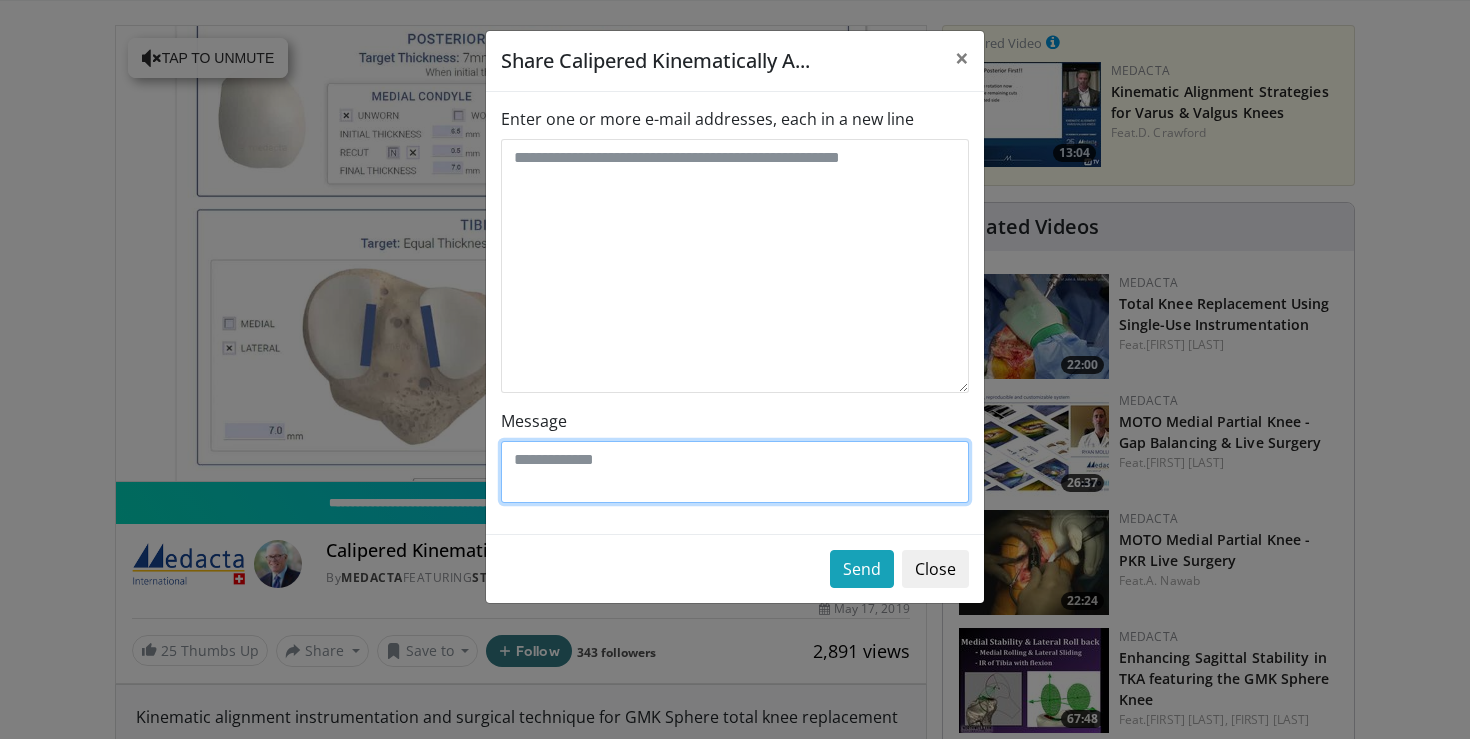 click on "Message" at bounding box center [735, 472] 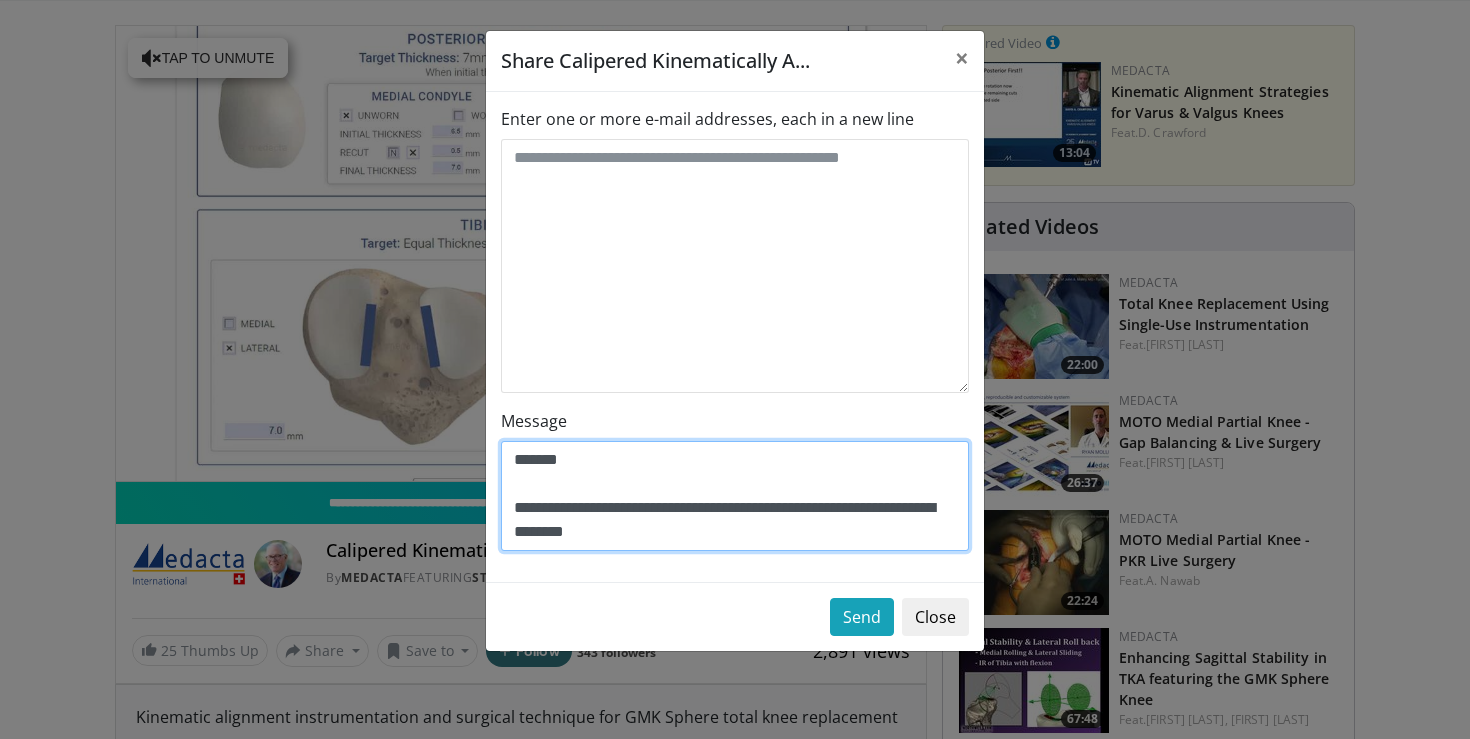 click on "**********" at bounding box center (735, 496) 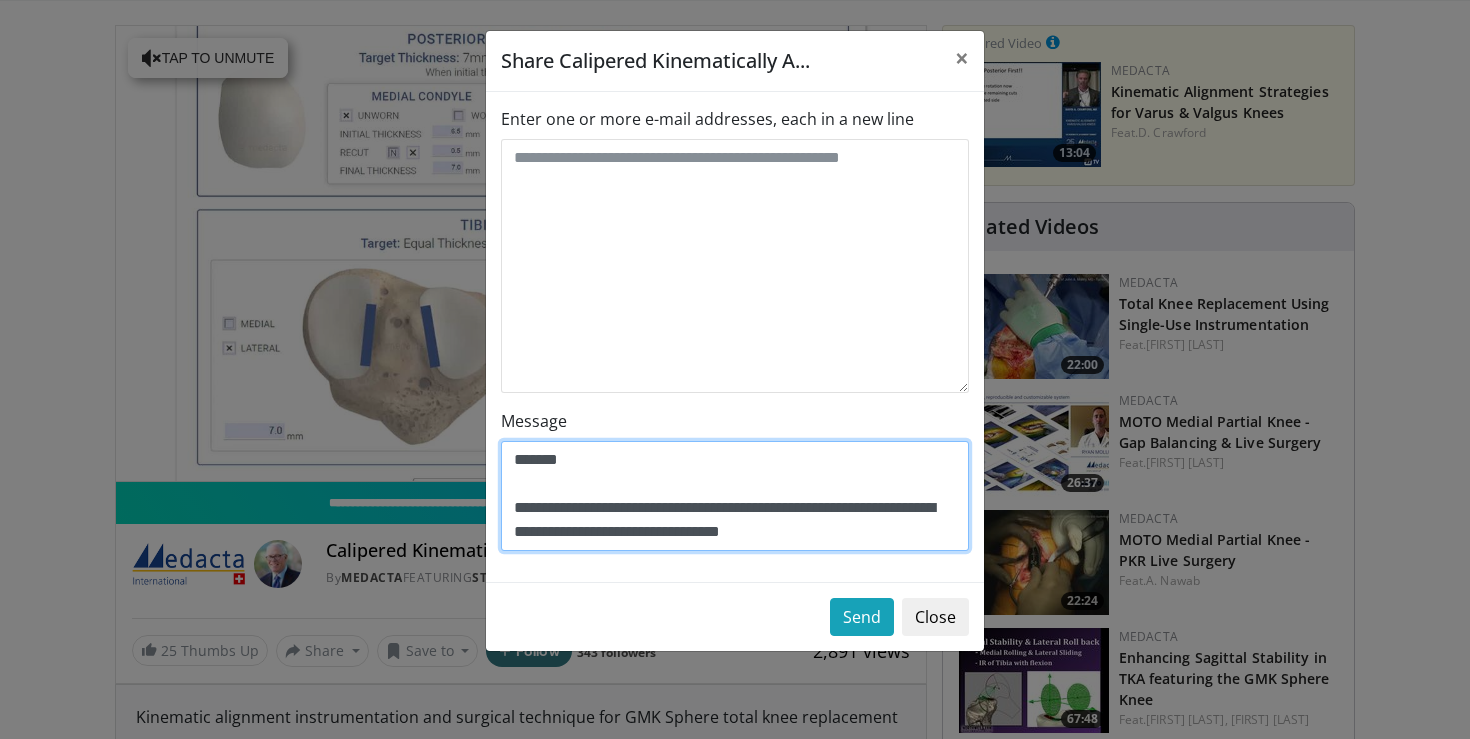 click on "**********" at bounding box center (735, 496) 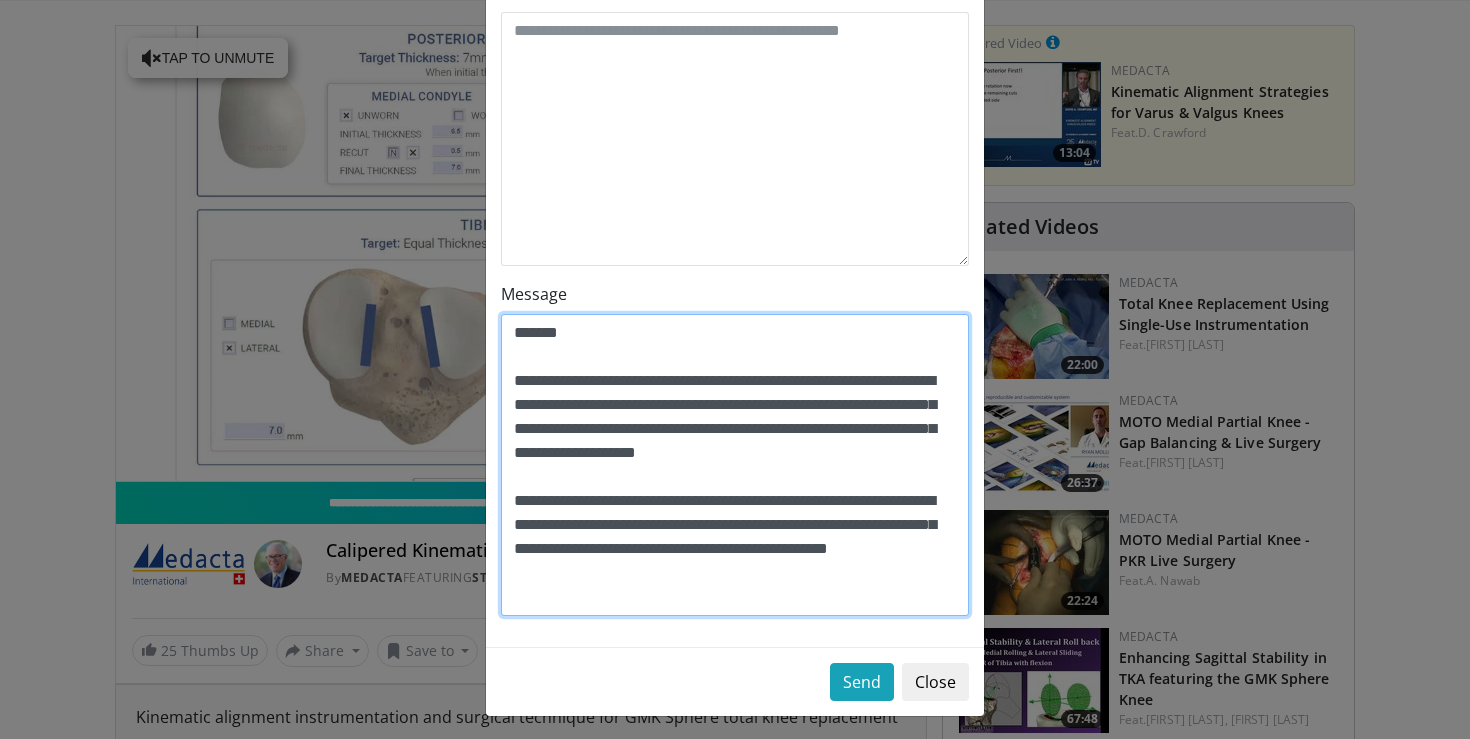 scroll, scrollTop: 135, scrollLeft: 0, axis: vertical 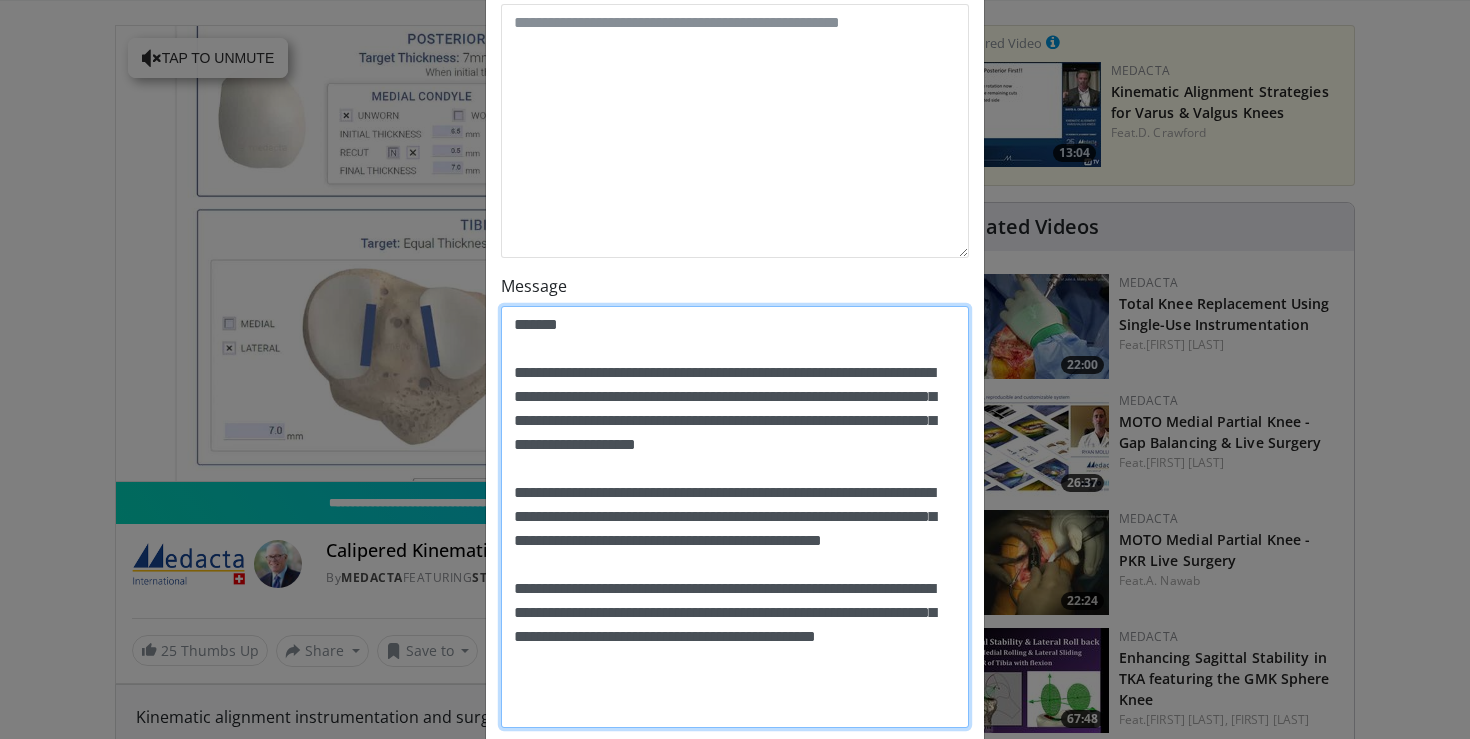 click on "**********" at bounding box center [735, 517] 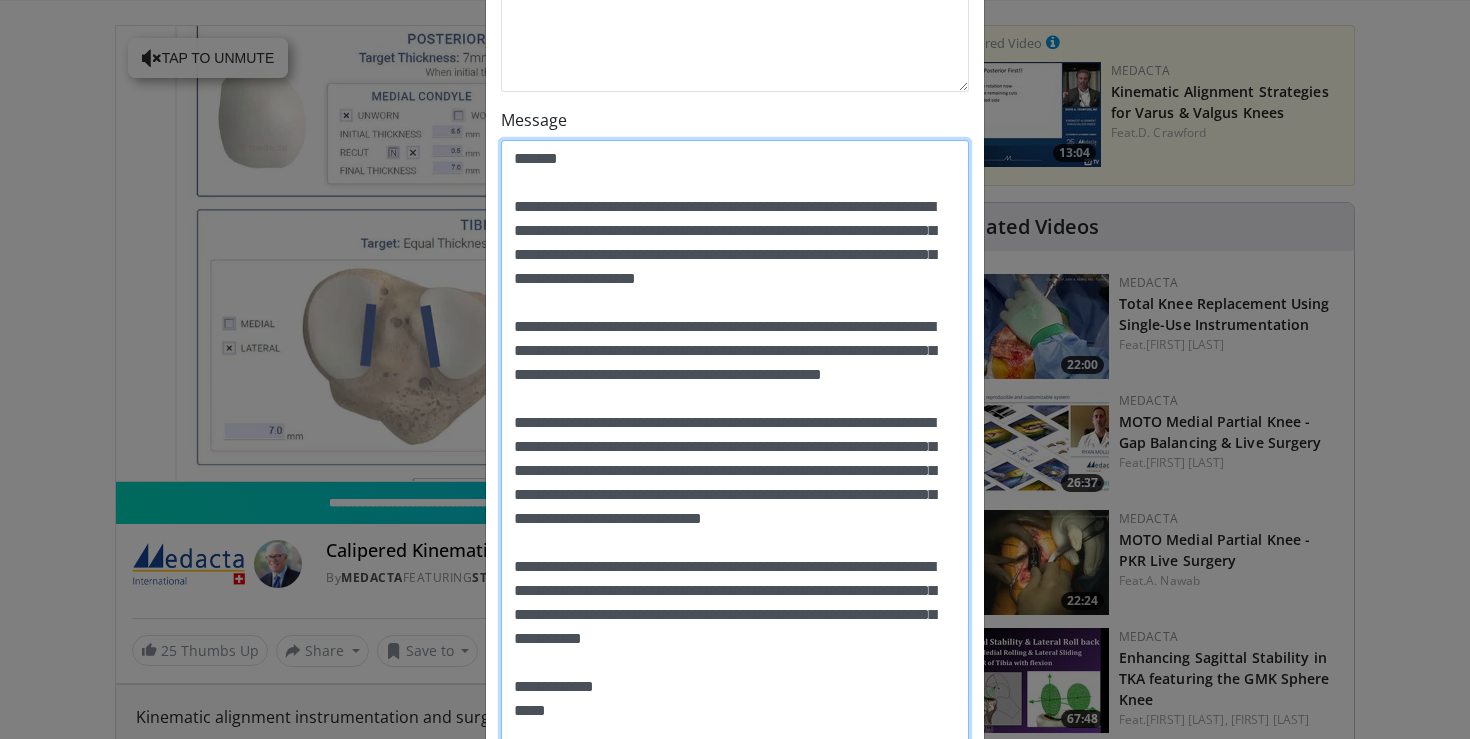 scroll, scrollTop: 287, scrollLeft: 0, axis: vertical 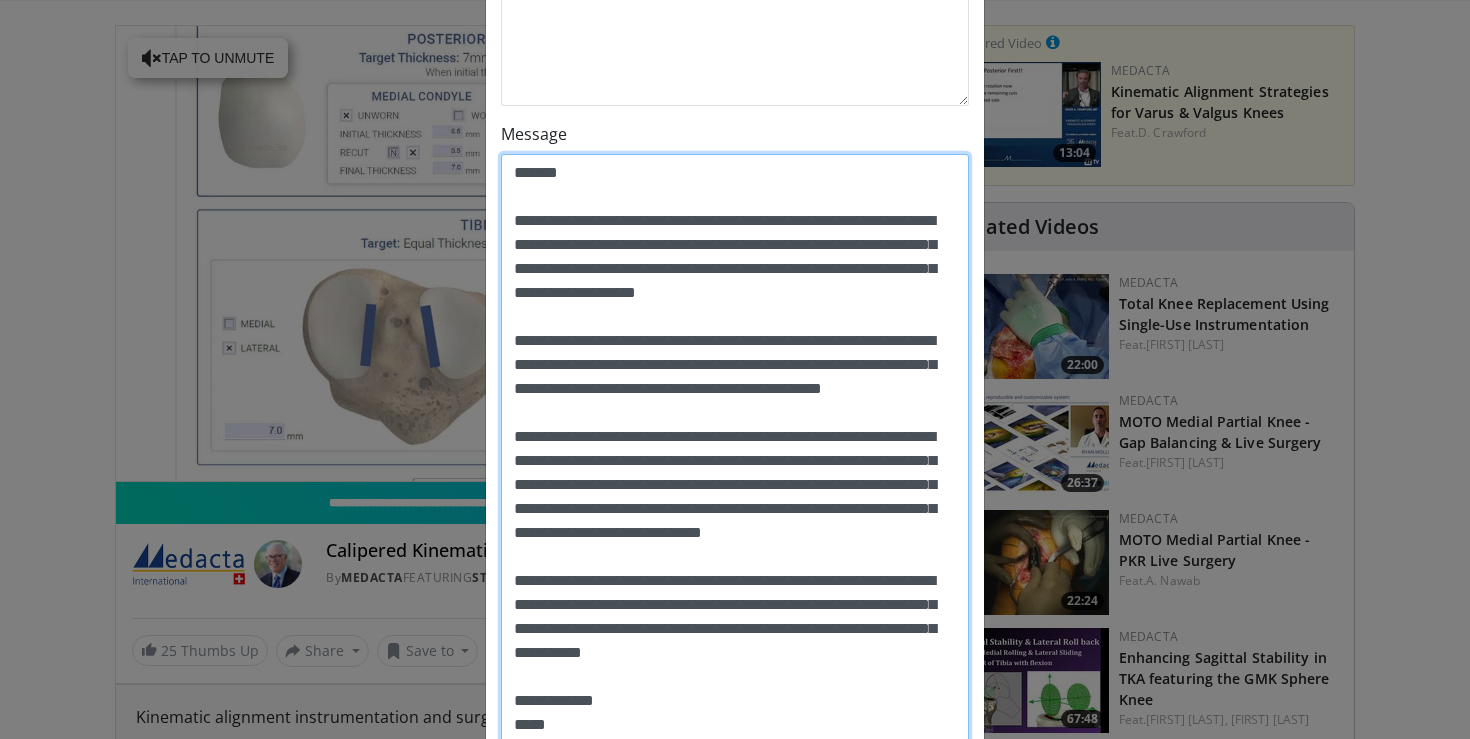 click on "**********" at bounding box center [735, 485] 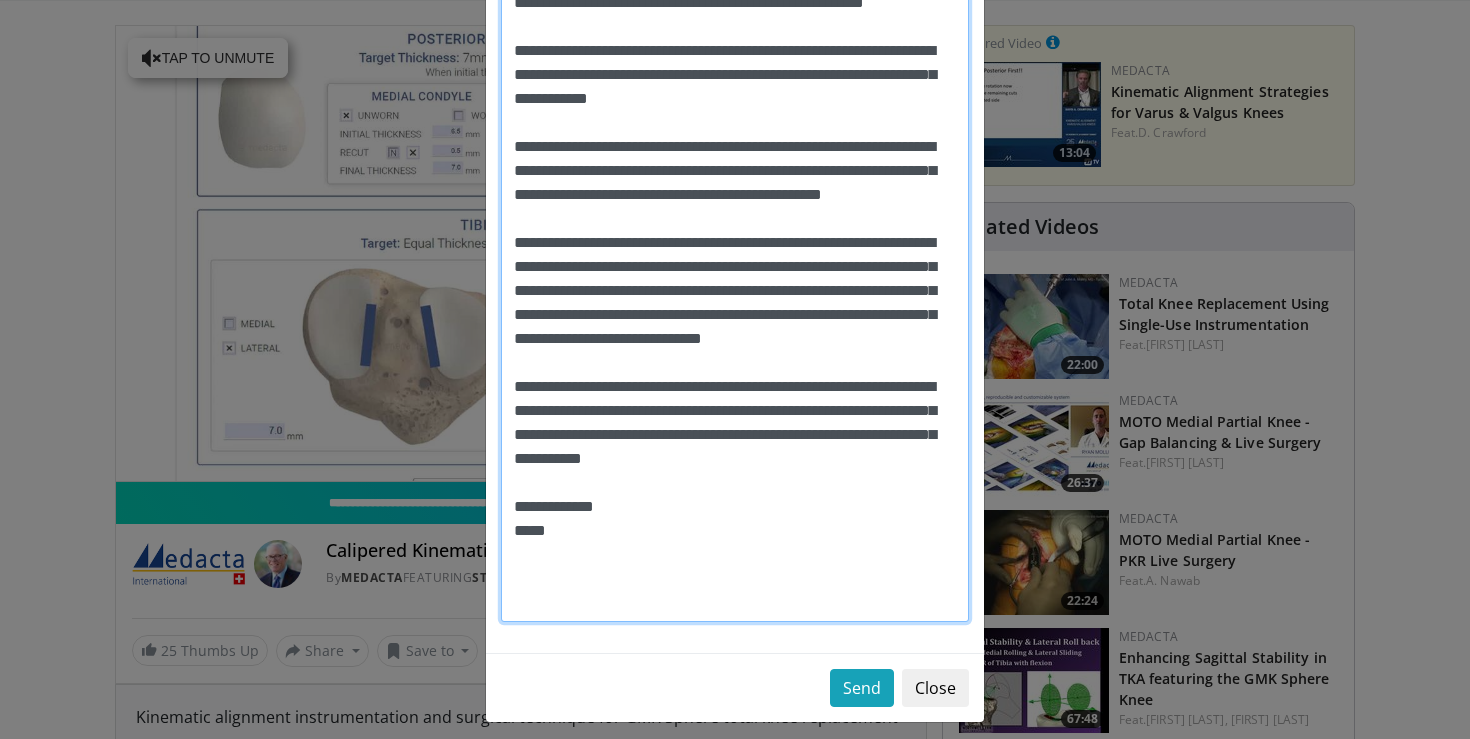 scroll, scrollTop: 508, scrollLeft: 0, axis: vertical 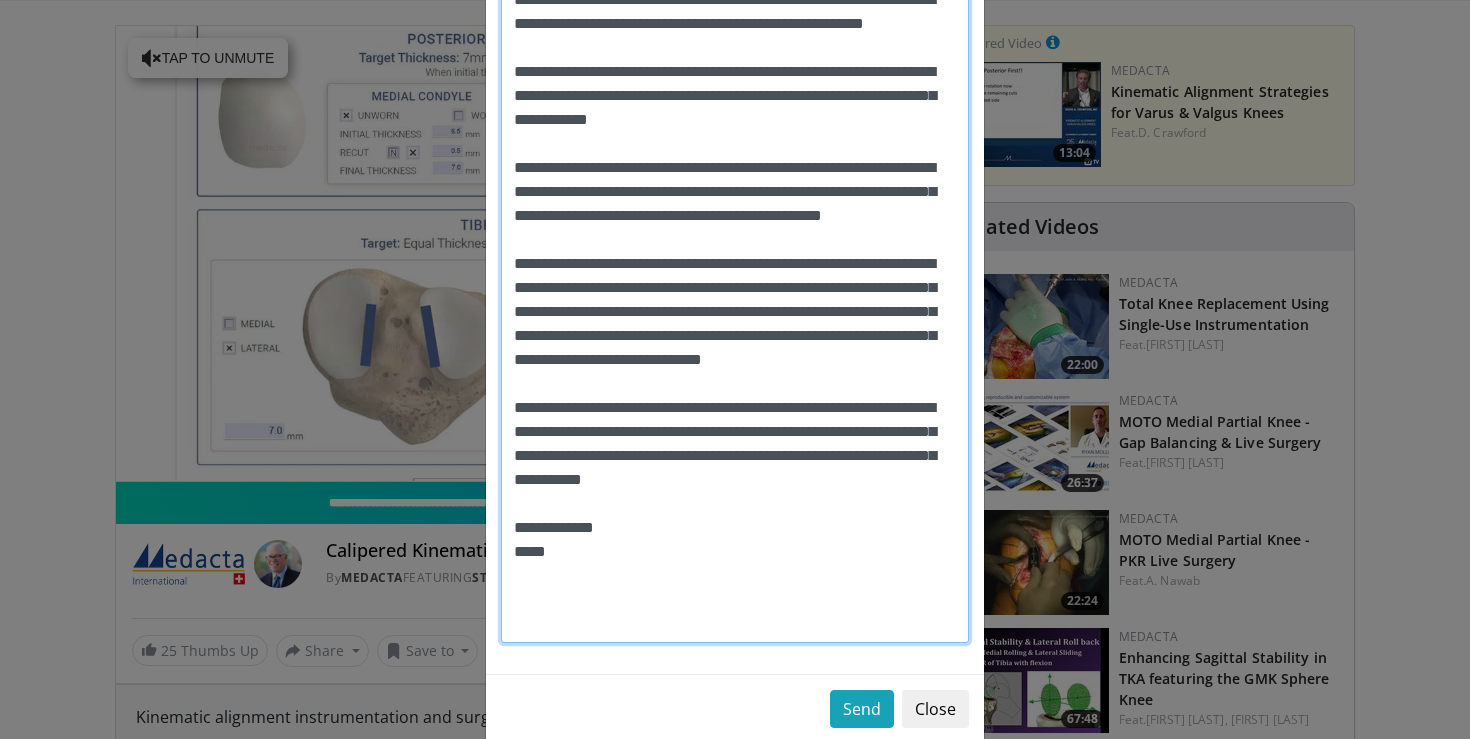 click on "Message" at bounding box center (735, 288) 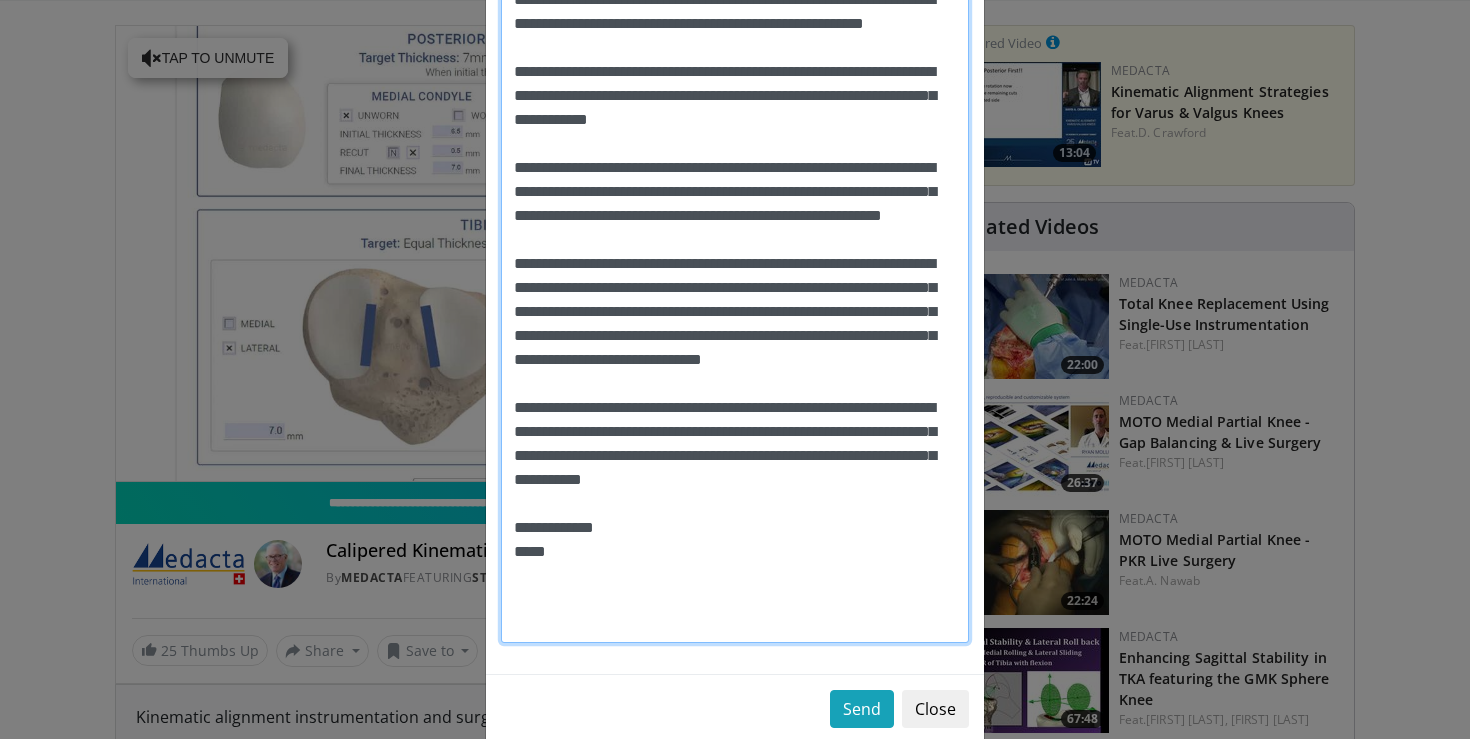 click on "Message" at bounding box center [735, 288] 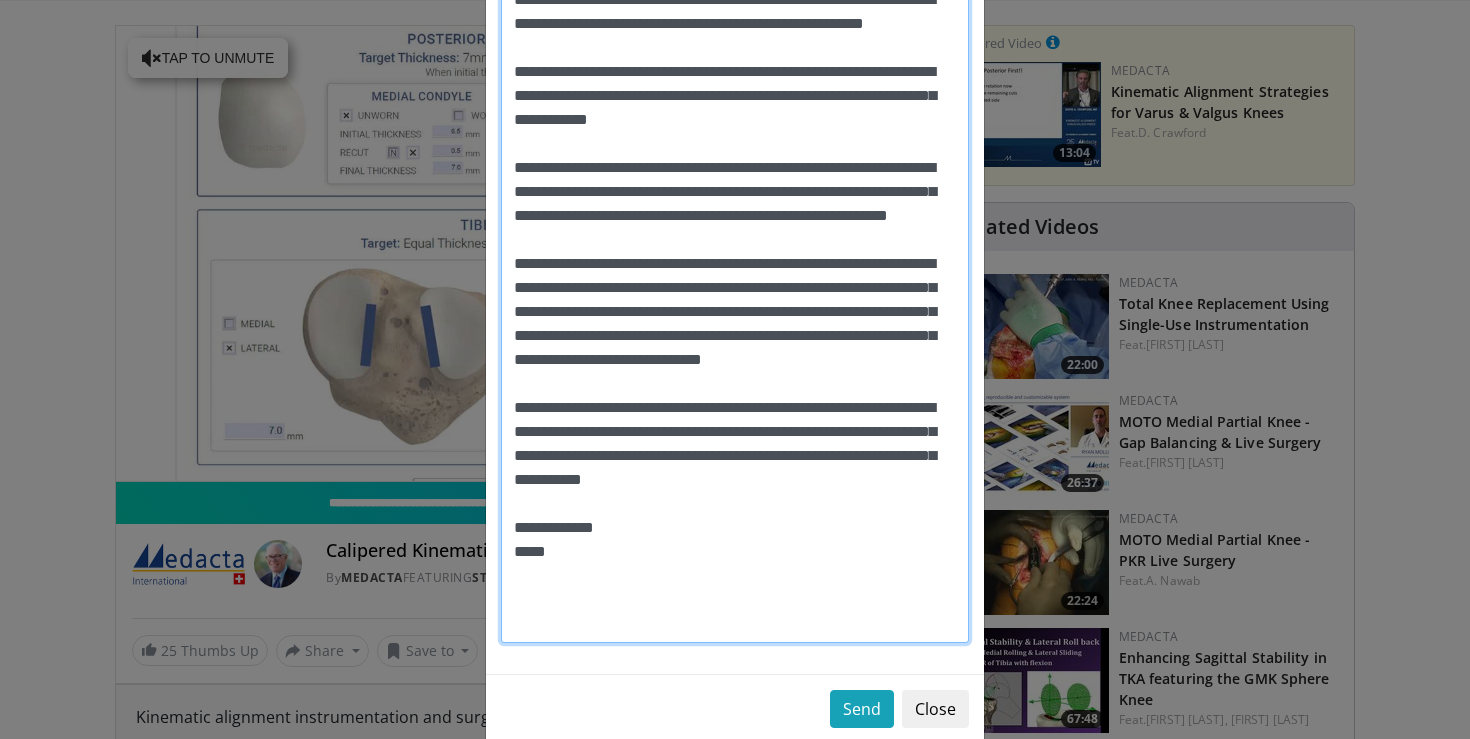 click on "Message" at bounding box center [735, 288] 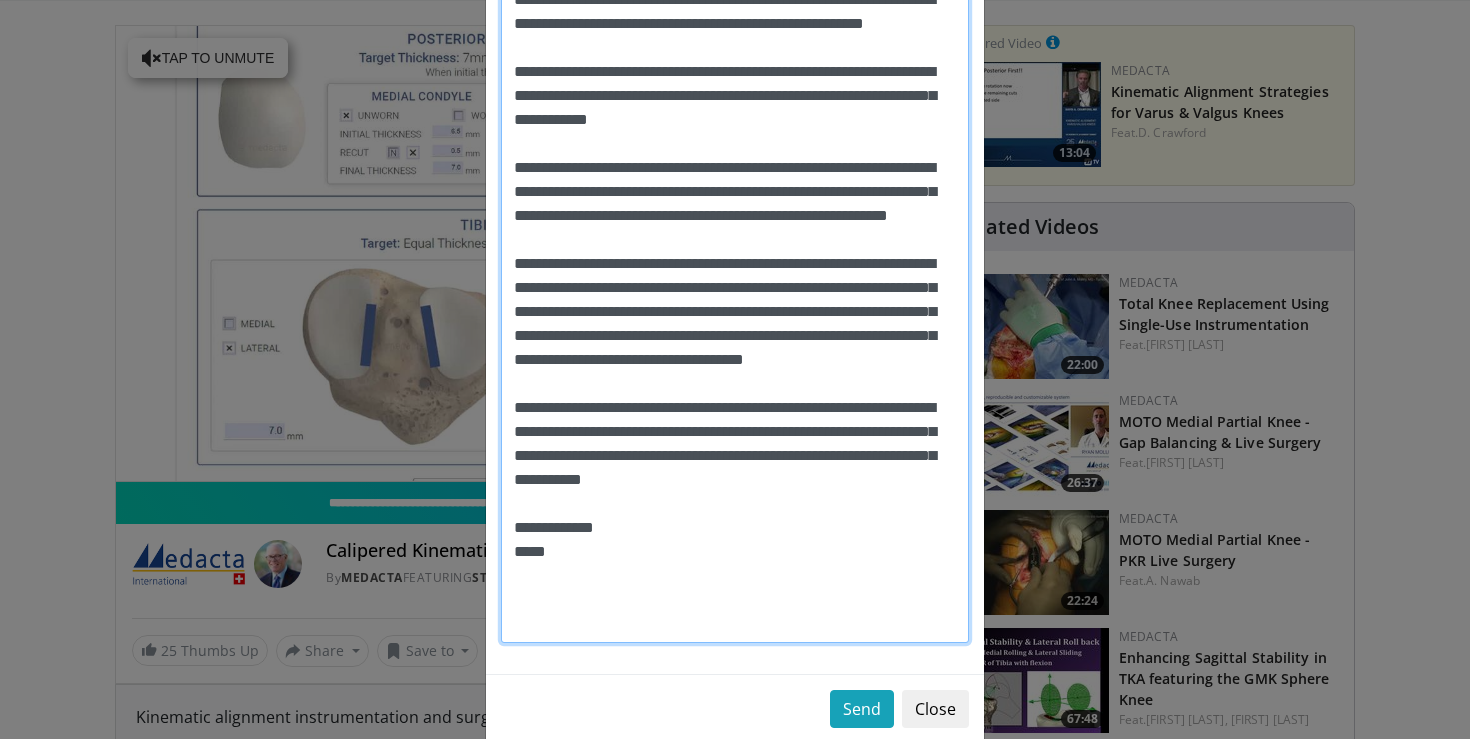 click on "Message" at bounding box center [735, 288] 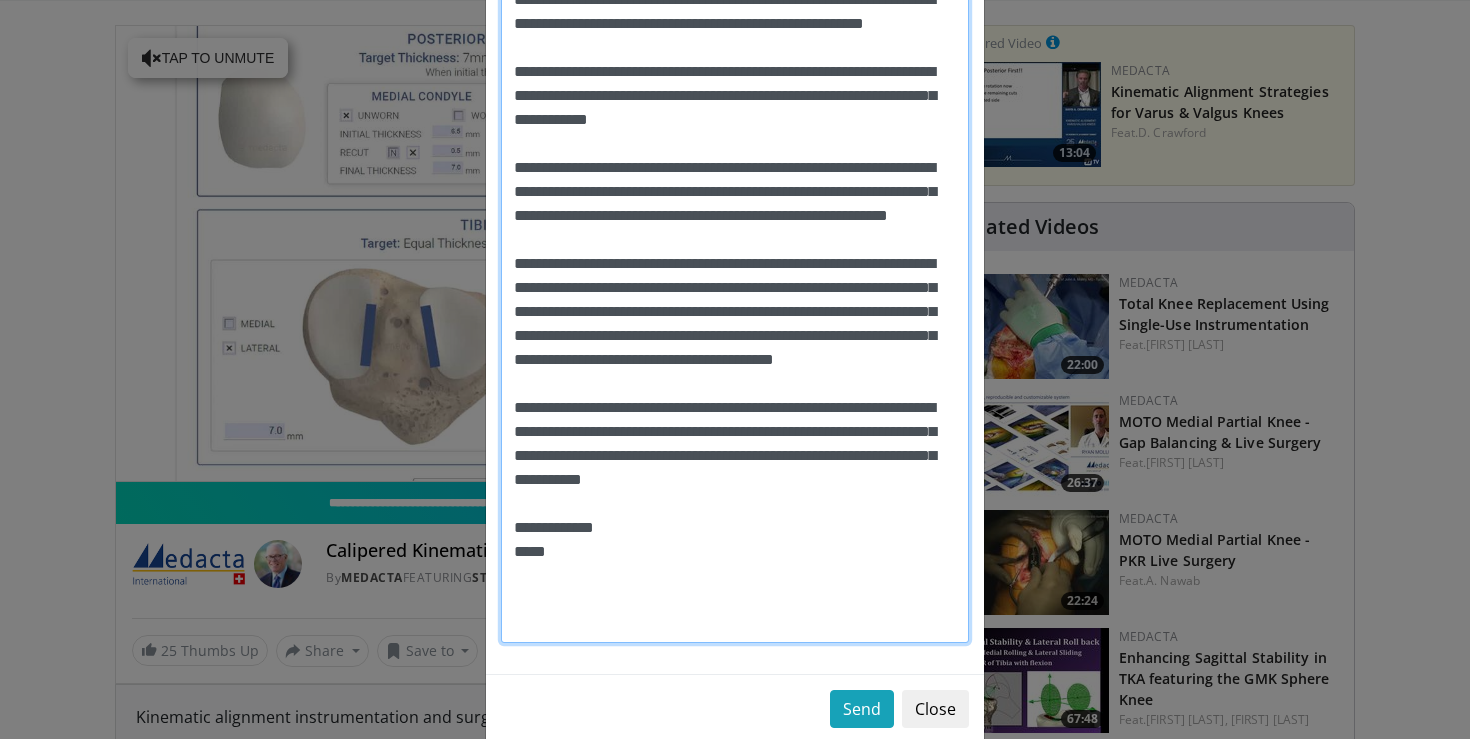 click on "Message" at bounding box center (735, 288) 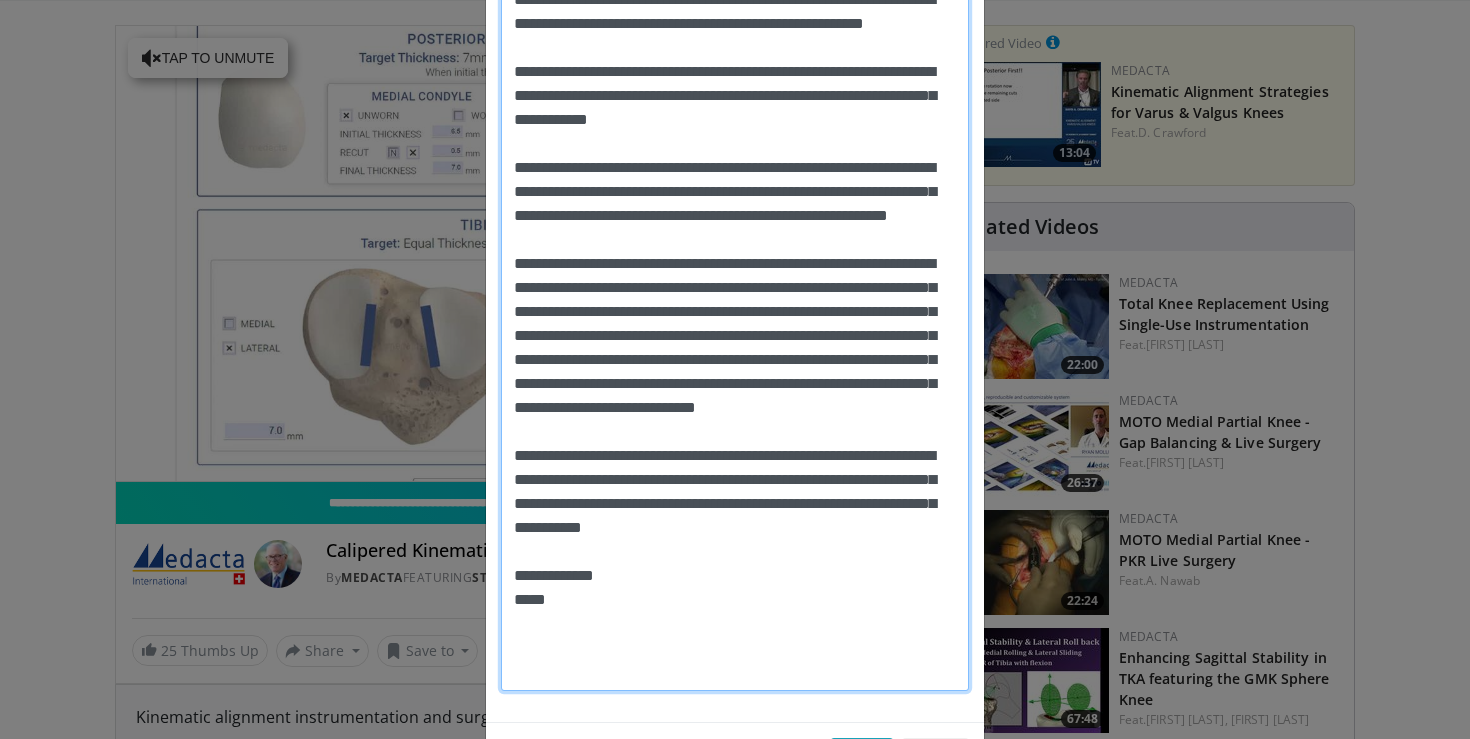 click on "Message" at bounding box center [735, 312] 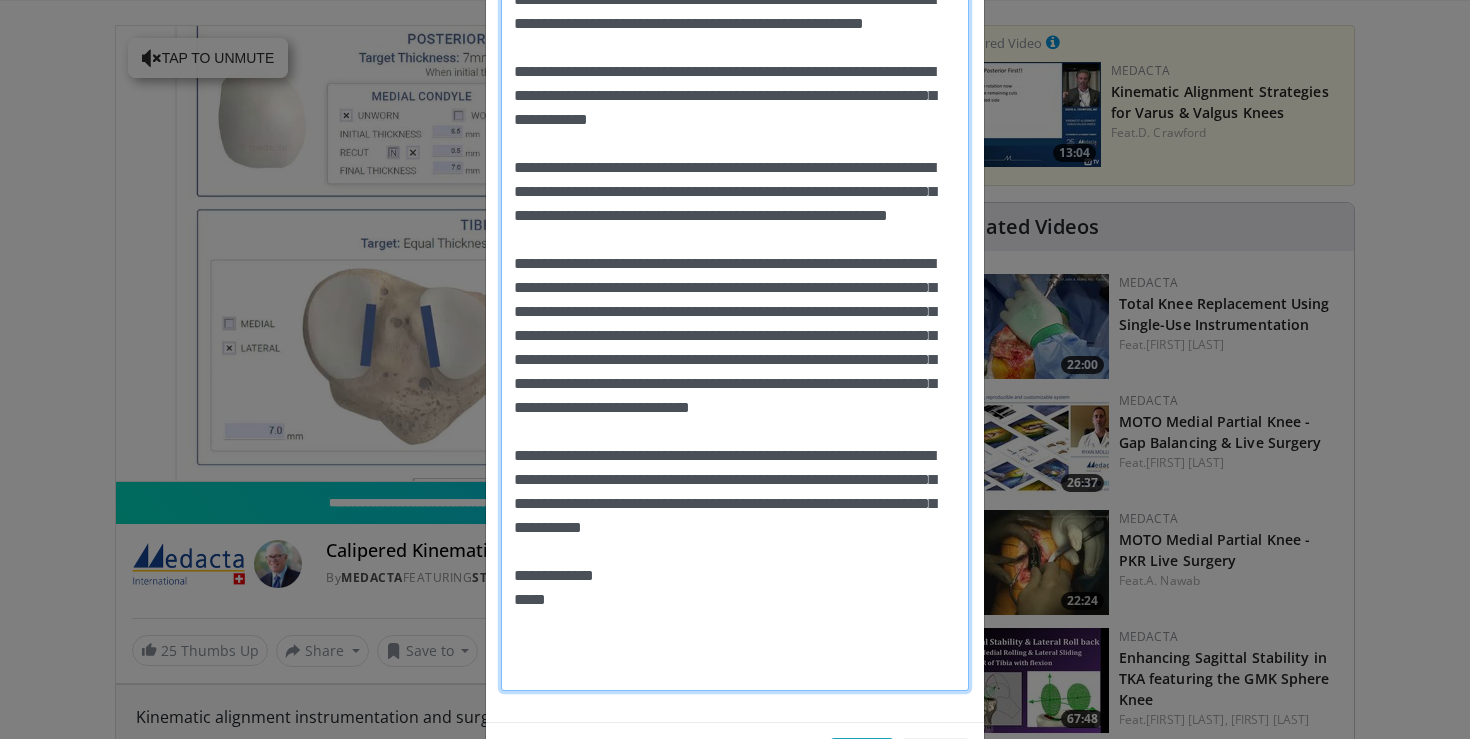 click on "Message" at bounding box center (735, 312) 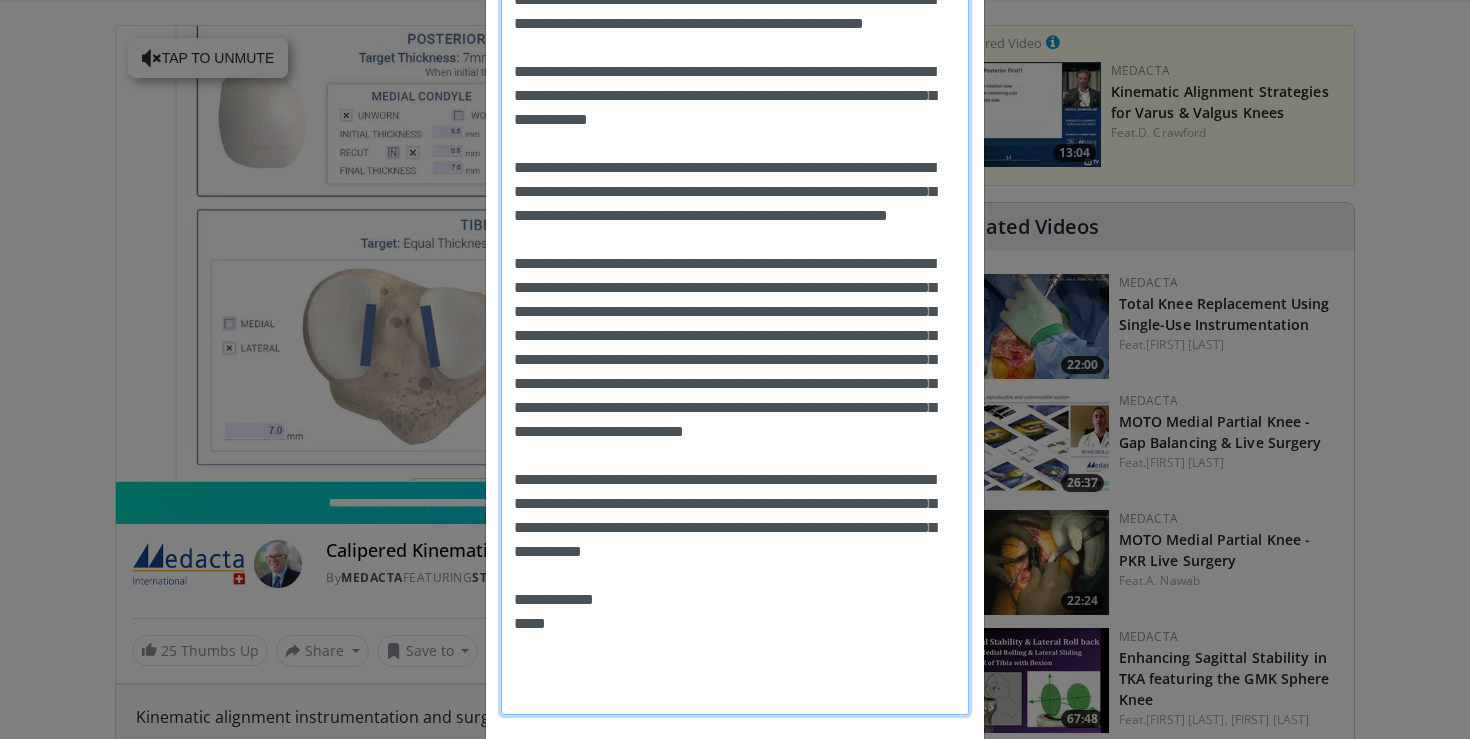 click on "Message" at bounding box center (735, 324) 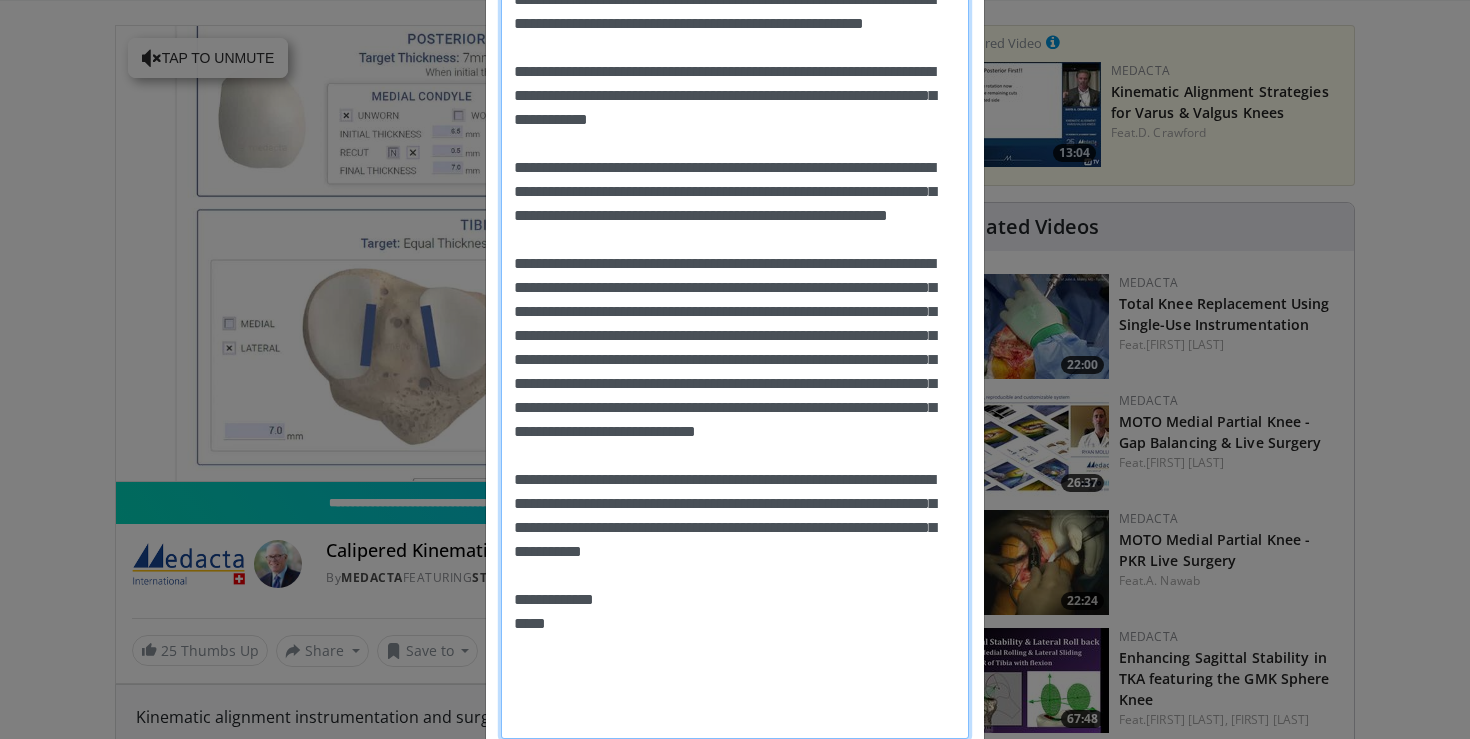 click on "Message" at bounding box center [735, 336] 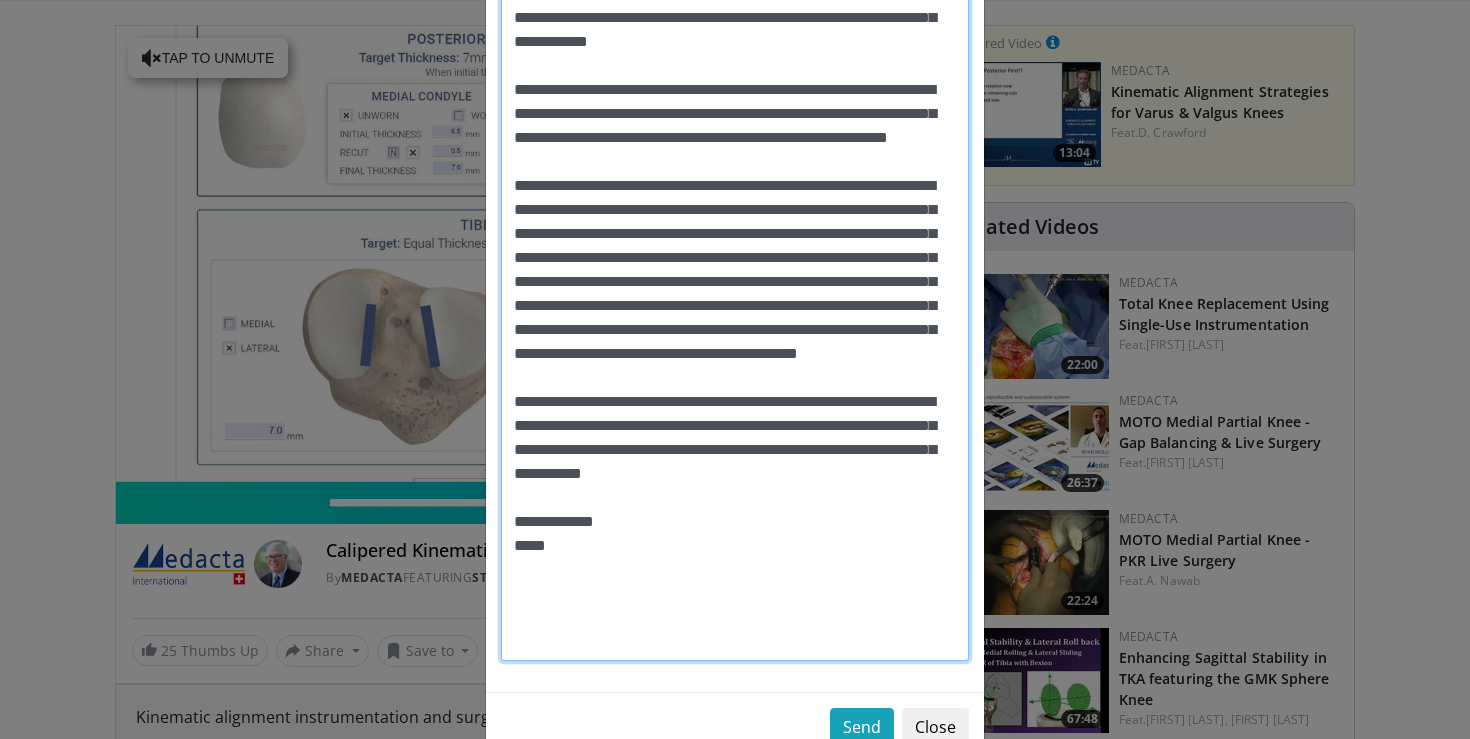 scroll, scrollTop: 611, scrollLeft: 0, axis: vertical 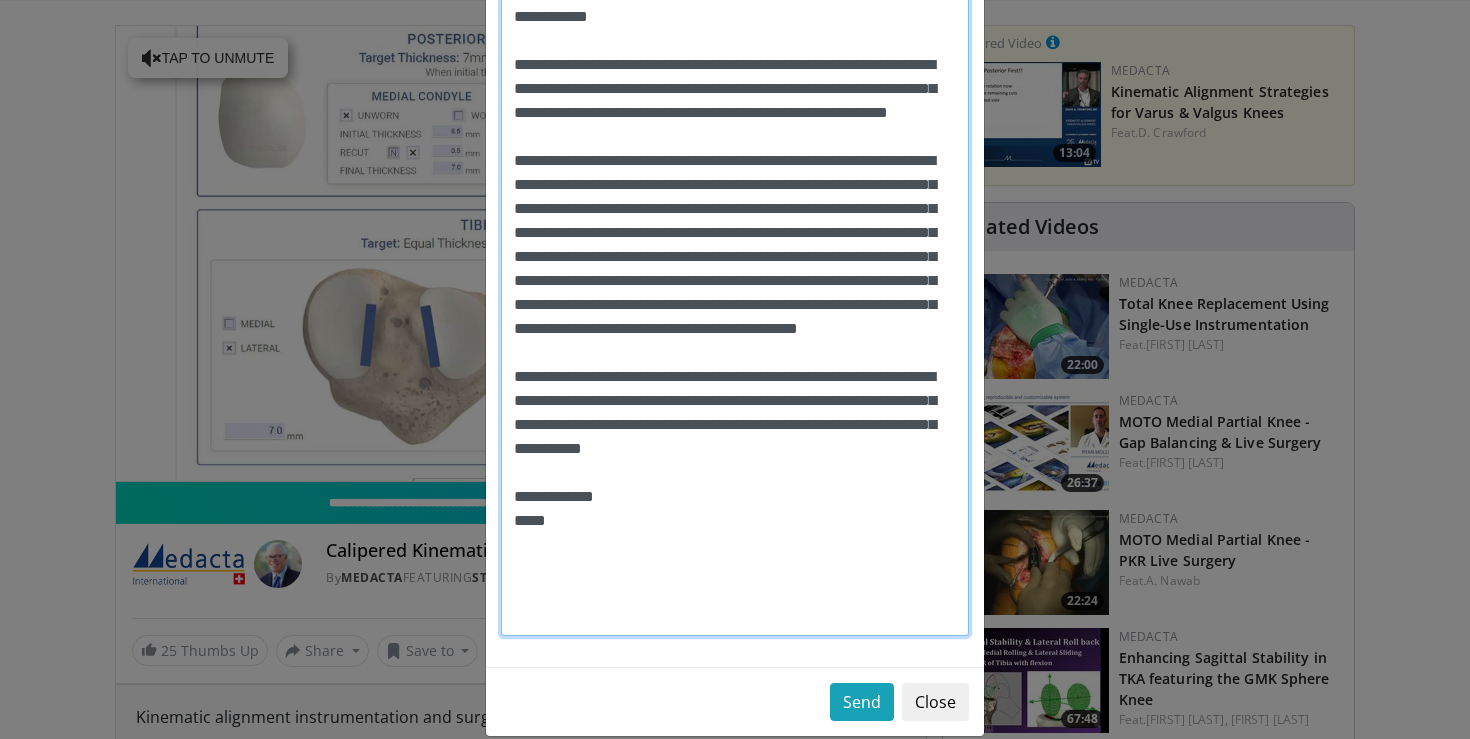click on "Message" at bounding box center (735, 233) 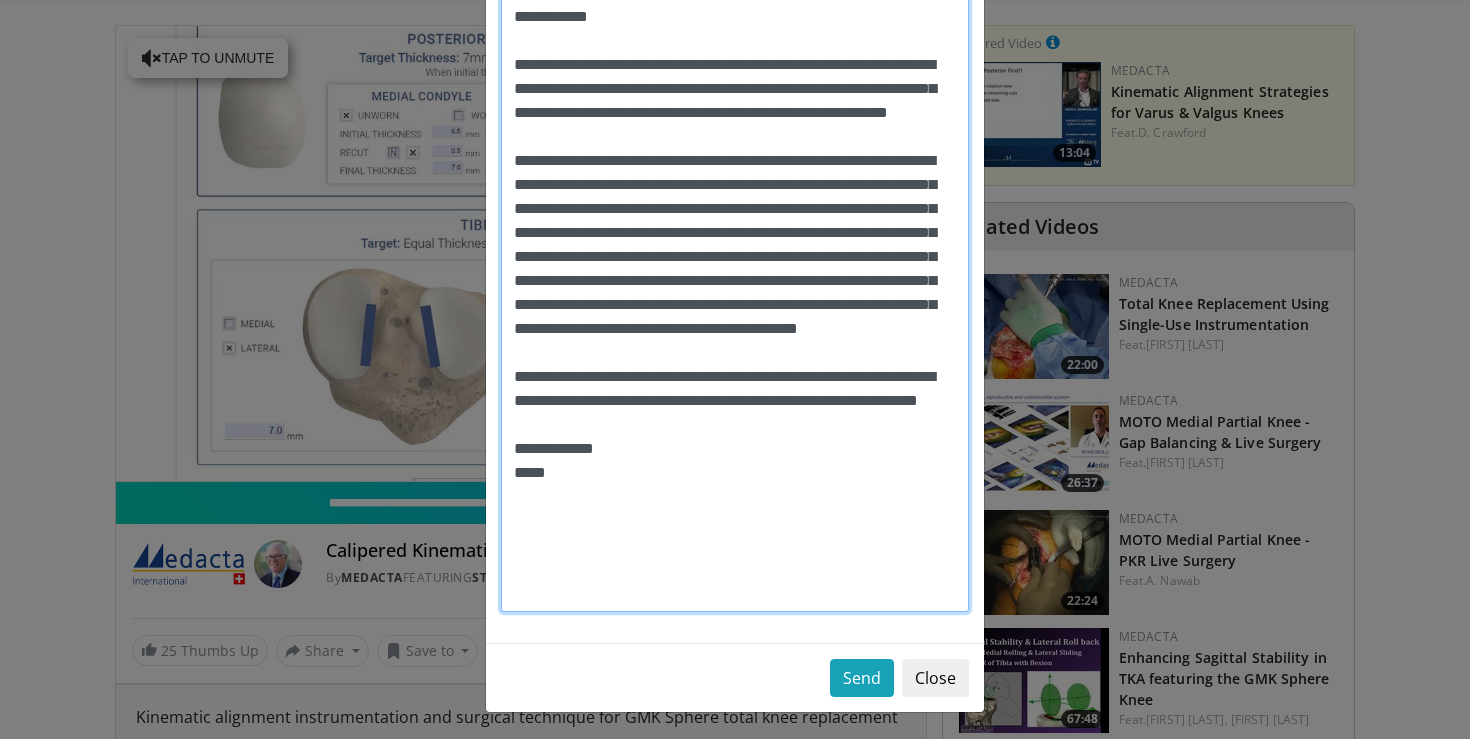 click on "Message" at bounding box center (735, 221) 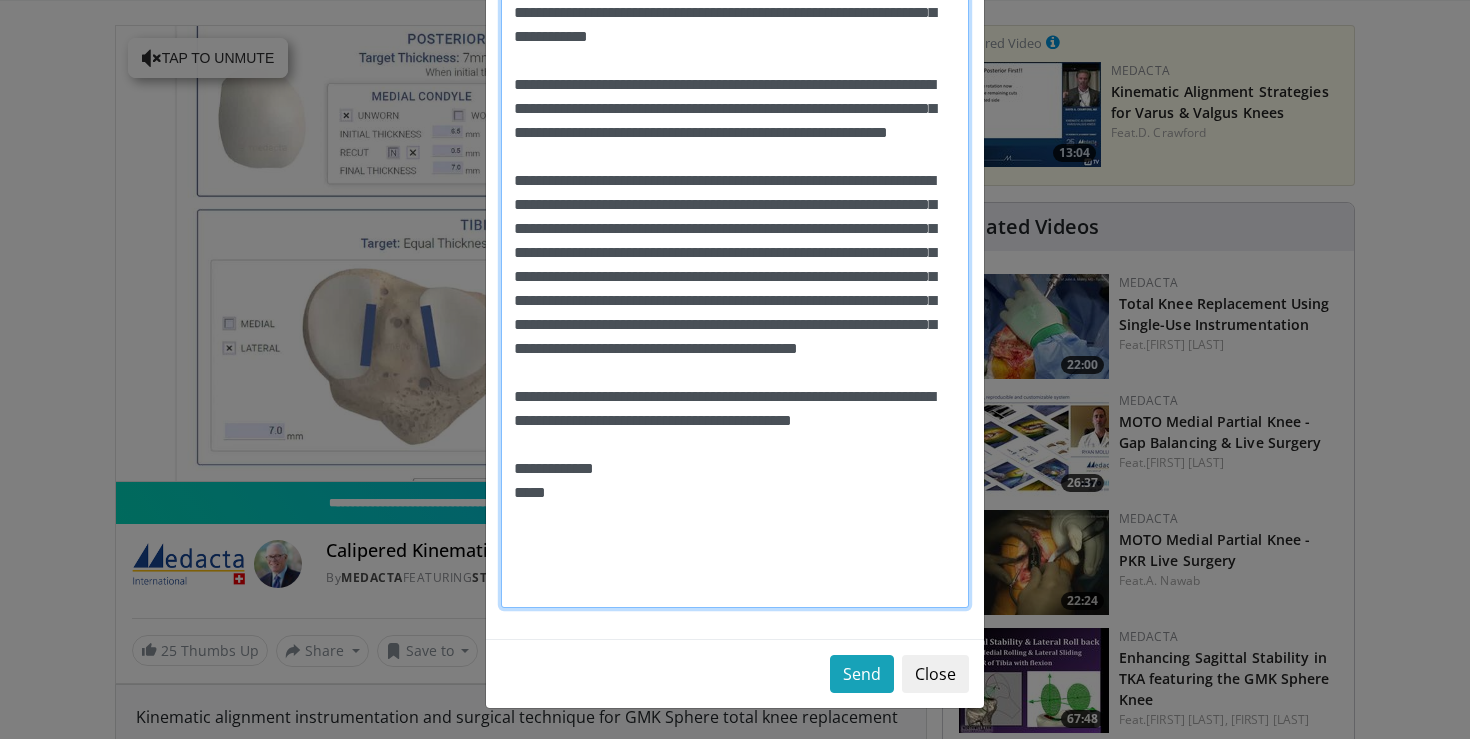 scroll, scrollTop: 591, scrollLeft: 0, axis: vertical 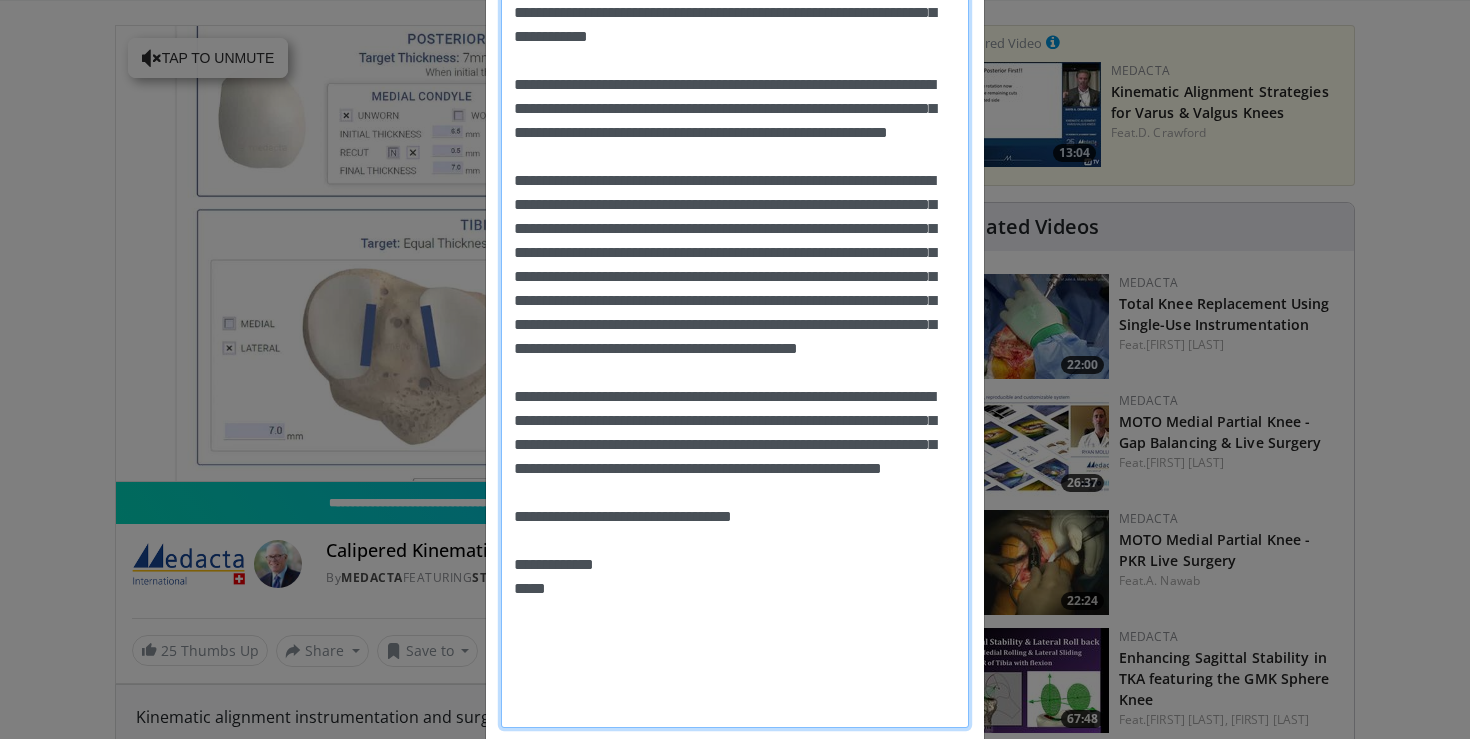 click on "Message" at bounding box center (735, 289) 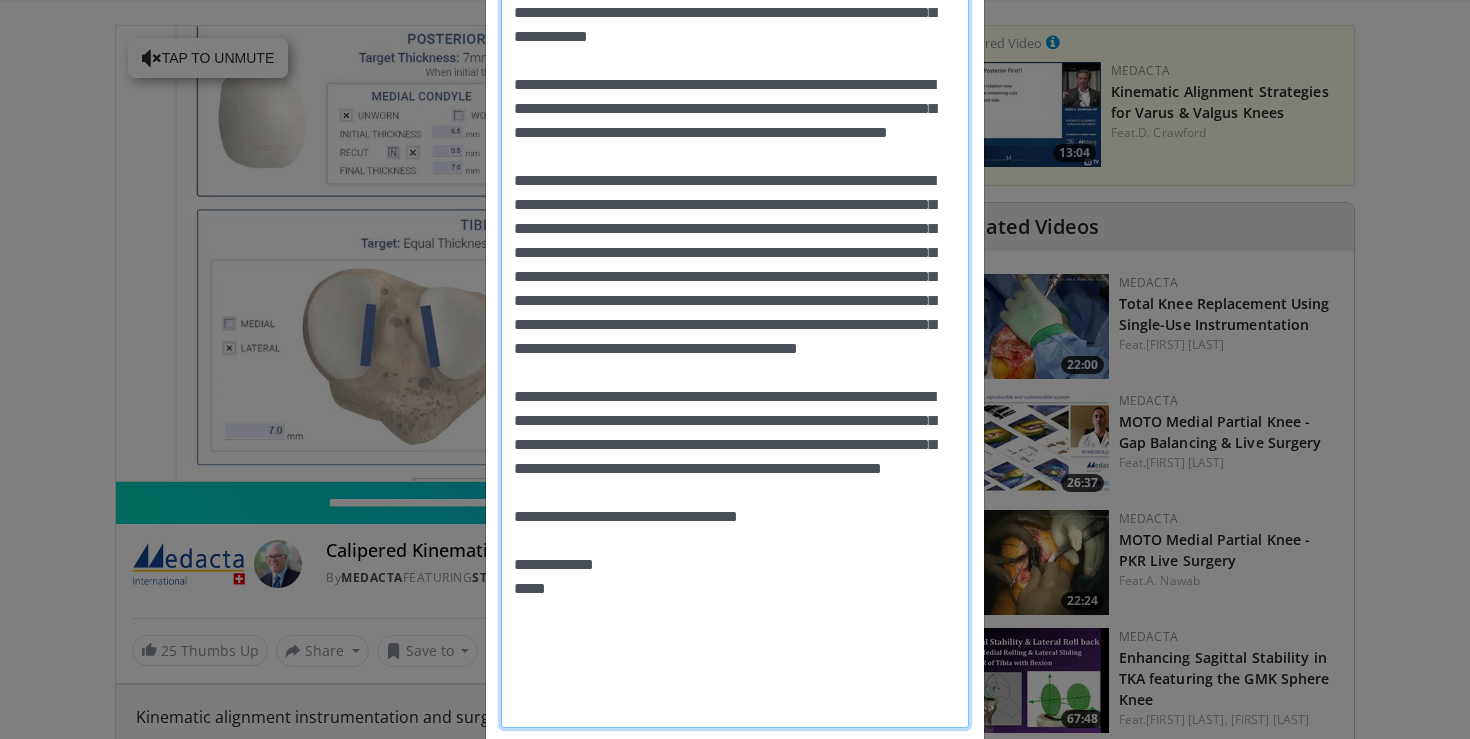 click on "Message" at bounding box center [735, 289] 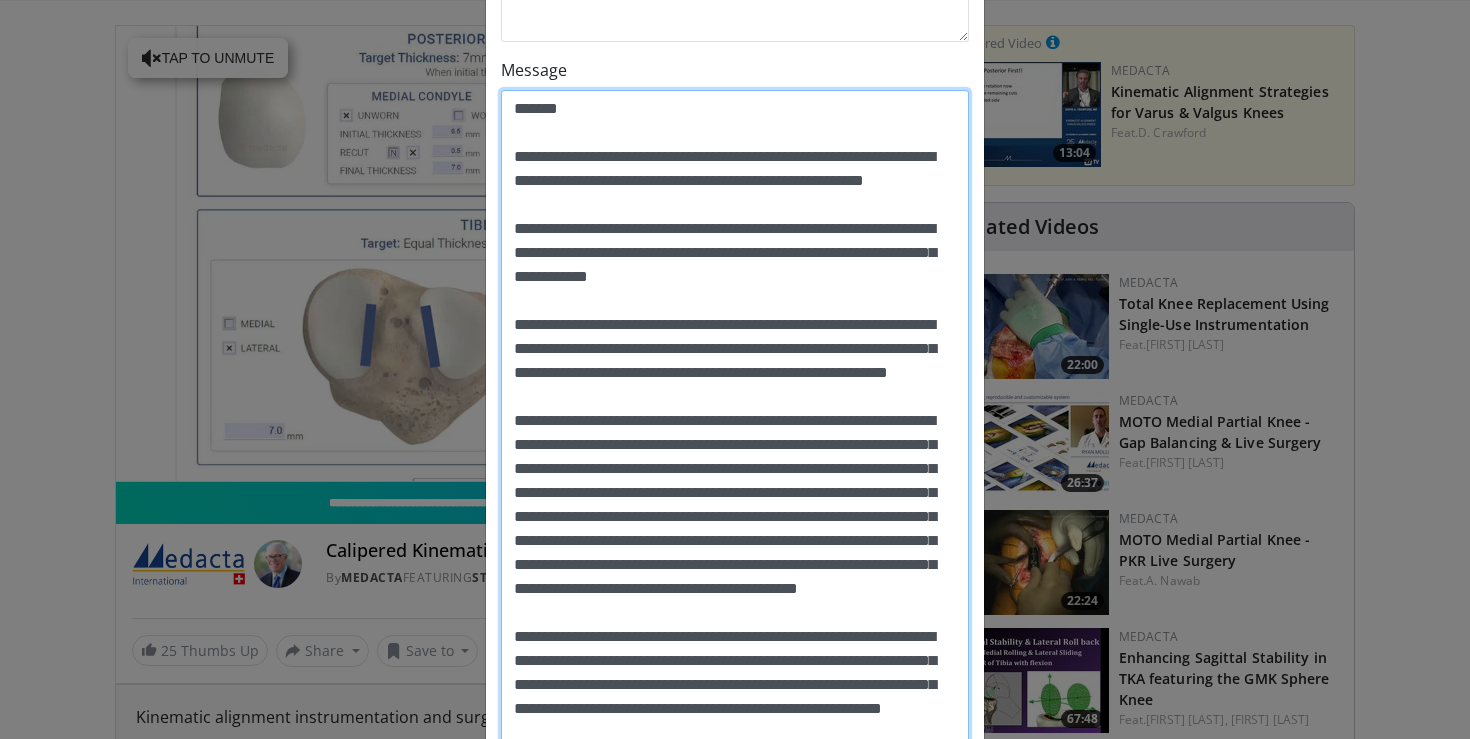 scroll, scrollTop: 354, scrollLeft: 0, axis: vertical 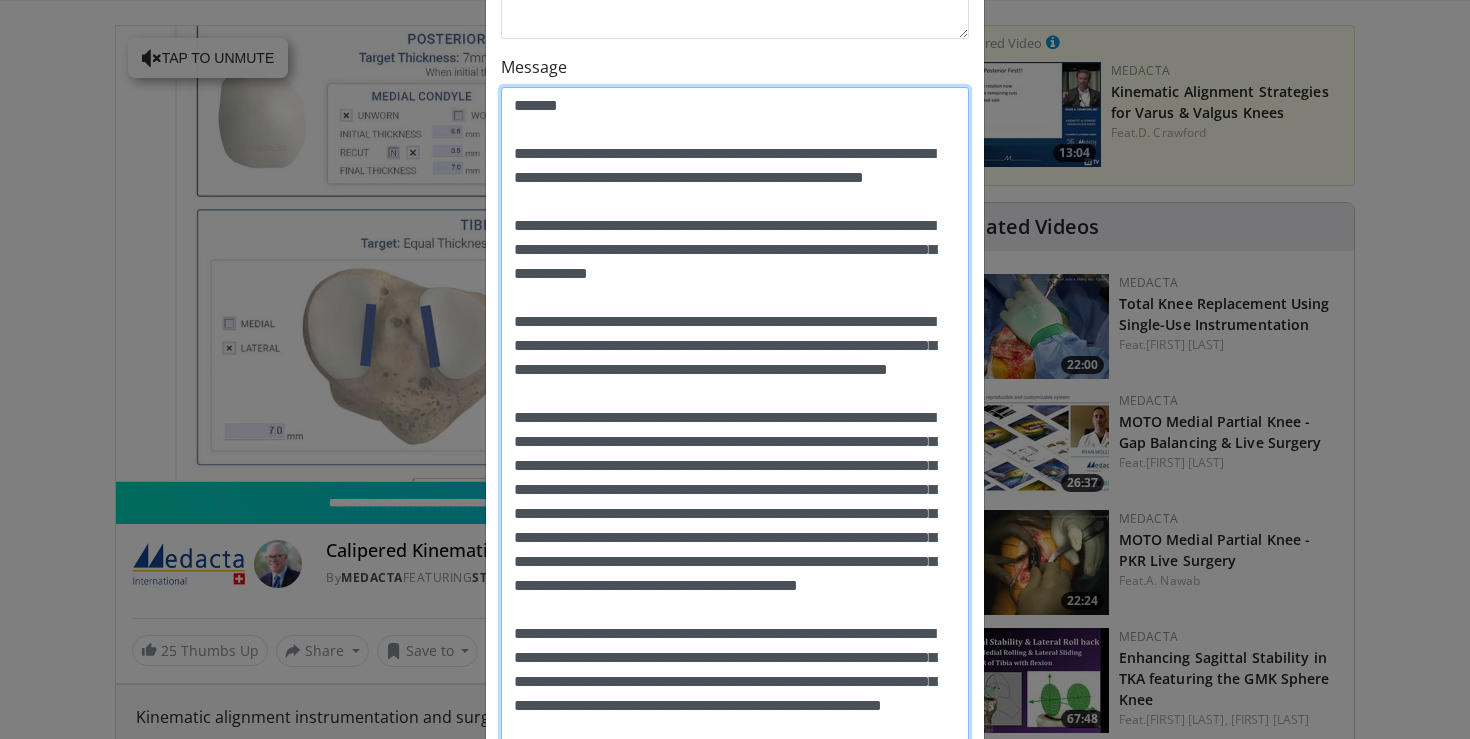 click on "Message" at bounding box center (735, 550) 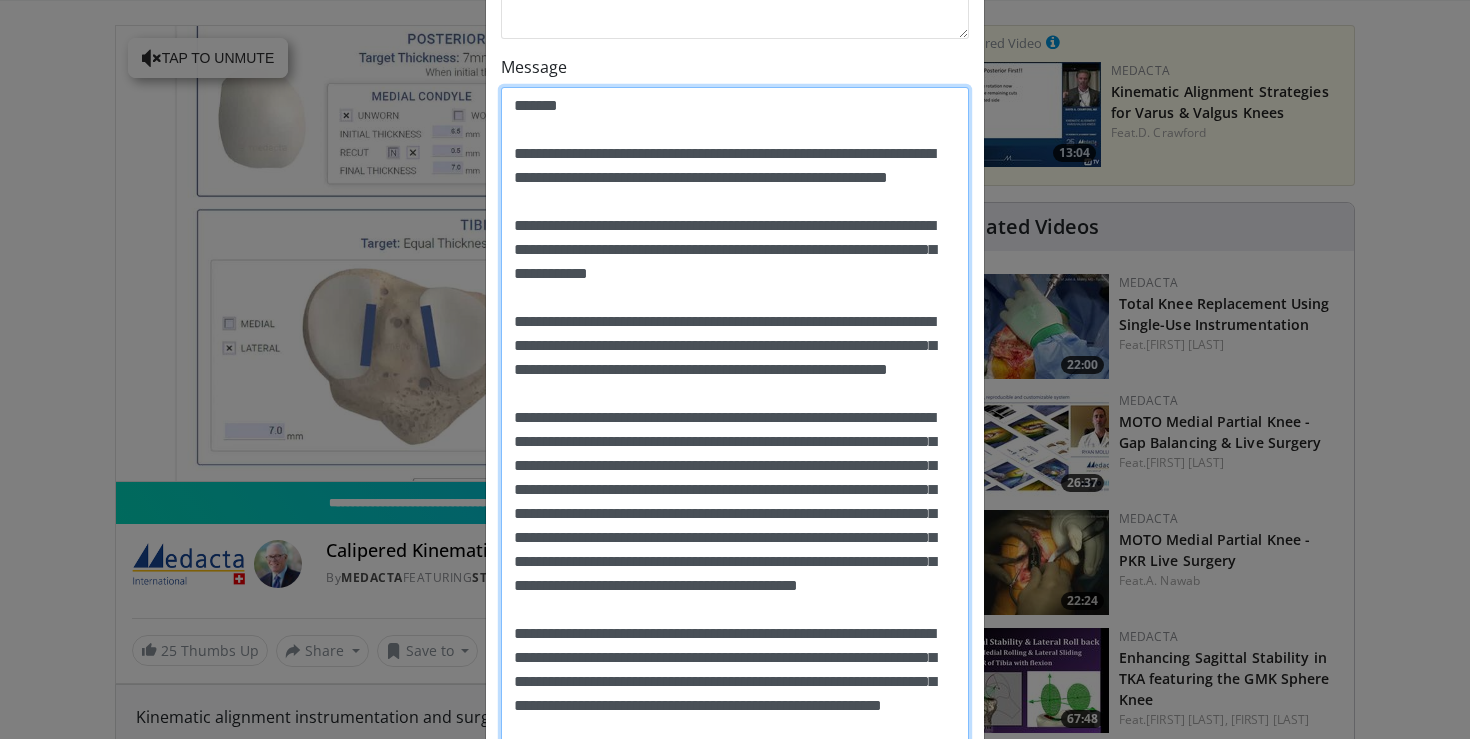 click on "Message" at bounding box center (735, 550) 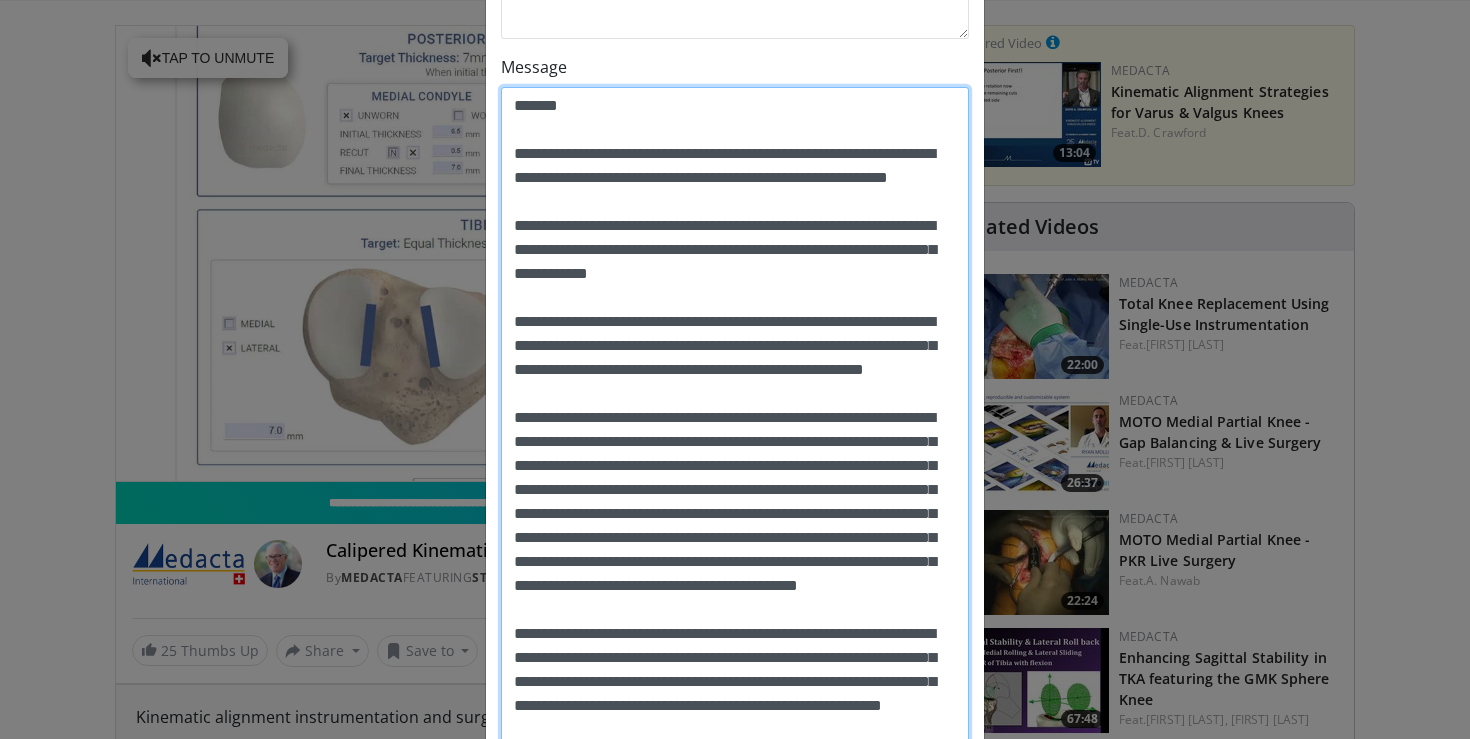 click on "Message" at bounding box center [735, 550] 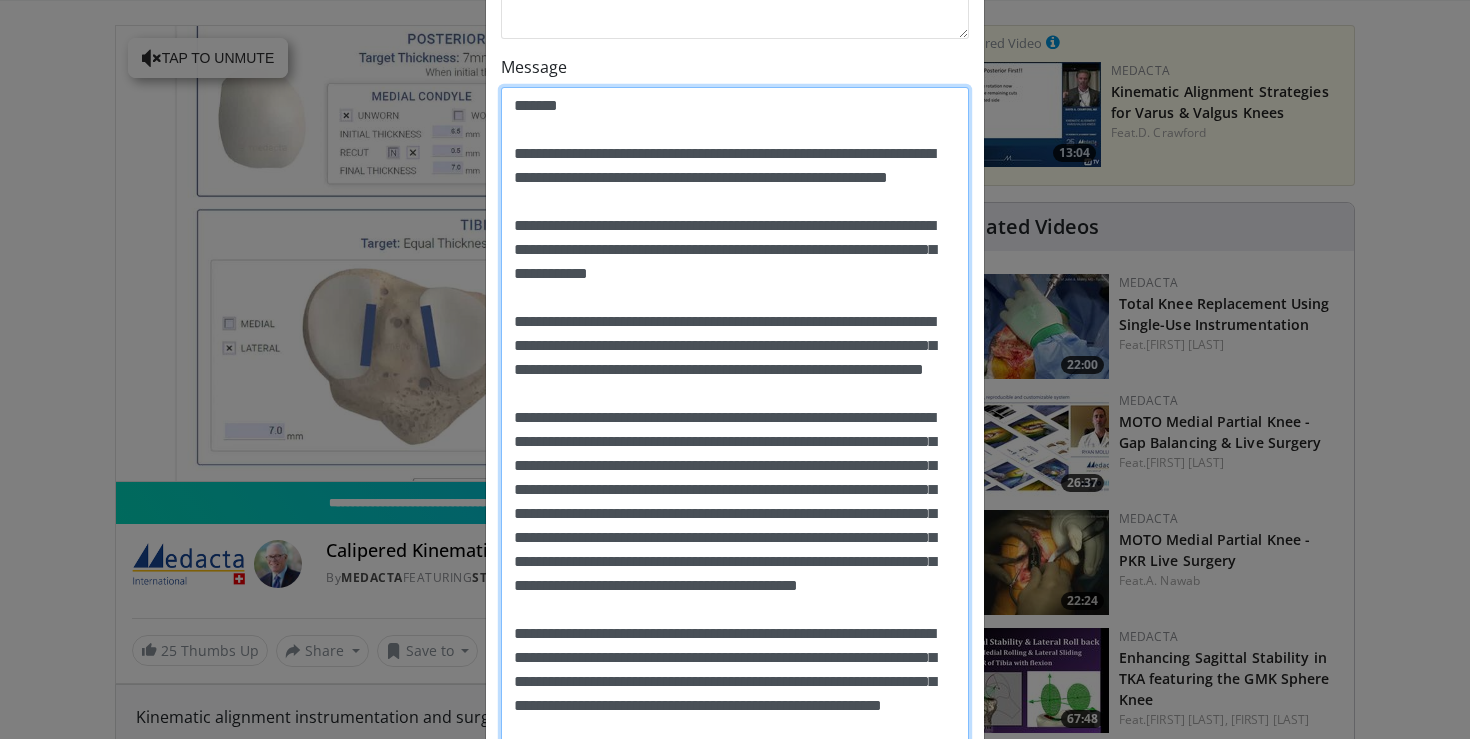 click on "Message" at bounding box center (735, 550) 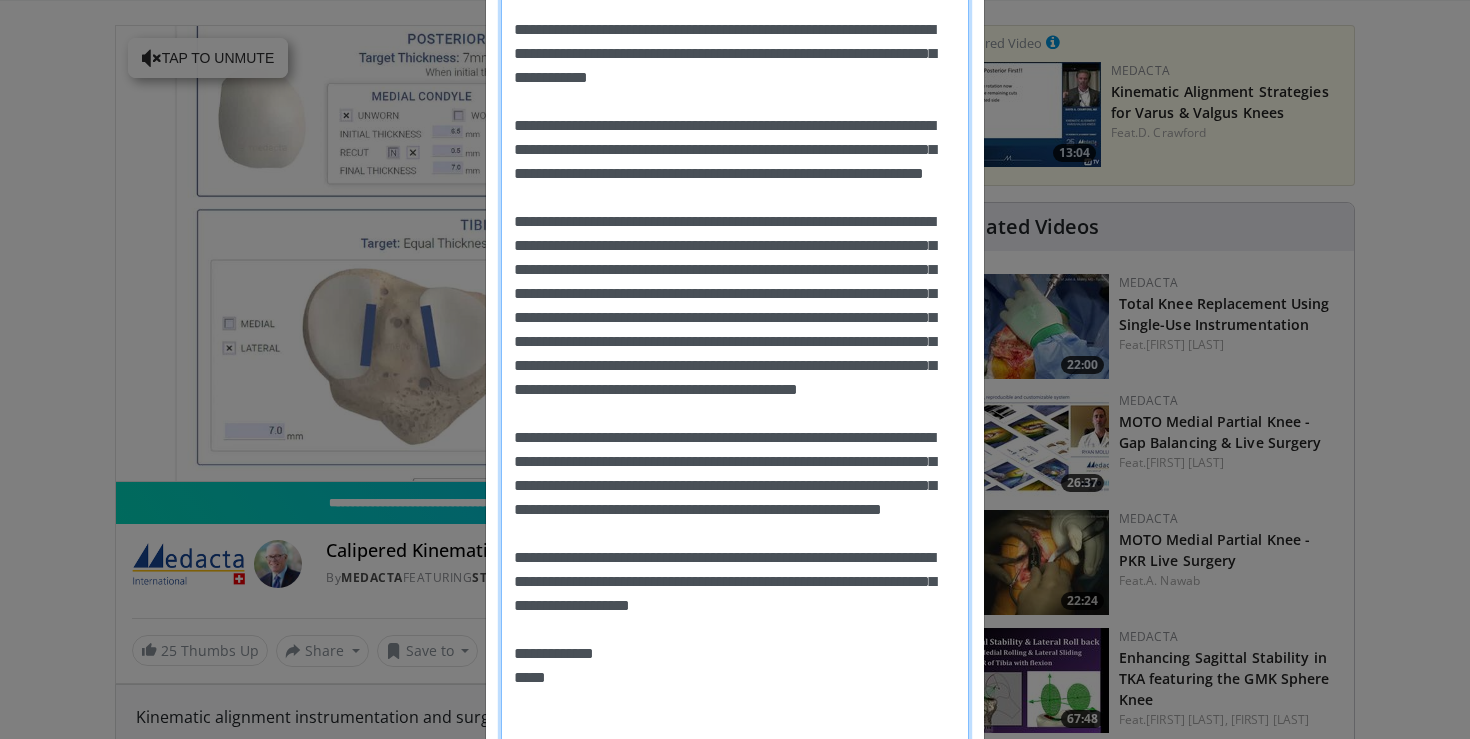 scroll, scrollTop: 561, scrollLeft: 0, axis: vertical 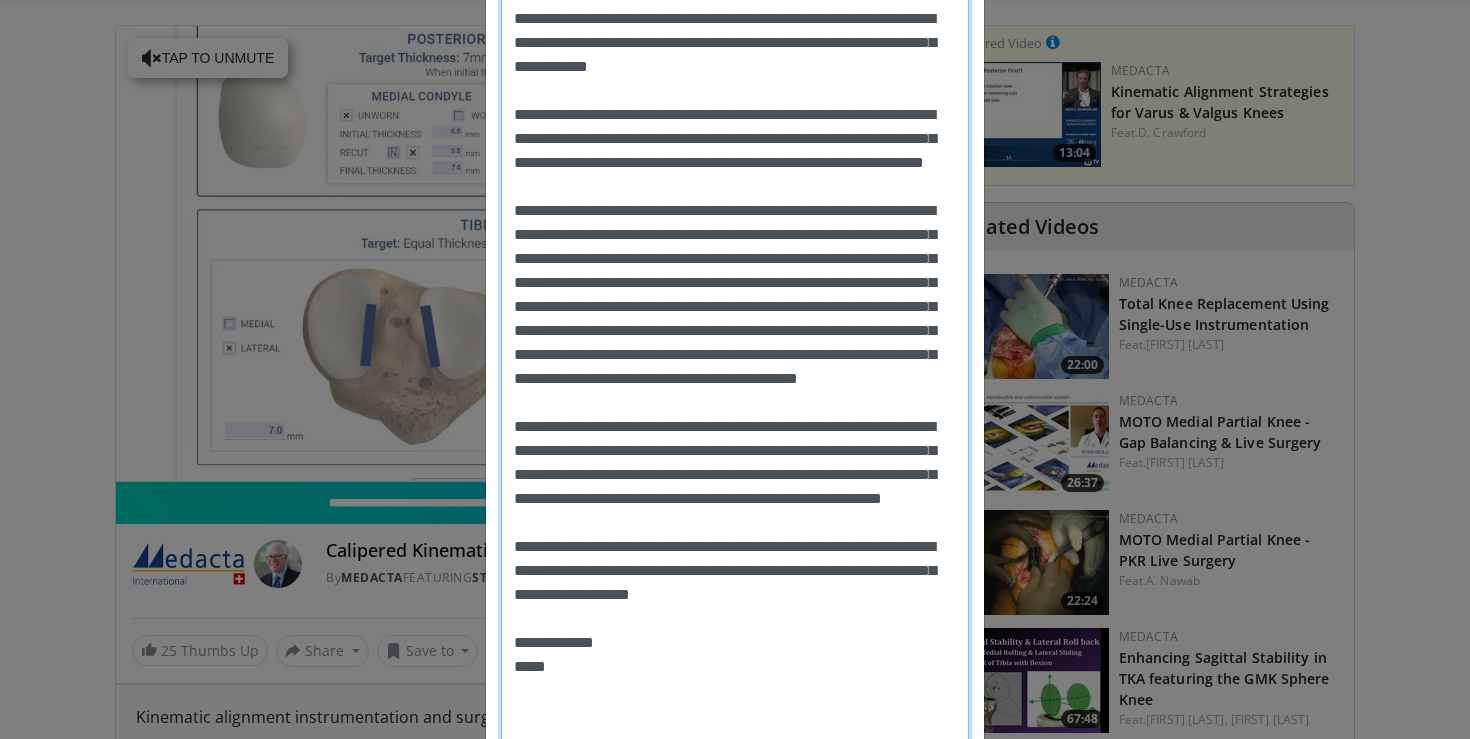 click on "Message" at bounding box center [735, 343] 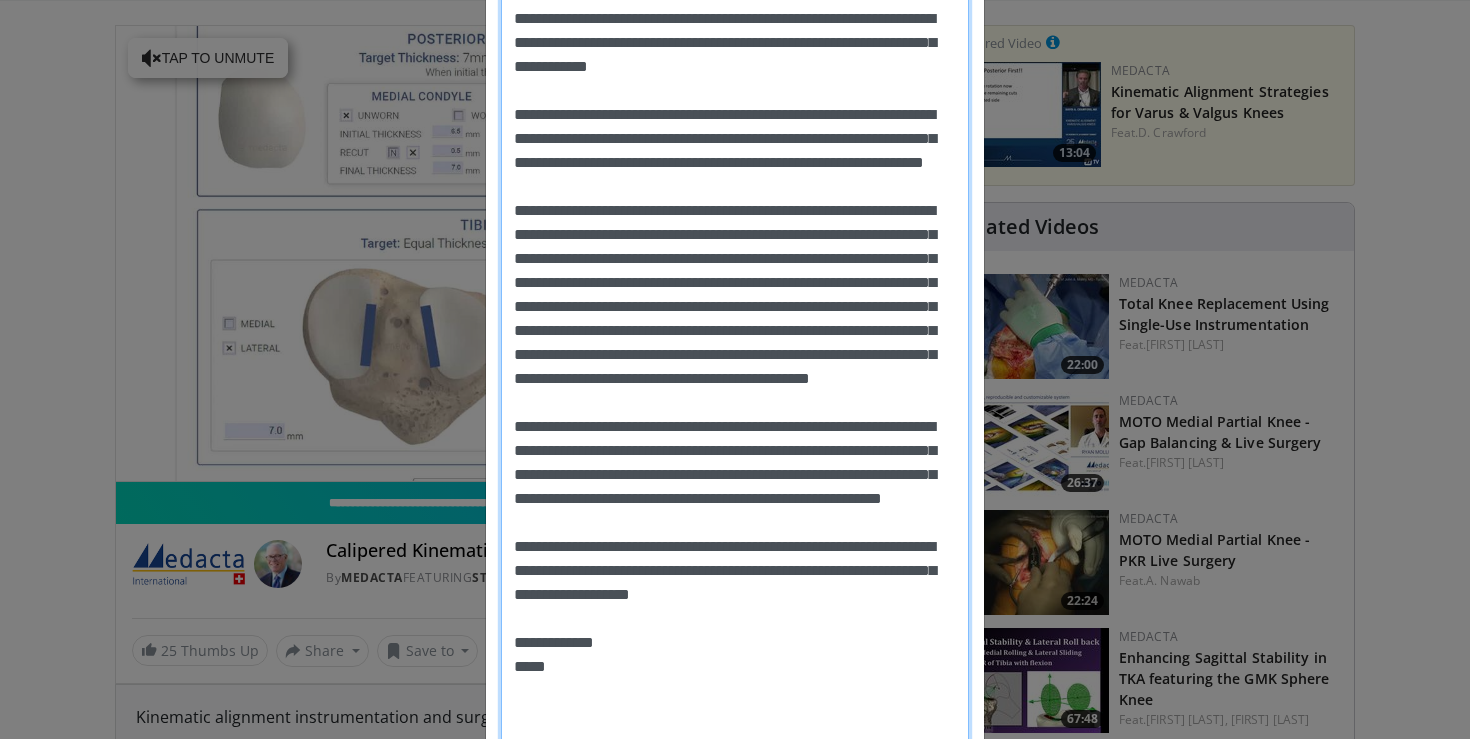 click on "Message" at bounding box center [735, 343] 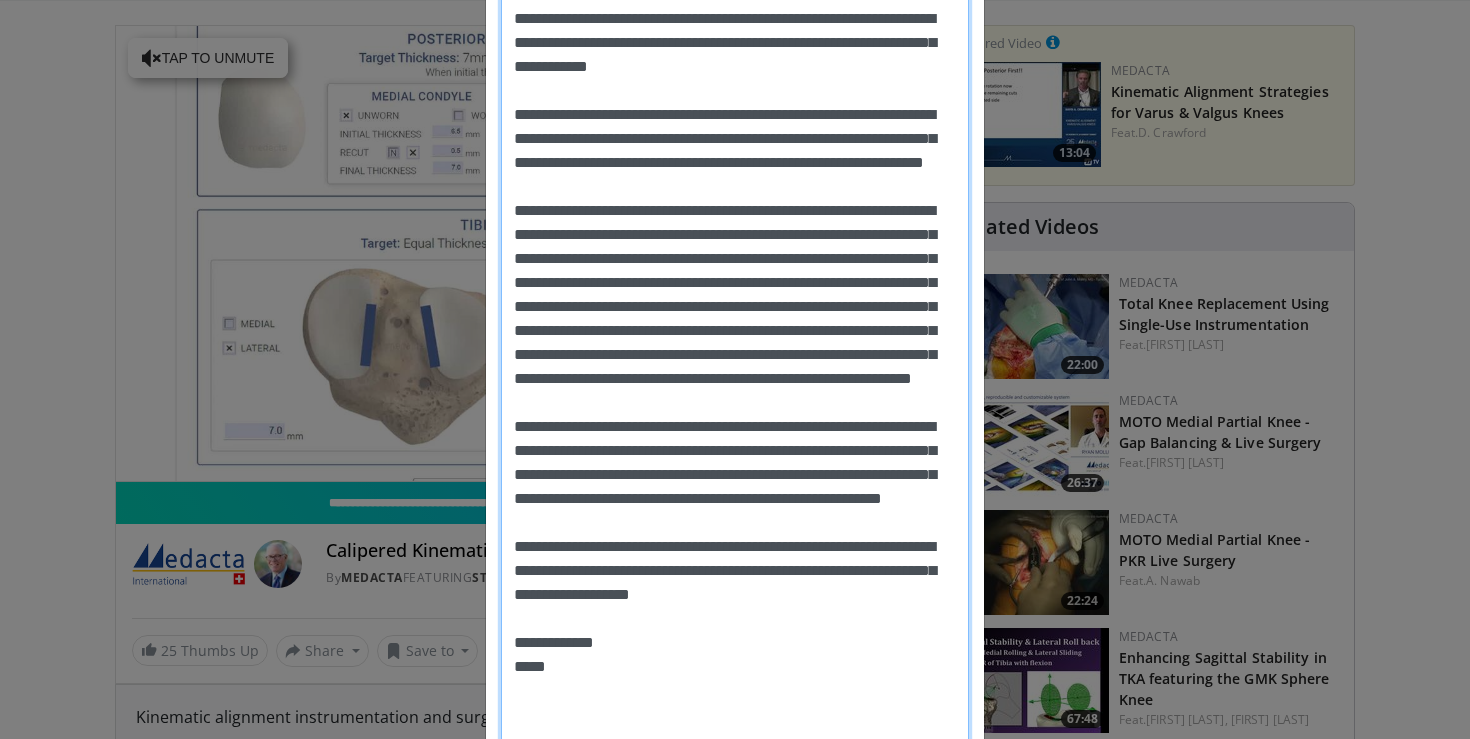 click on "Message" at bounding box center (735, 343) 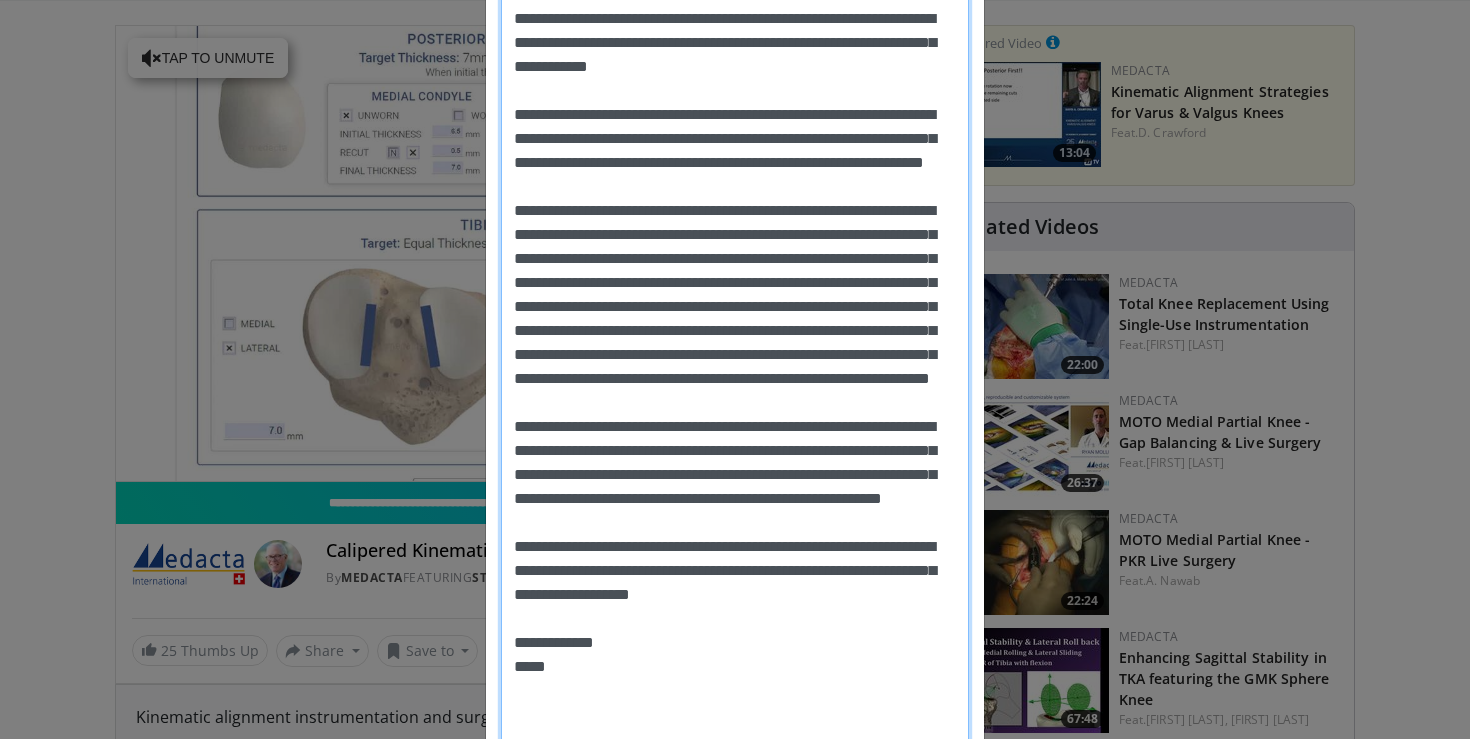 click on "Message" at bounding box center (735, 343) 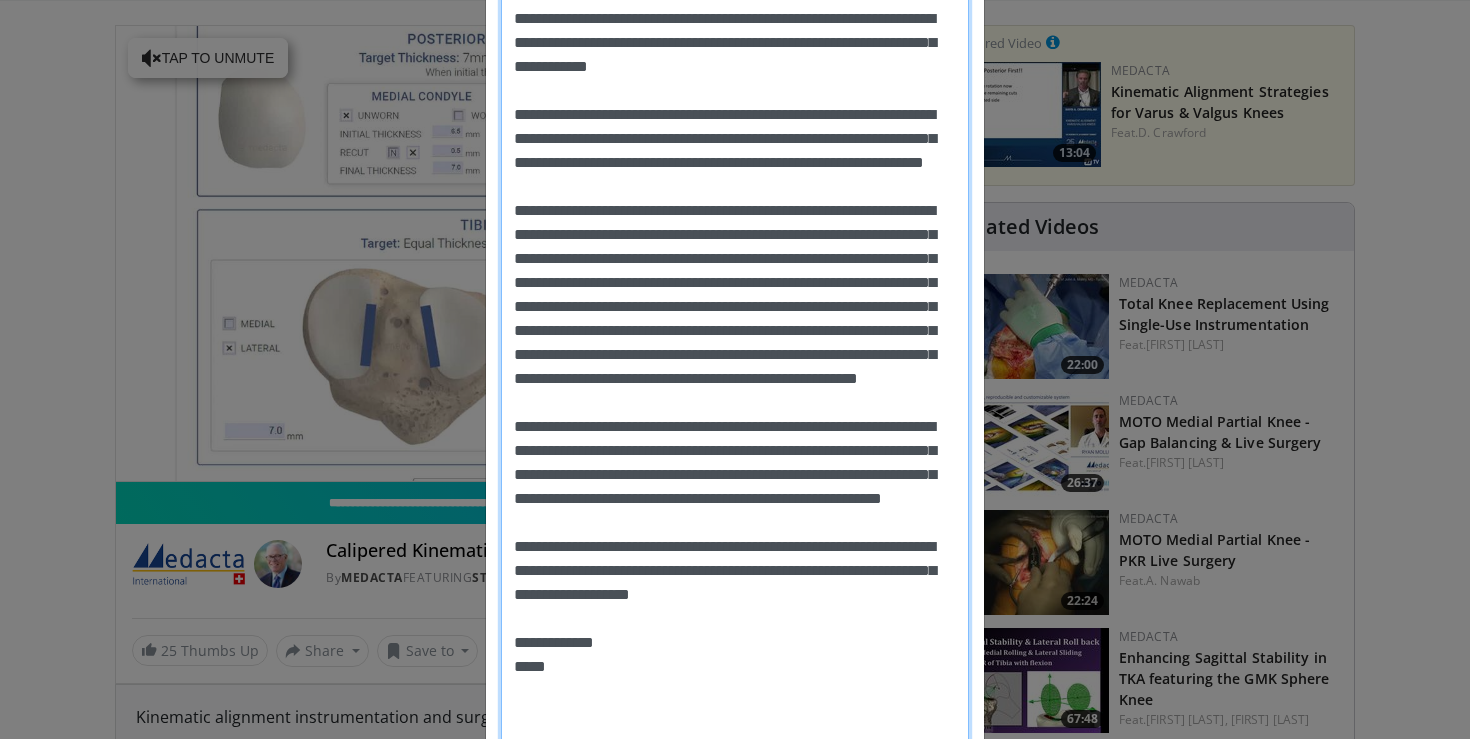 click on "Message" at bounding box center [735, 343] 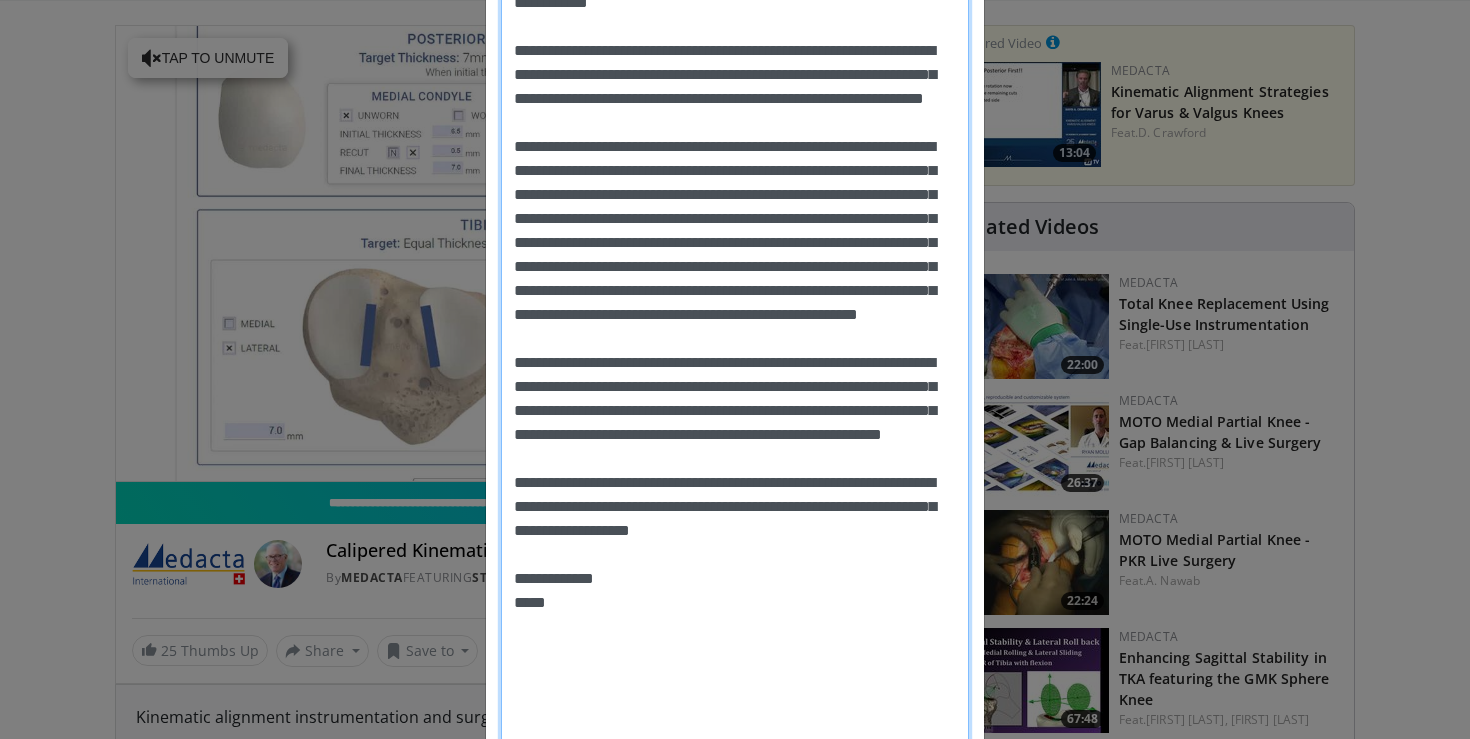 scroll, scrollTop: 635, scrollLeft: 0, axis: vertical 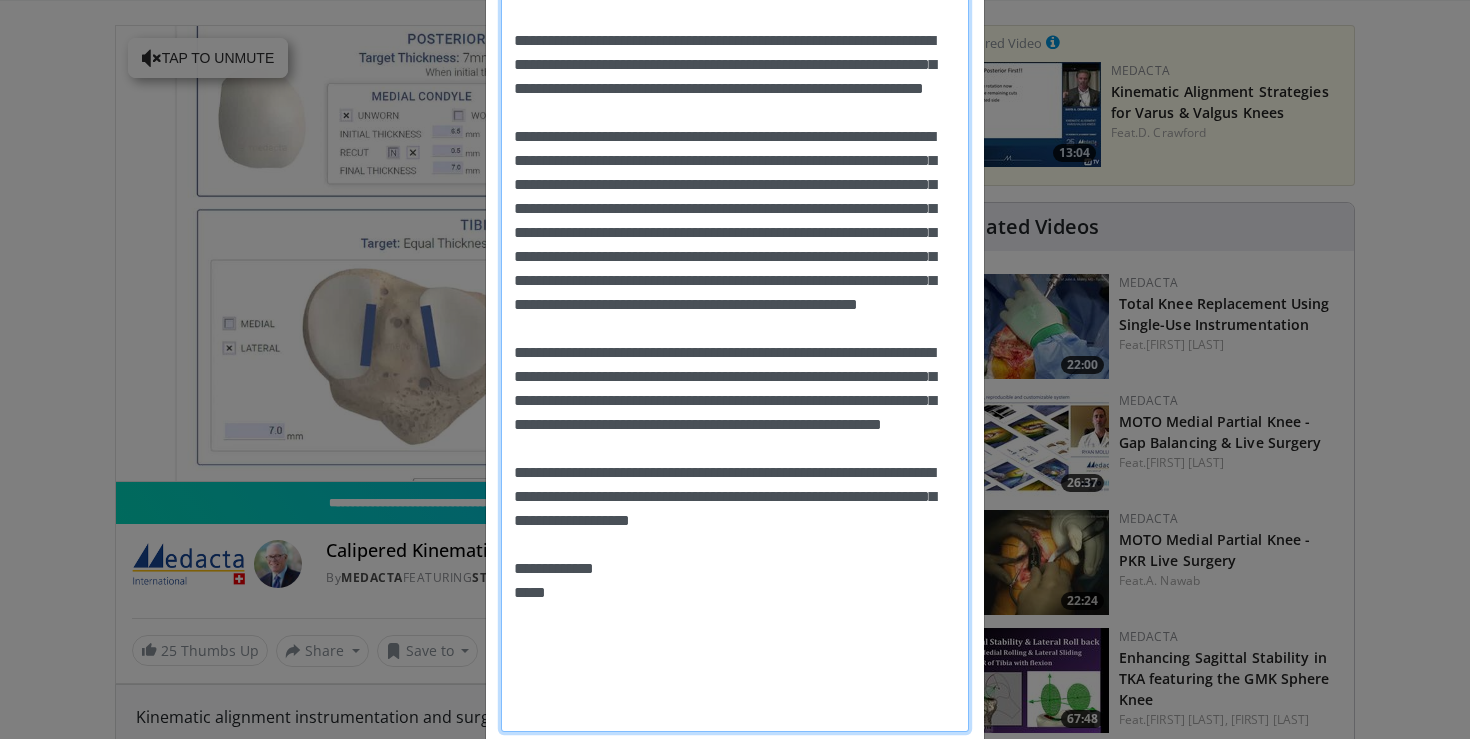 click on "Message" at bounding box center (735, 269) 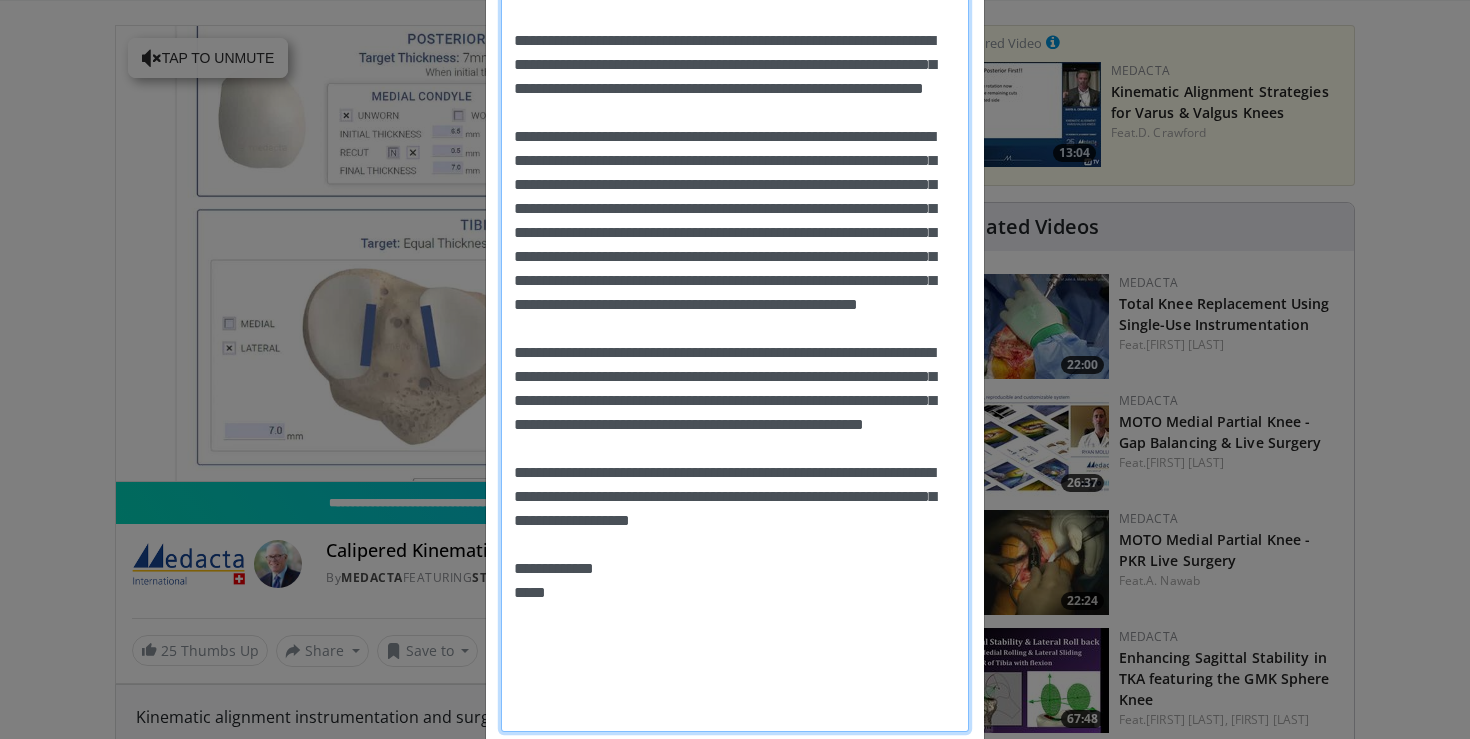 click on "Message" at bounding box center [735, 269] 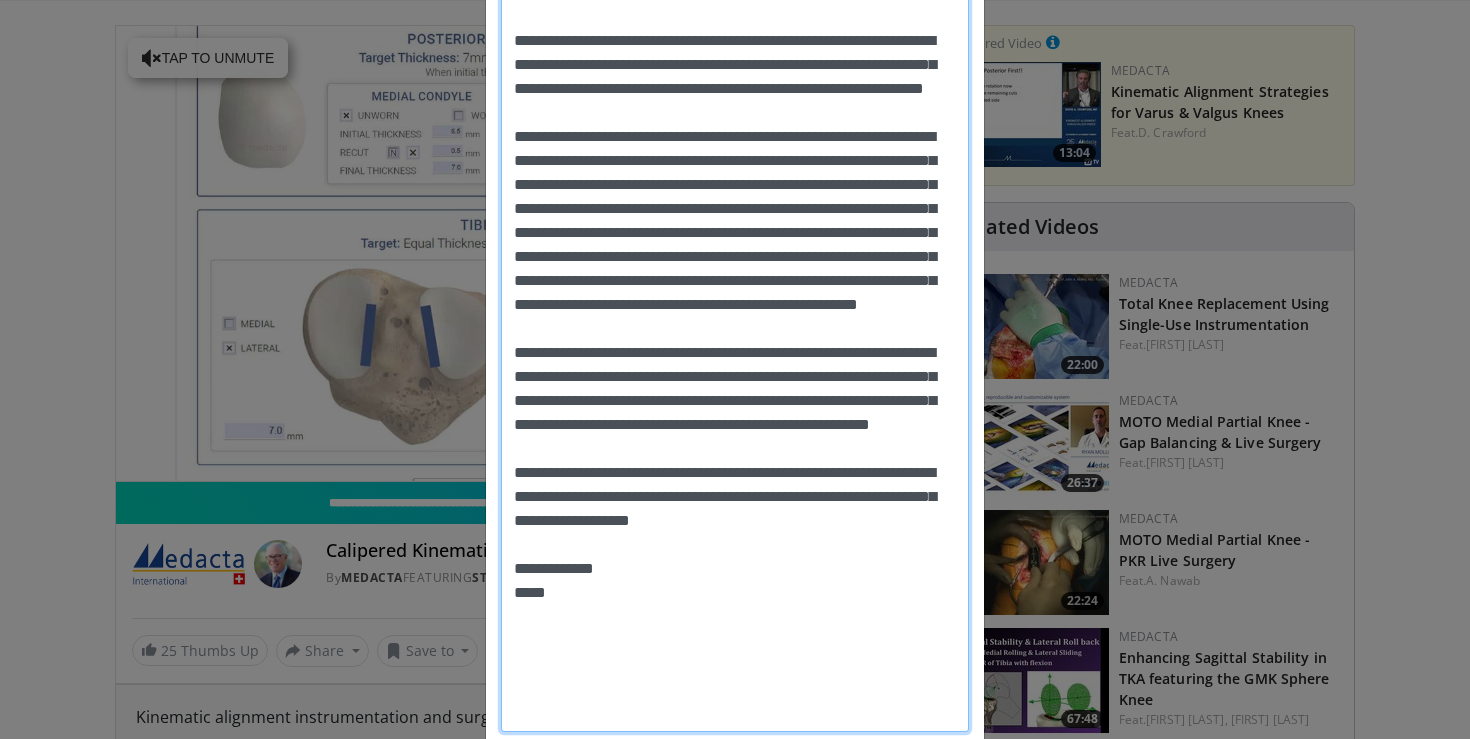 click on "Message" at bounding box center (735, 269) 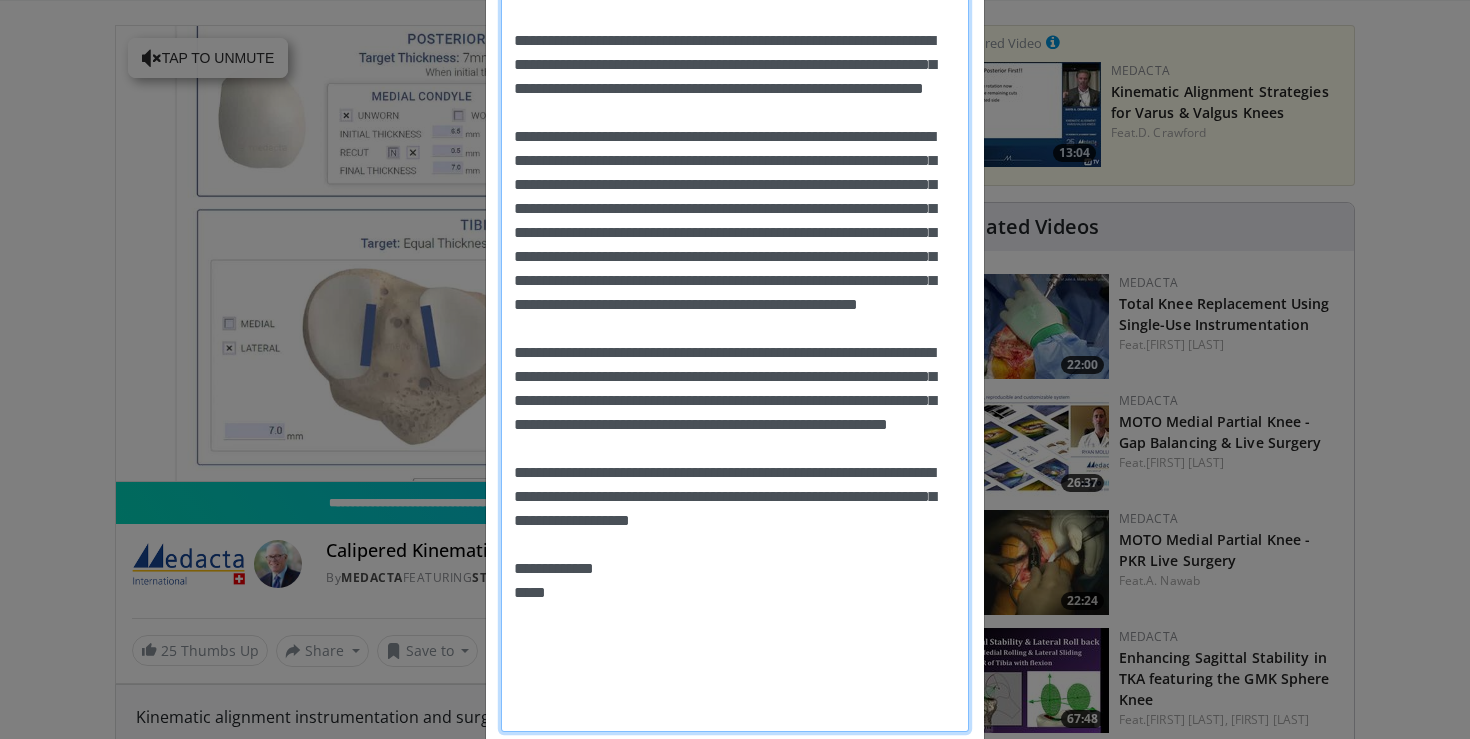 click on "Message" at bounding box center (735, 269) 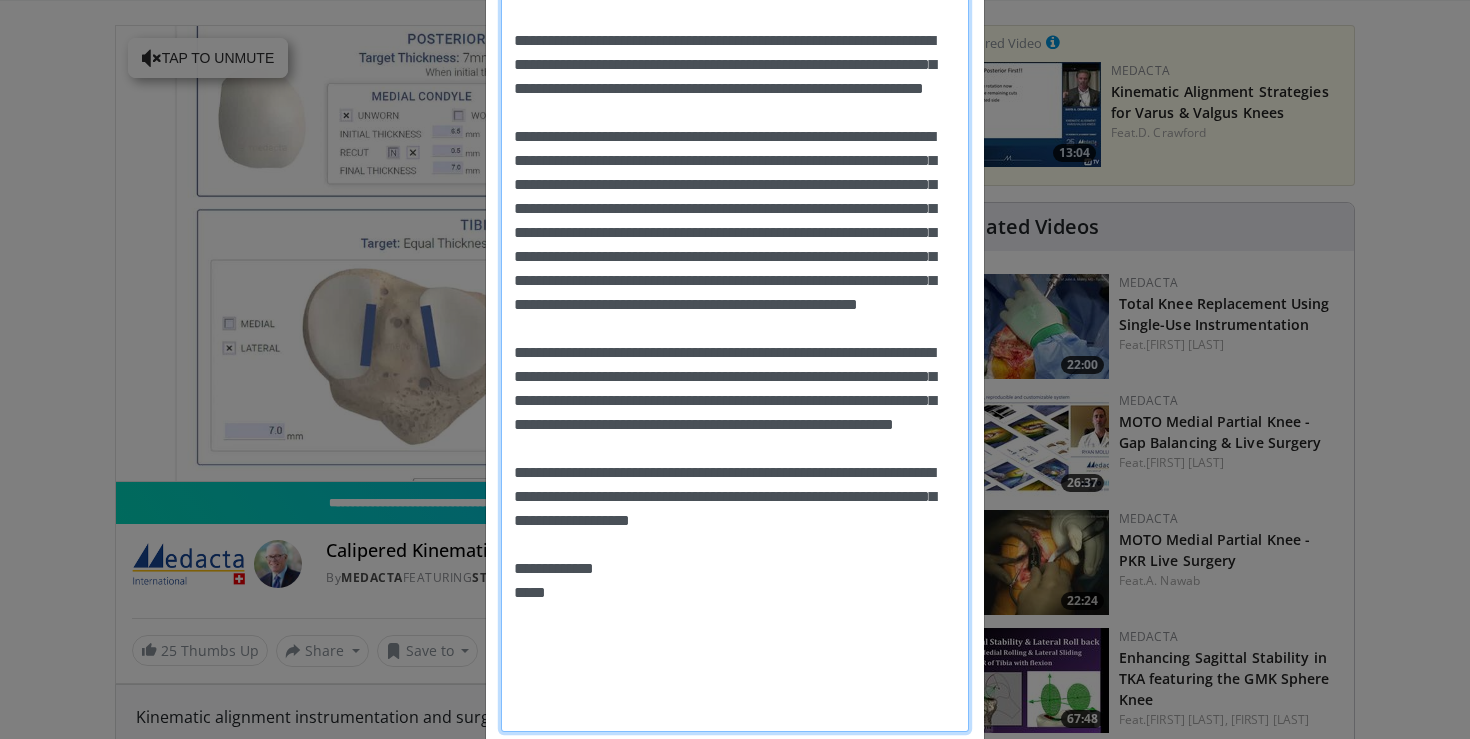 click on "Message" at bounding box center [735, 269] 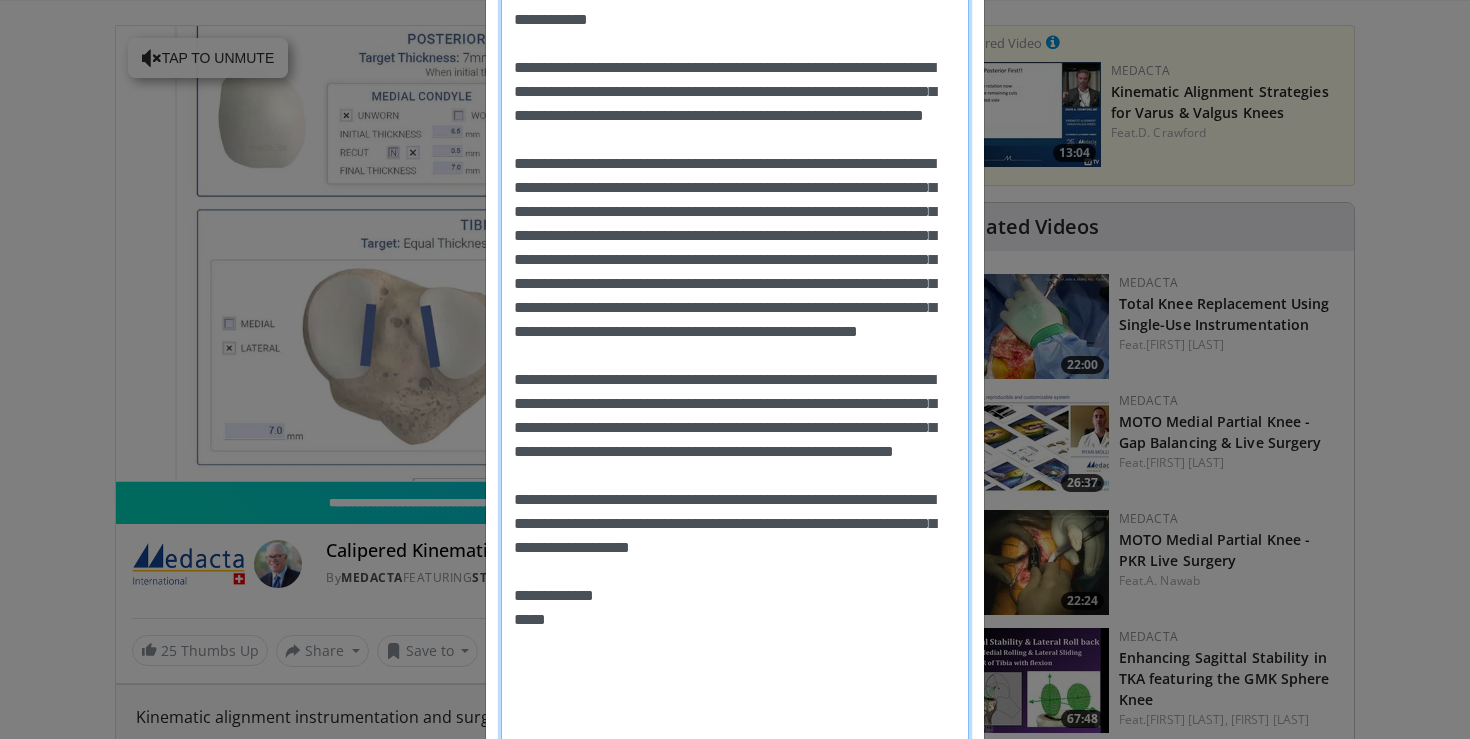 scroll, scrollTop: 647, scrollLeft: 0, axis: vertical 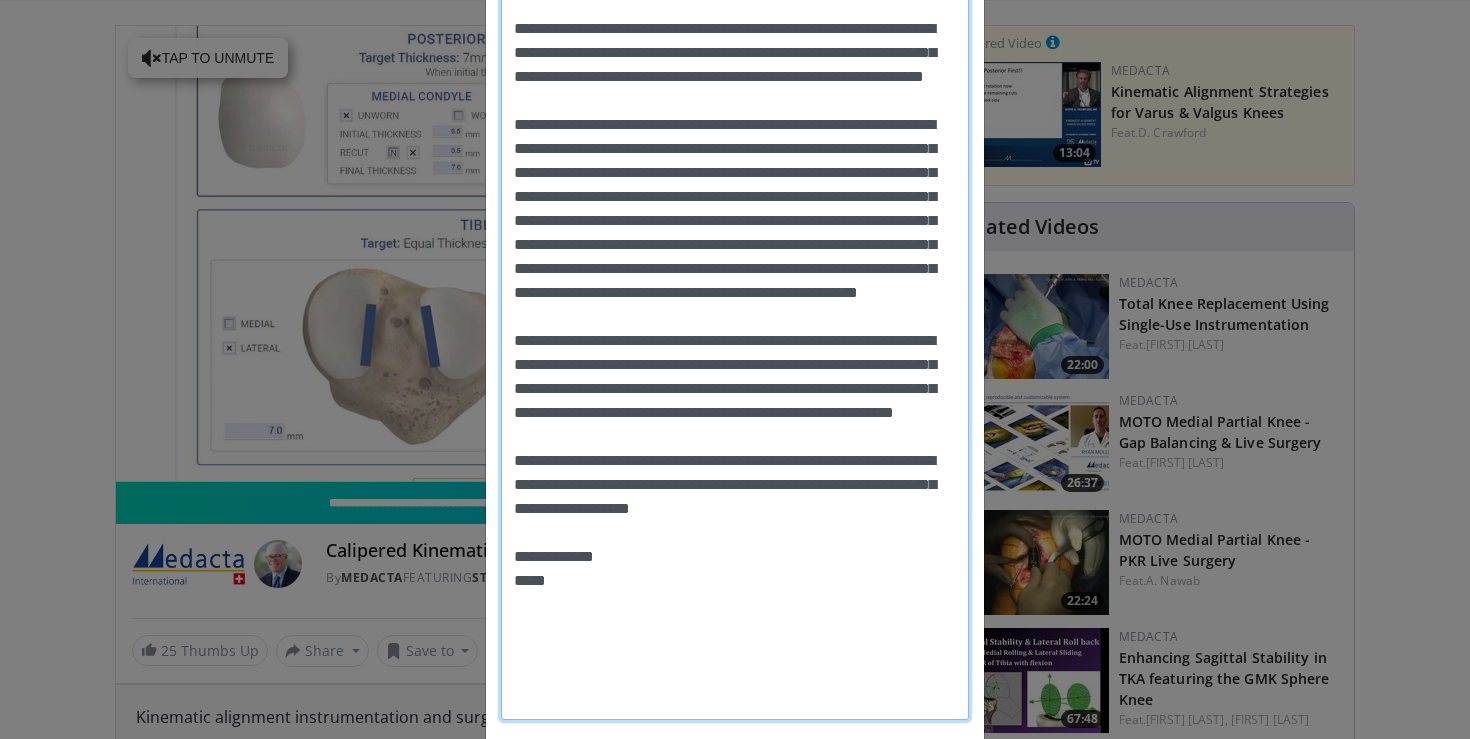 click on "Message" at bounding box center [735, 257] 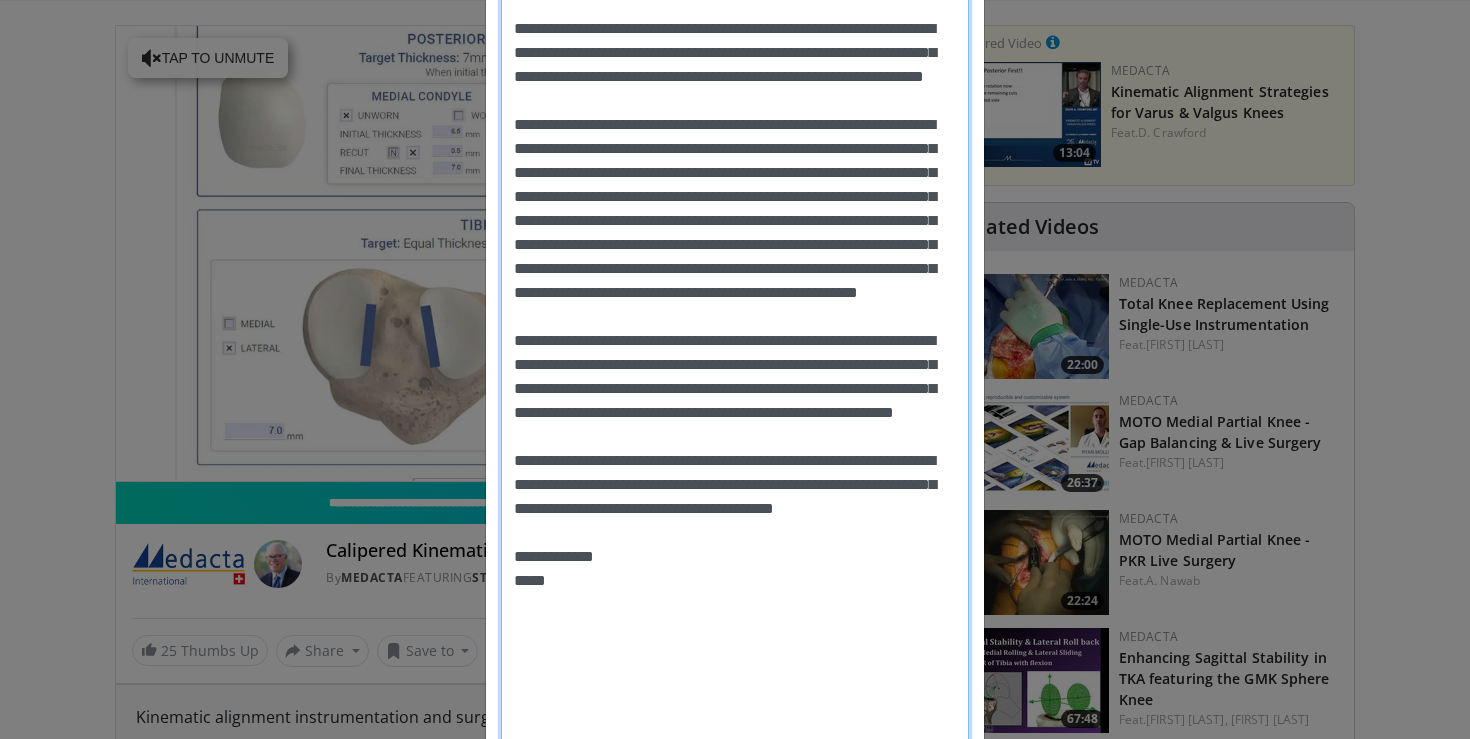 click on "Message" at bounding box center (735, 269) 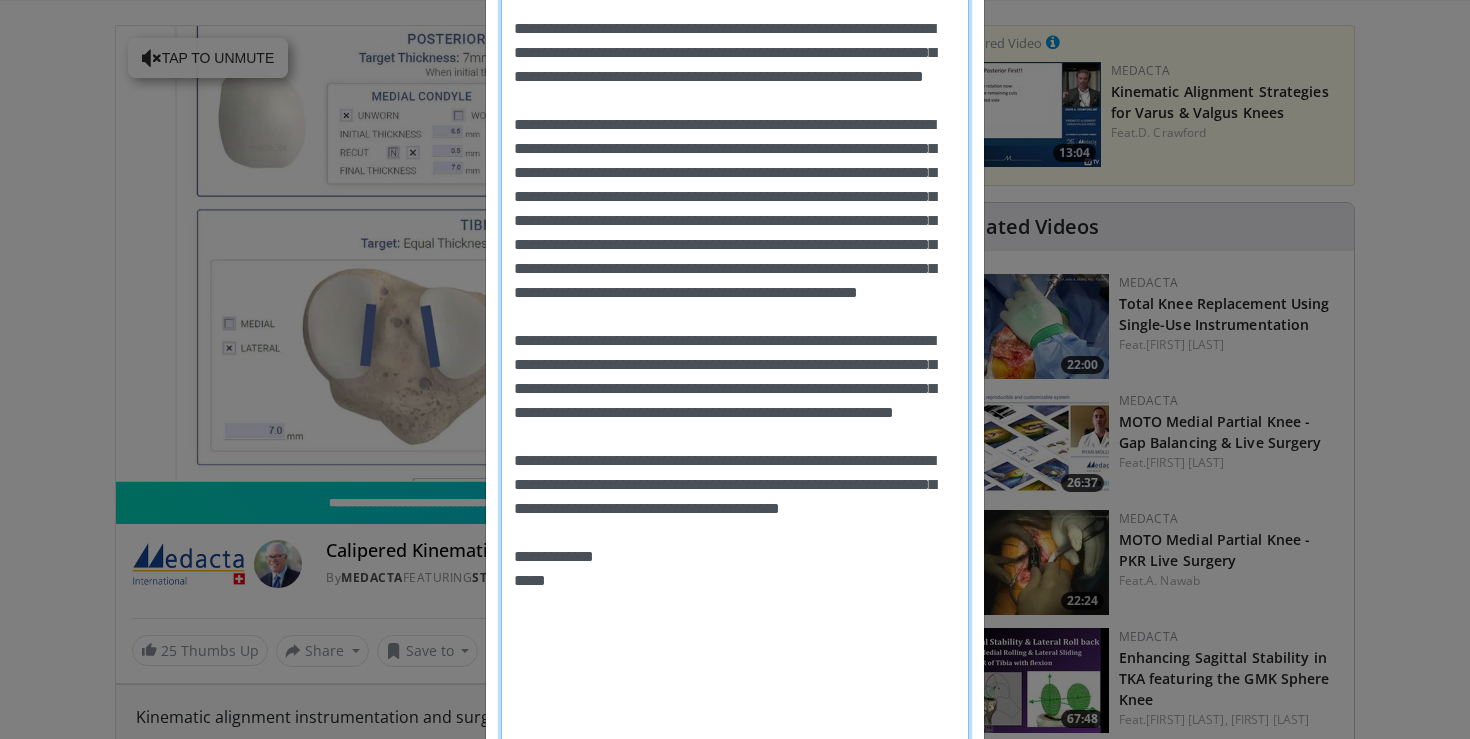 click on "Message" at bounding box center [735, 269] 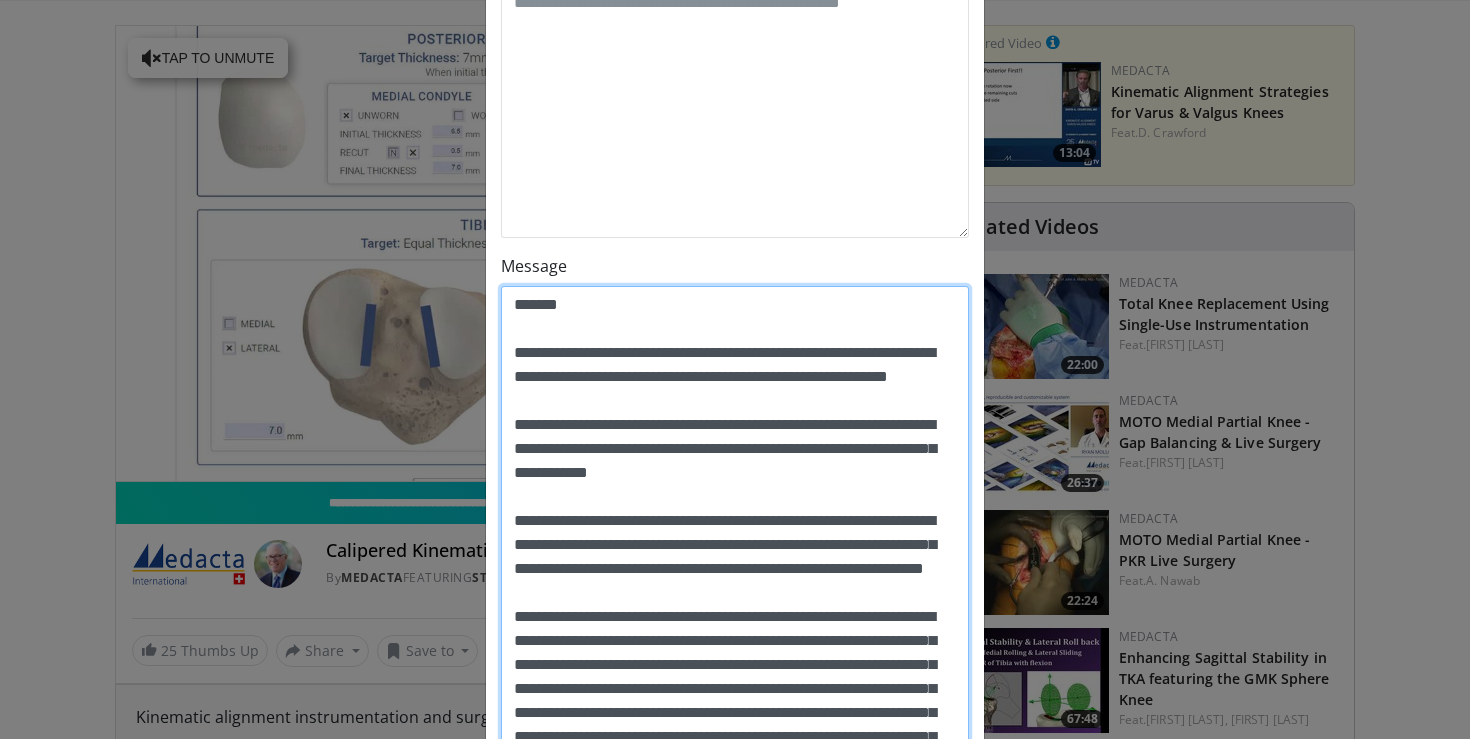 scroll, scrollTop: 161, scrollLeft: 0, axis: vertical 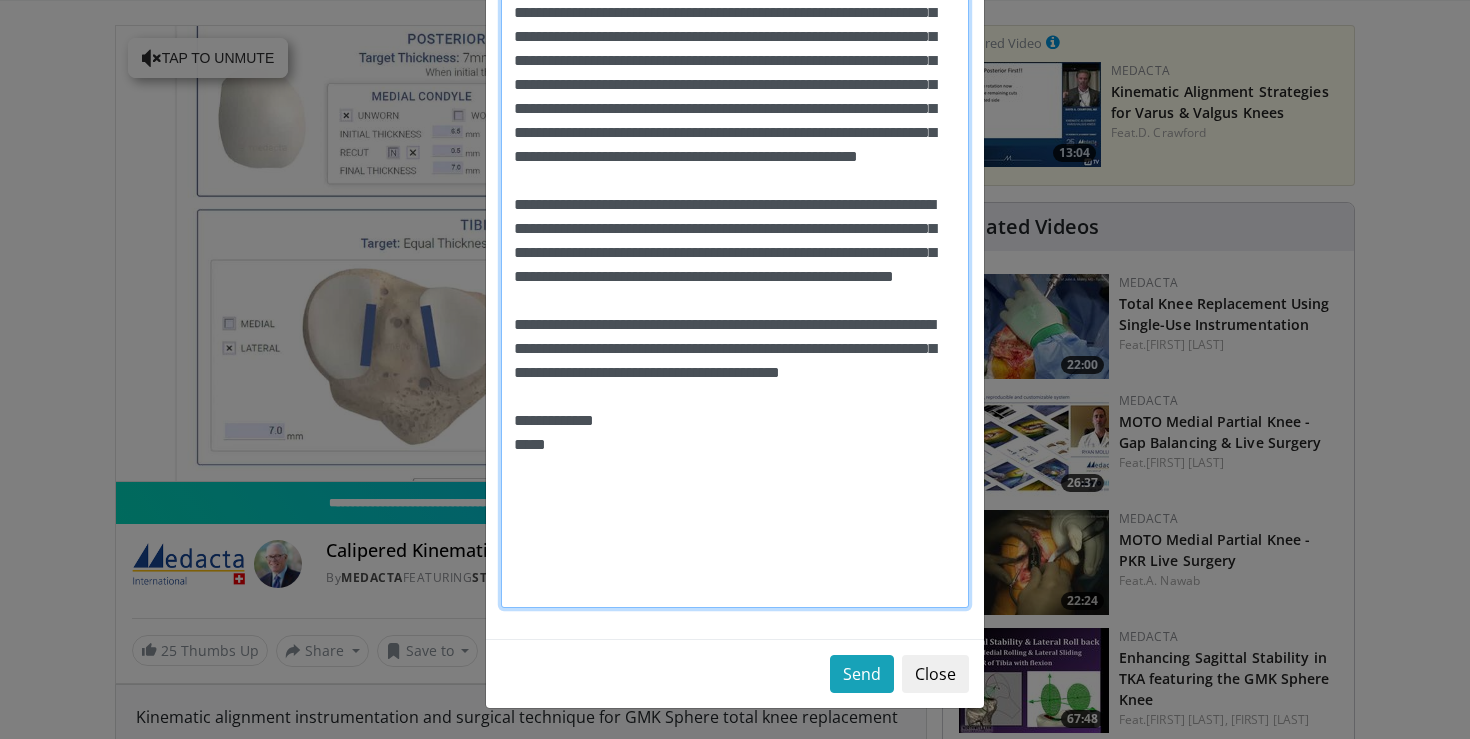 drag, startPoint x: 514, startPoint y: 298, endPoint x: 766, endPoint y: 588, distance: 384.19266 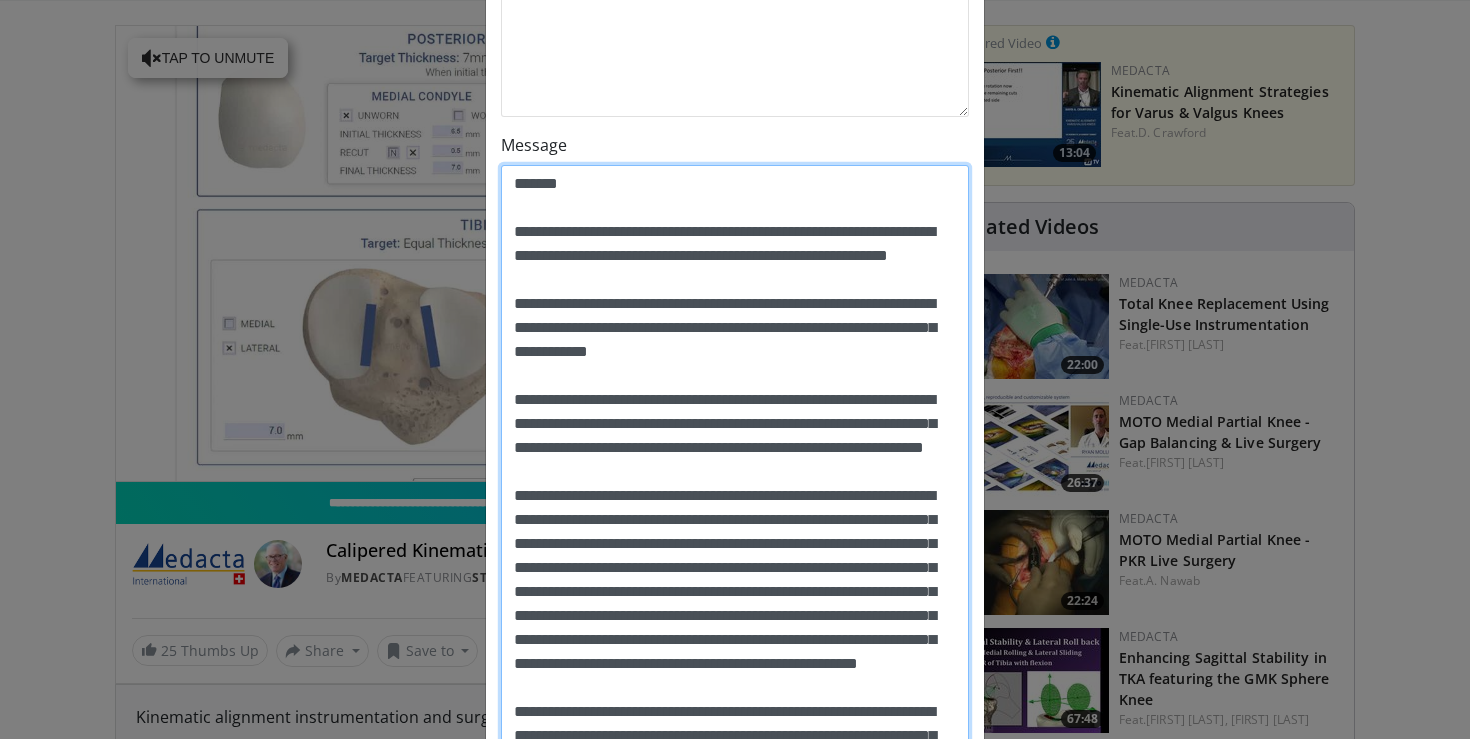 scroll, scrollTop: 357, scrollLeft: 0, axis: vertical 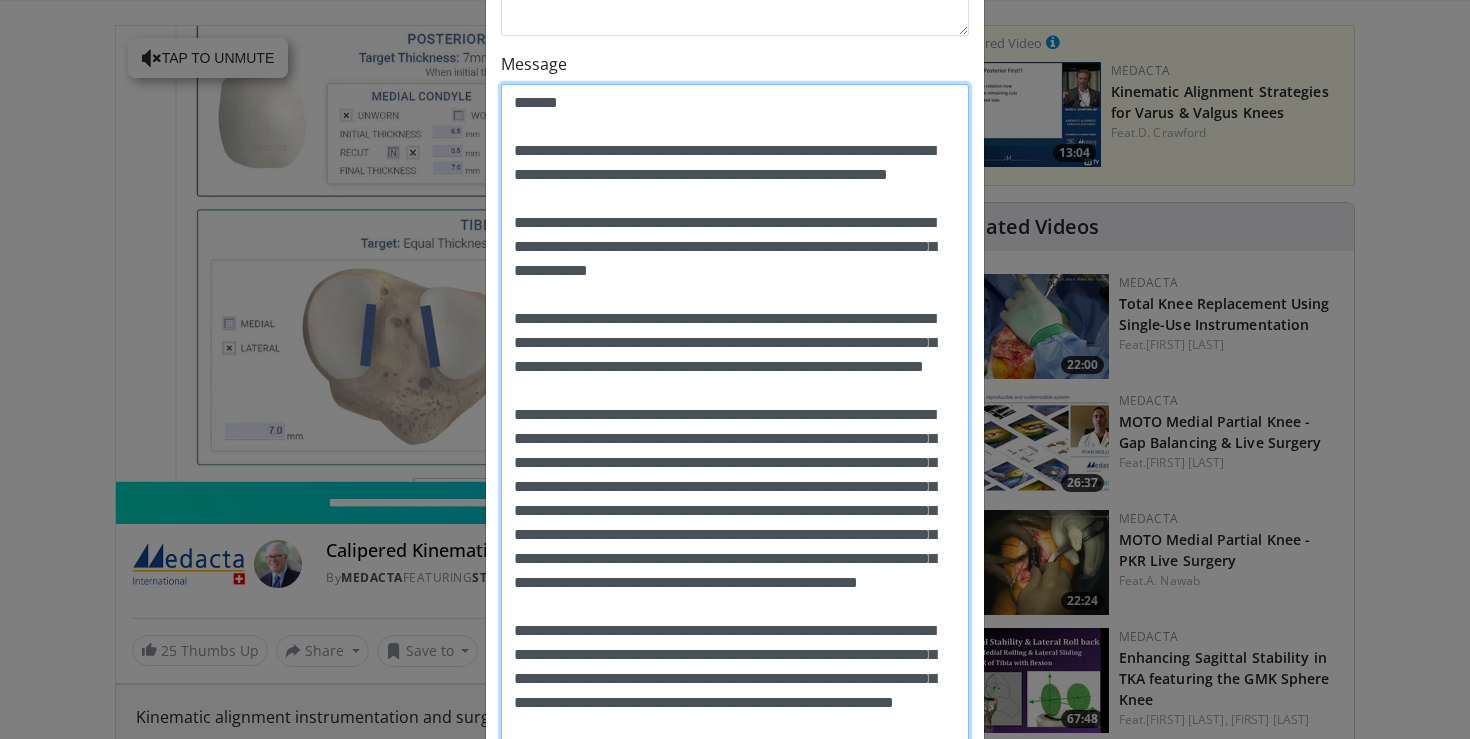 click on "Message" at bounding box center [735, 559] 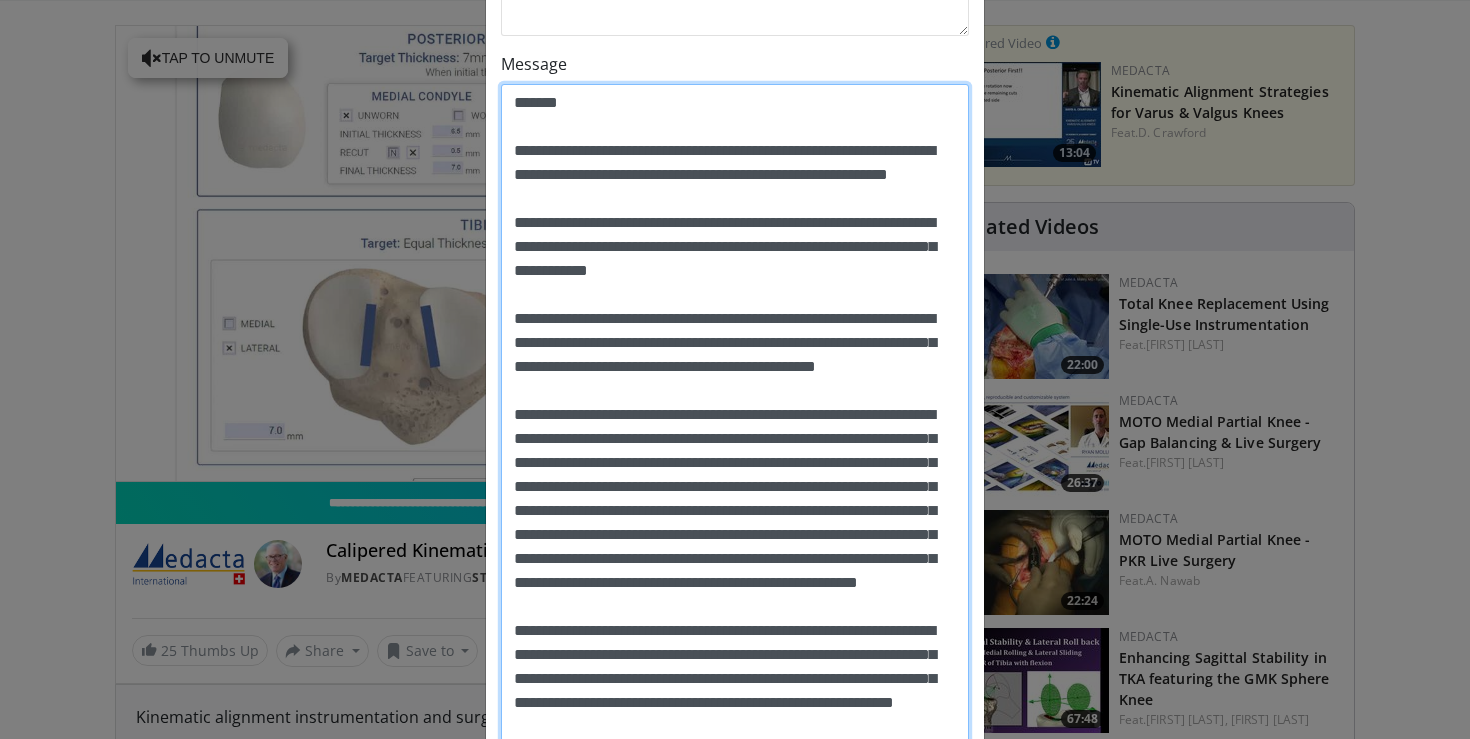 click on "Message" at bounding box center [735, 559] 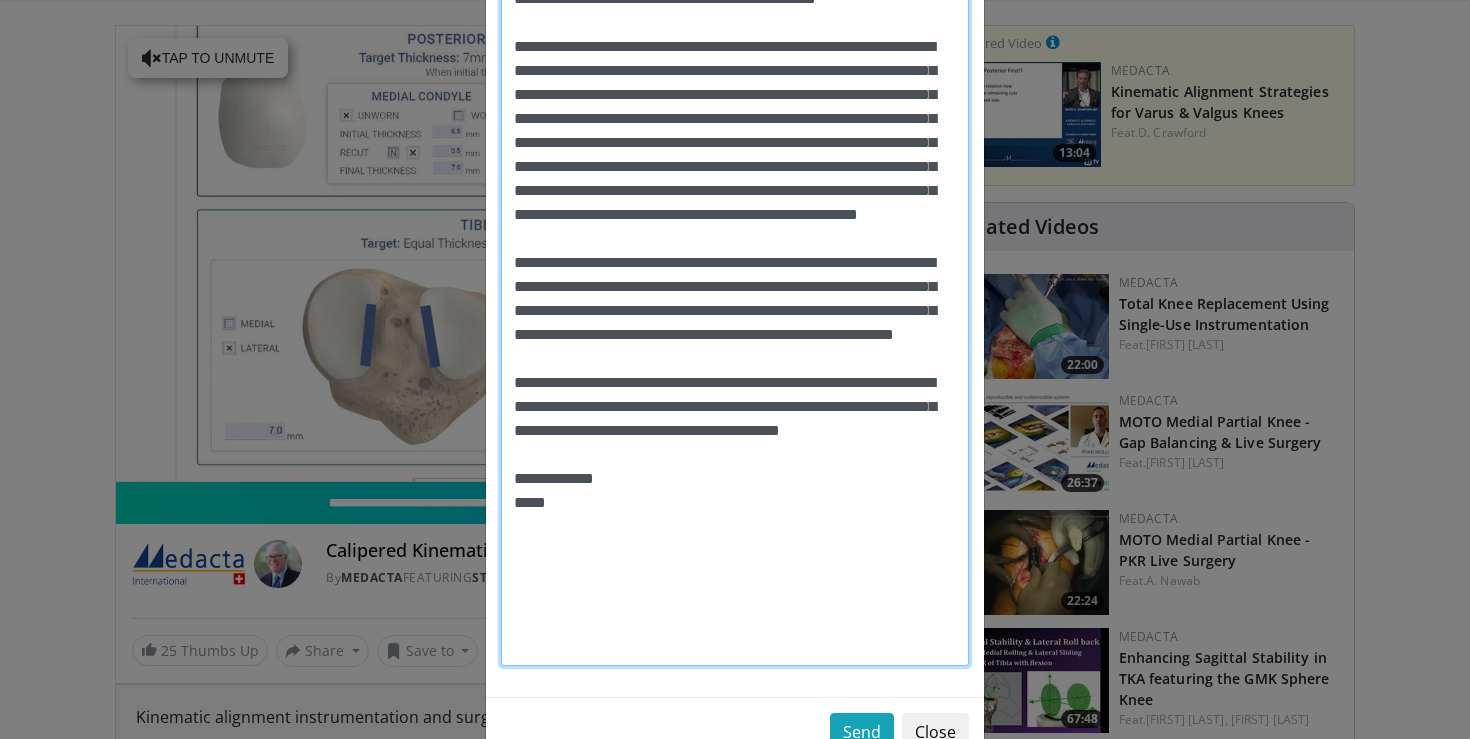 scroll, scrollTop: 732, scrollLeft: 0, axis: vertical 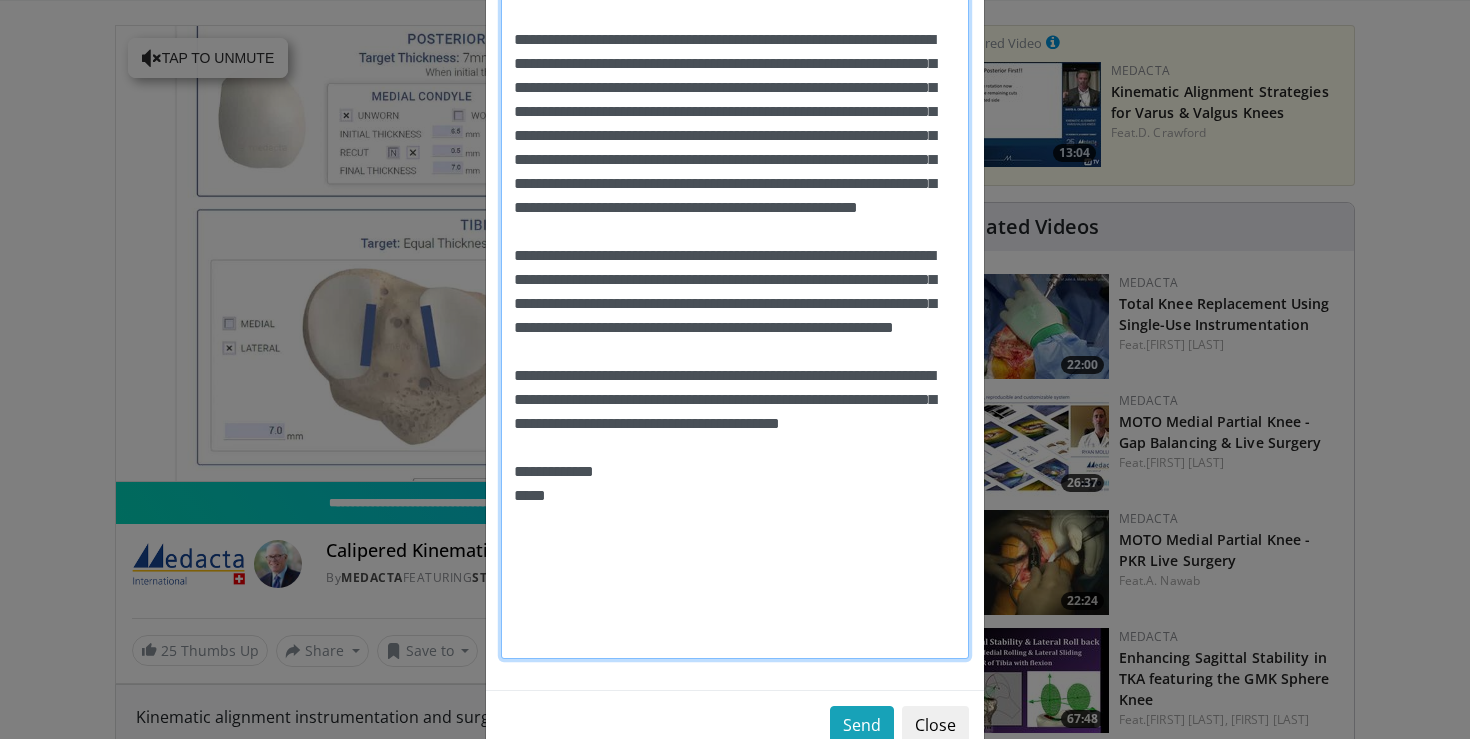 click on "Message" at bounding box center (735, 184) 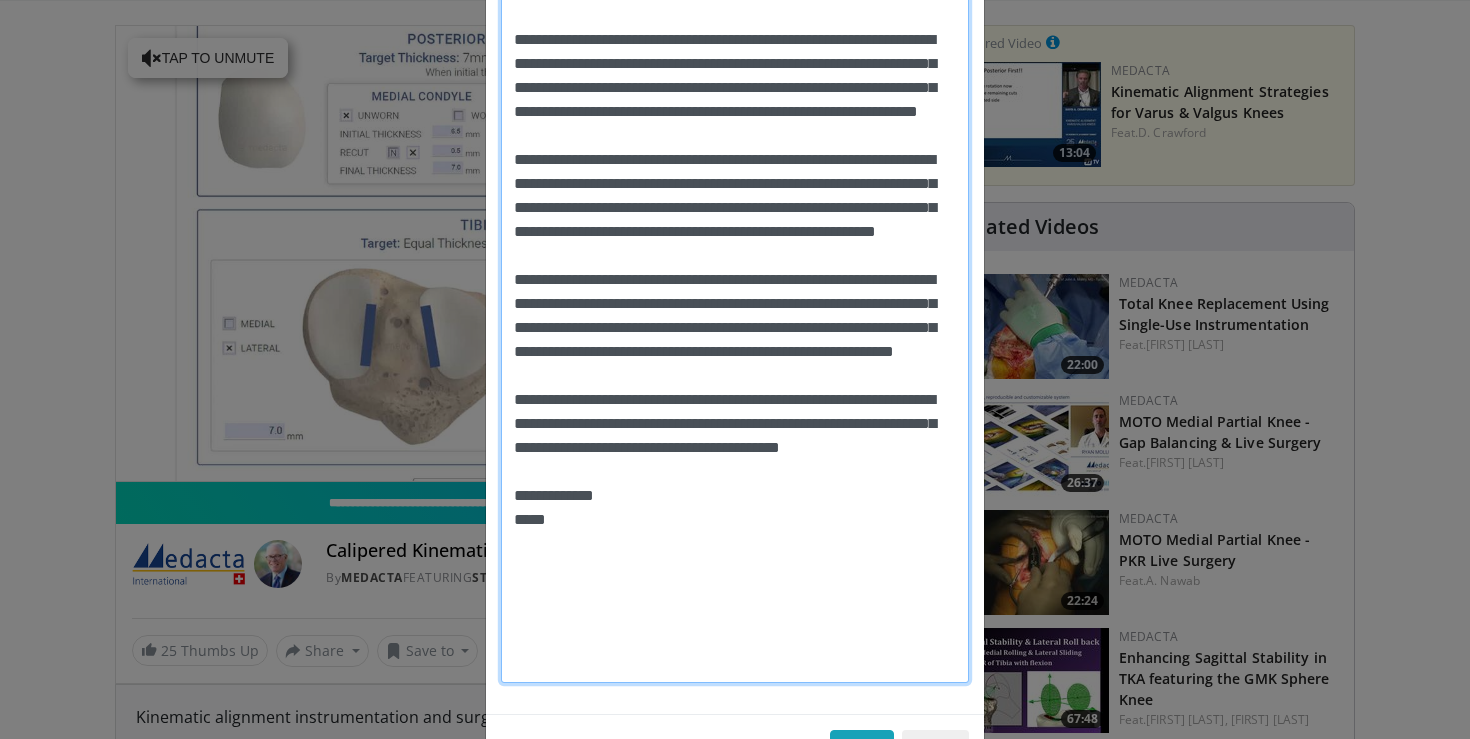 click on "Message" at bounding box center (735, 196) 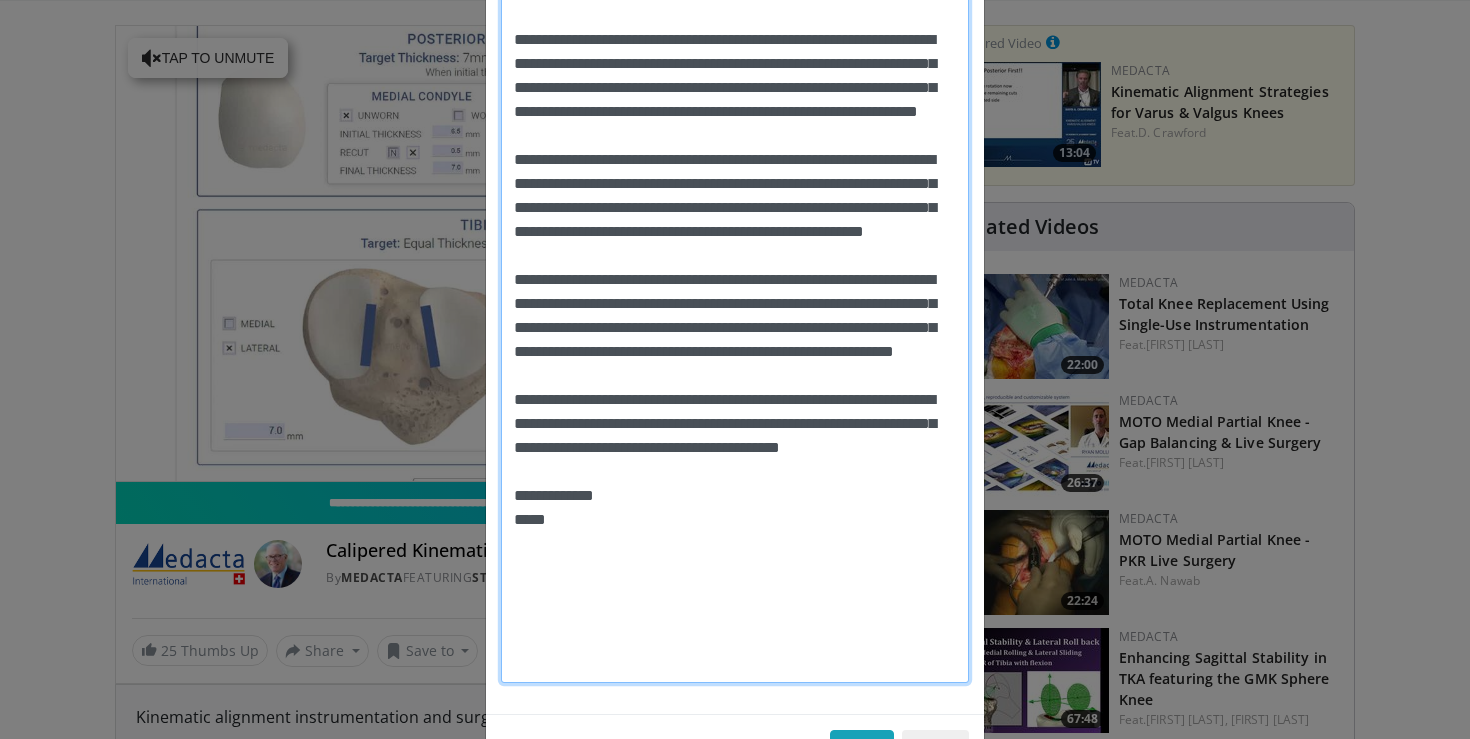 click on "Message" at bounding box center (735, 196) 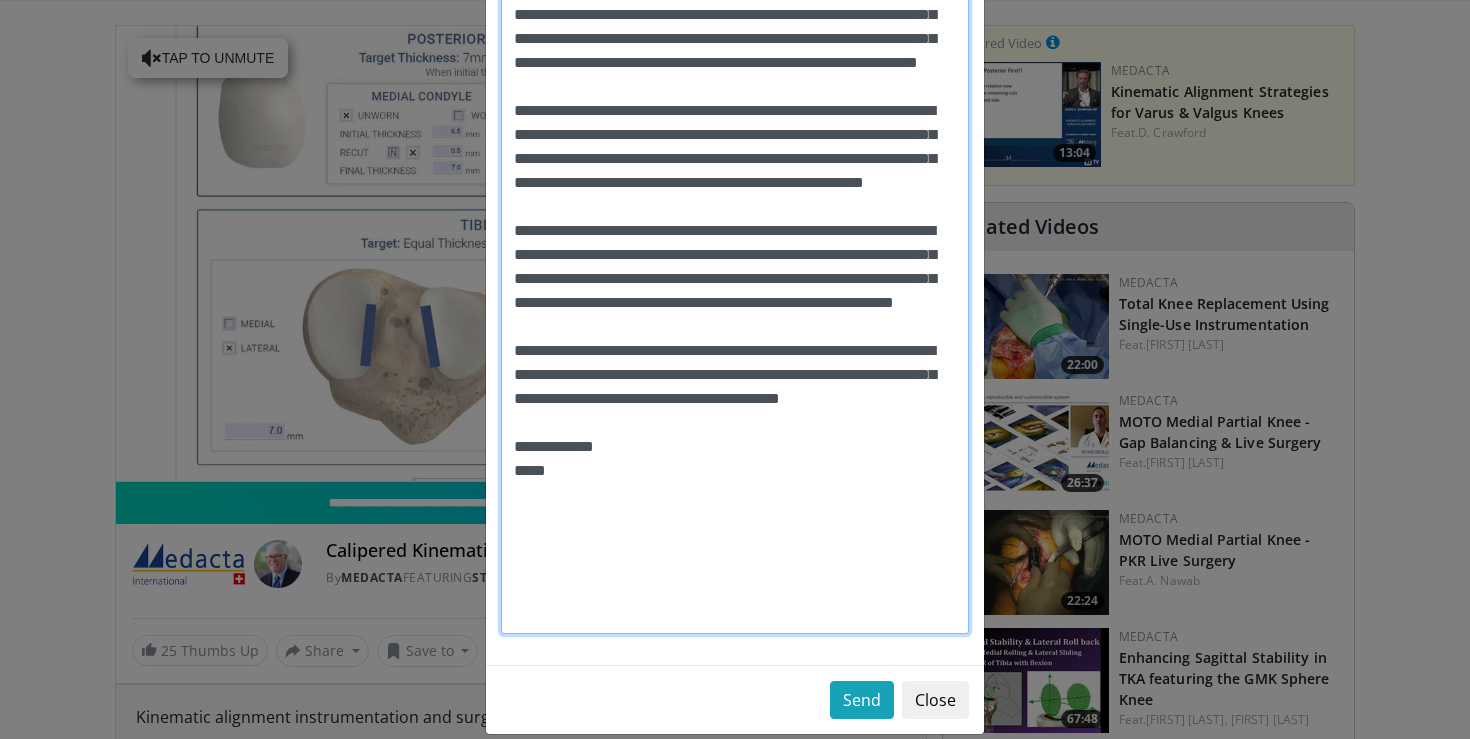 scroll, scrollTop: 782, scrollLeft: 0, axis: vertical 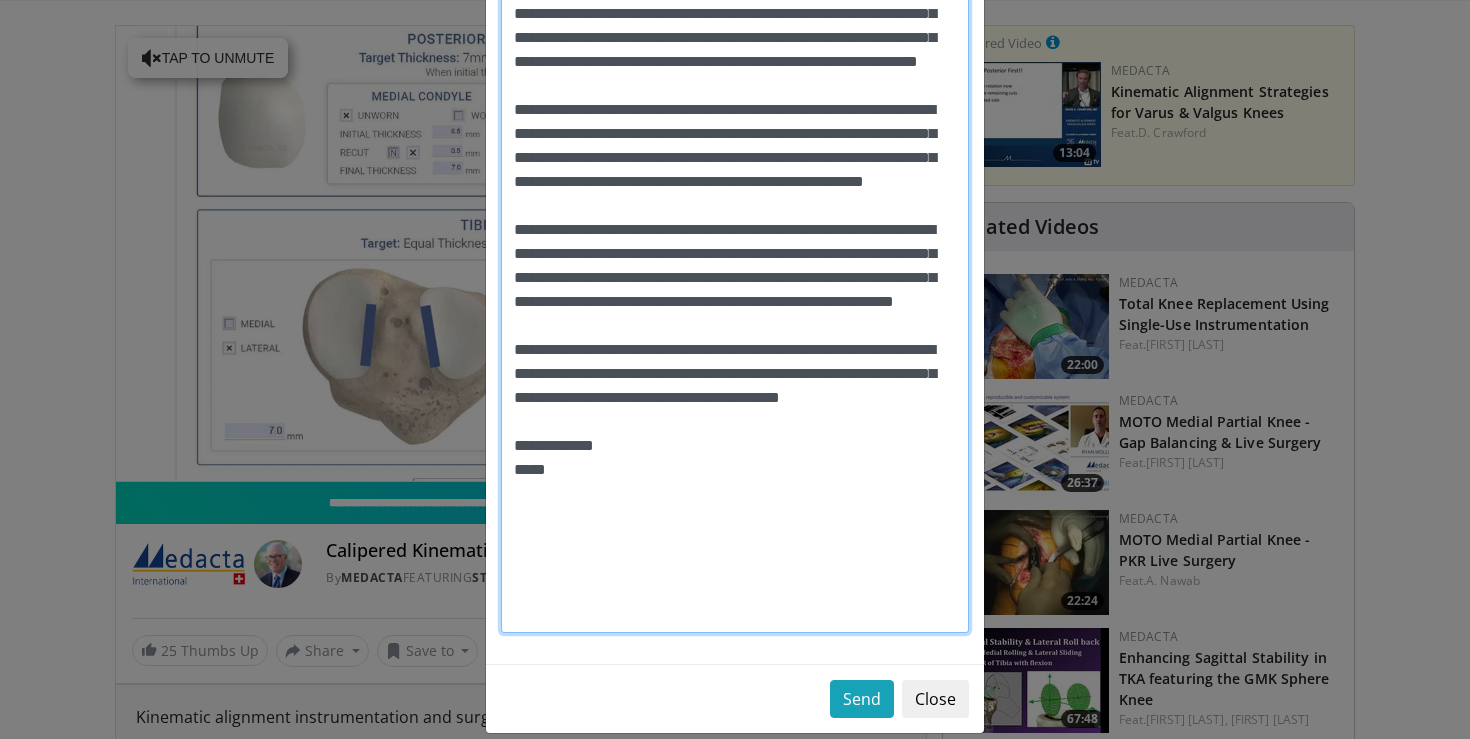 click on "Message" at bounding box center [735, 146] 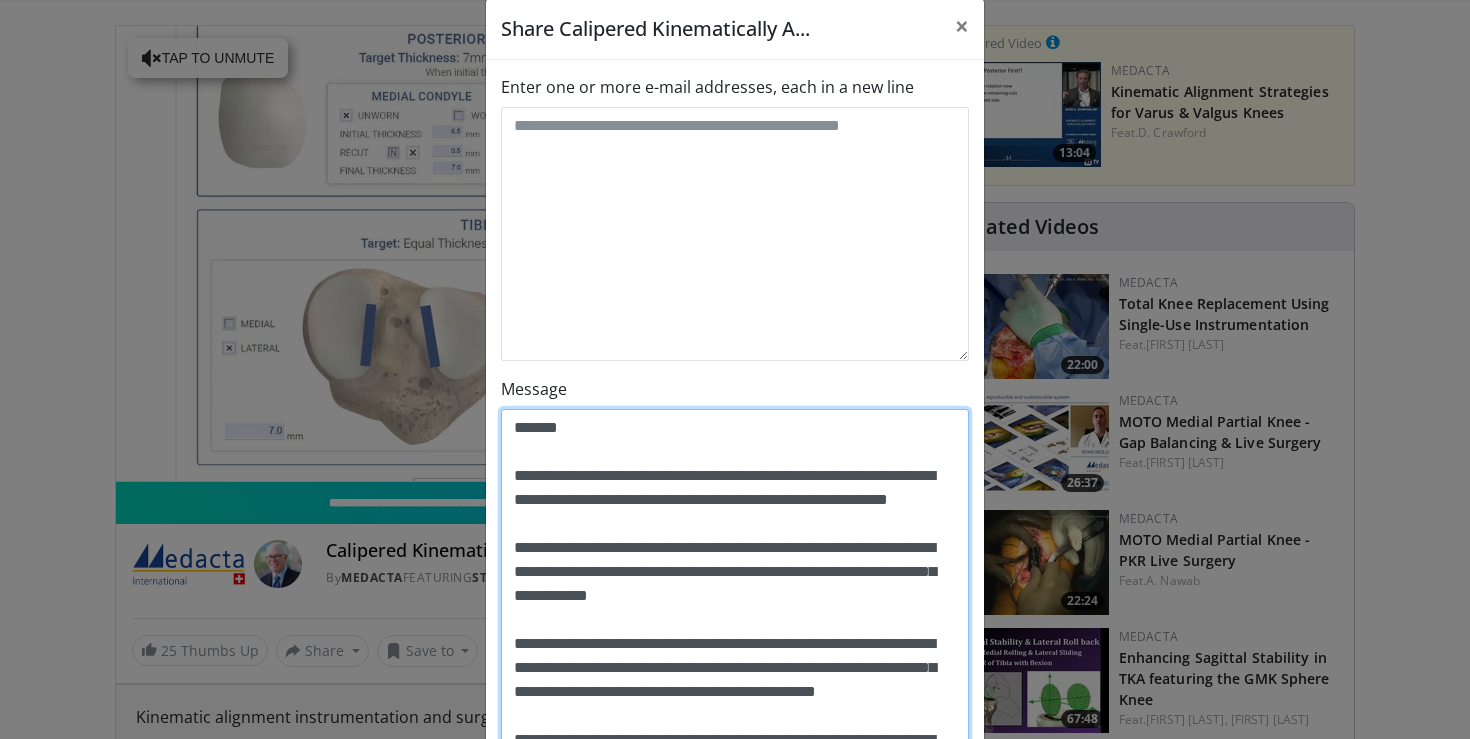 scroll, scrollTop: 28, scrollLeft: 0, axis: vertical 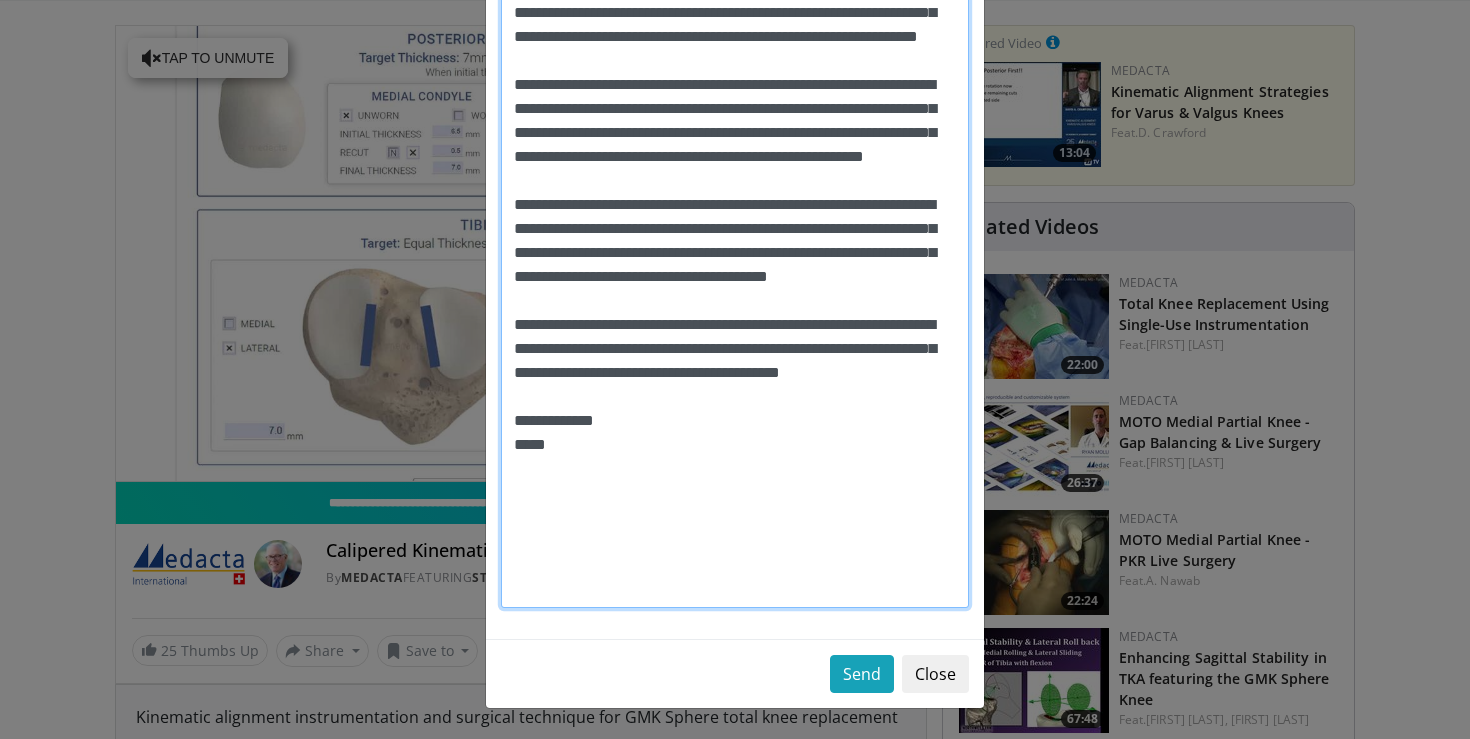 drag, startPoint x: 517, startPoint y: 430, endPoint x: 801, endPoint y: 595, distance: 328.45242 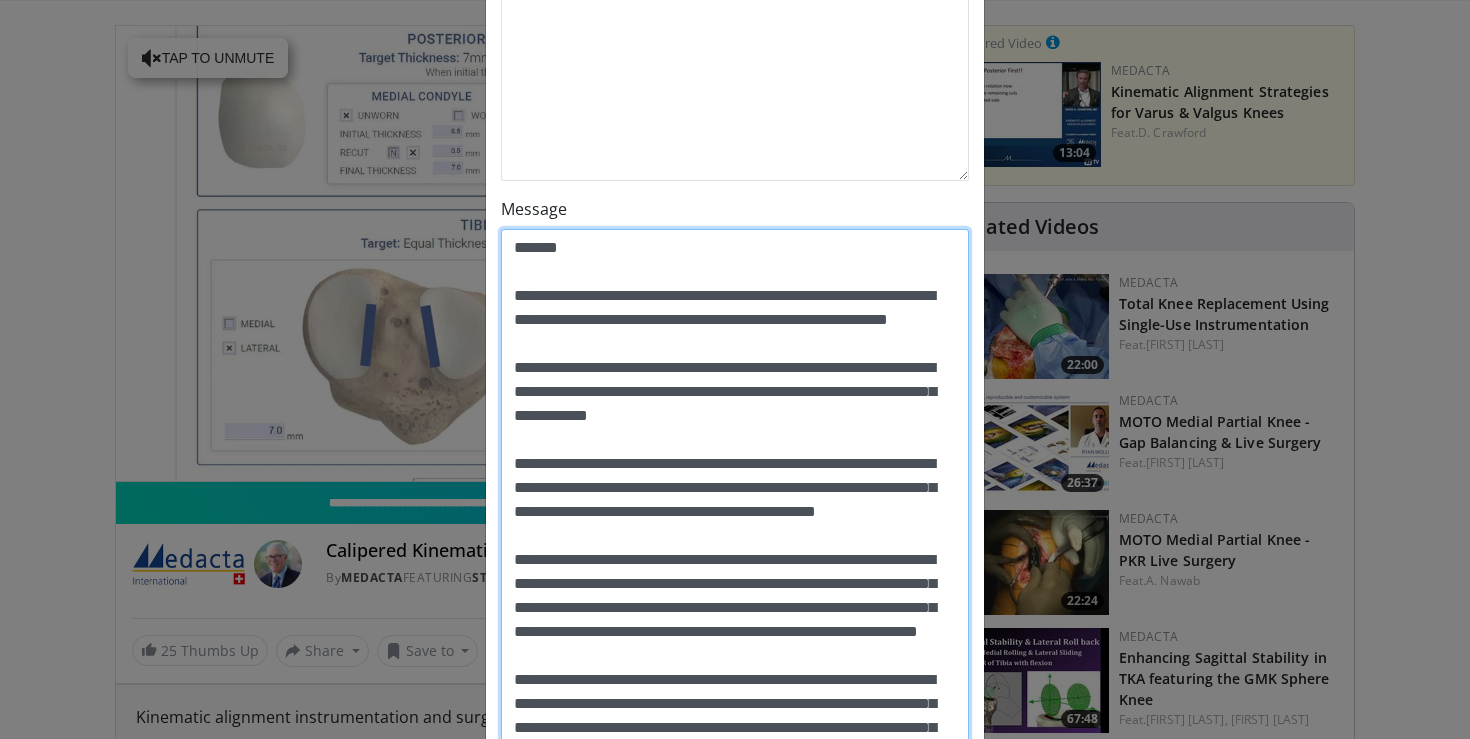 scroll, scrollTop: 0, scrollLeft: 0, axis: both 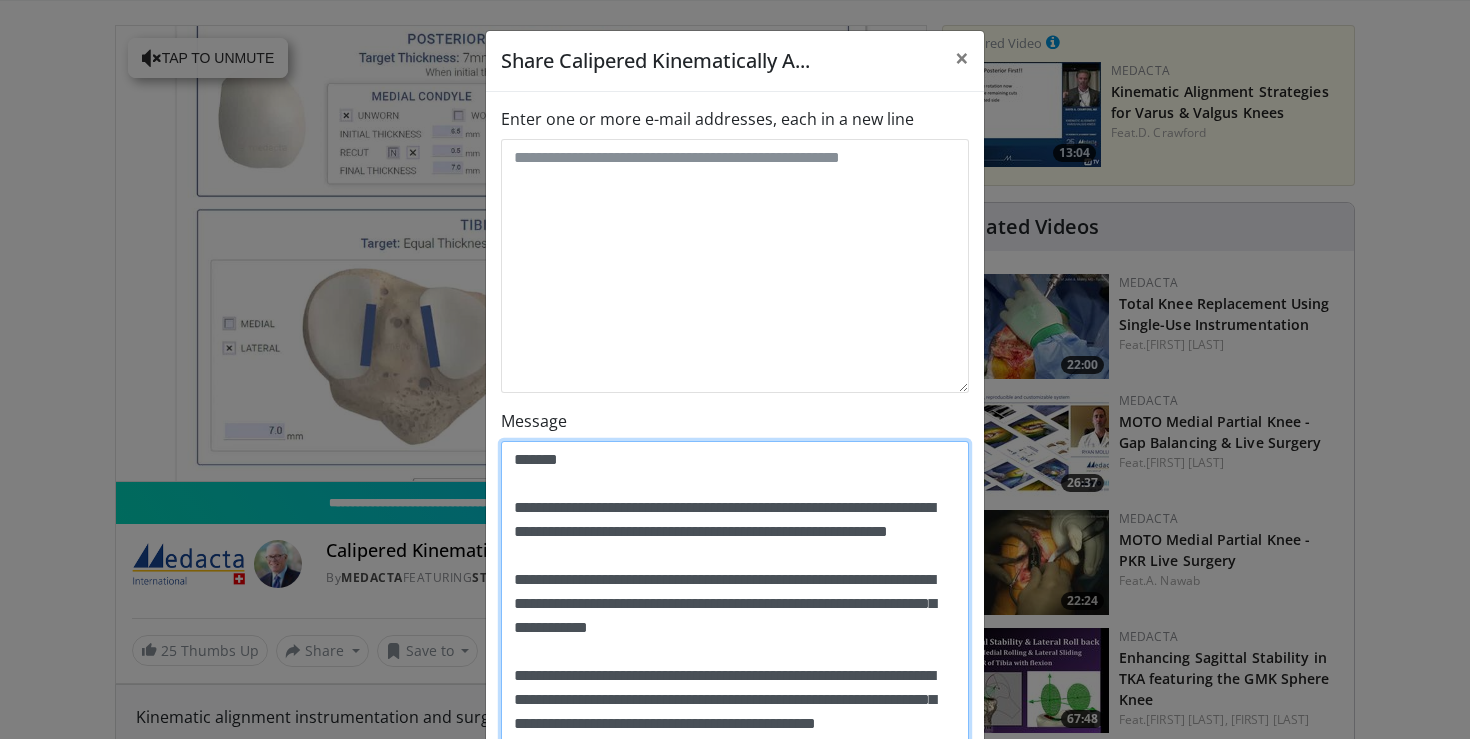 type on "**********" 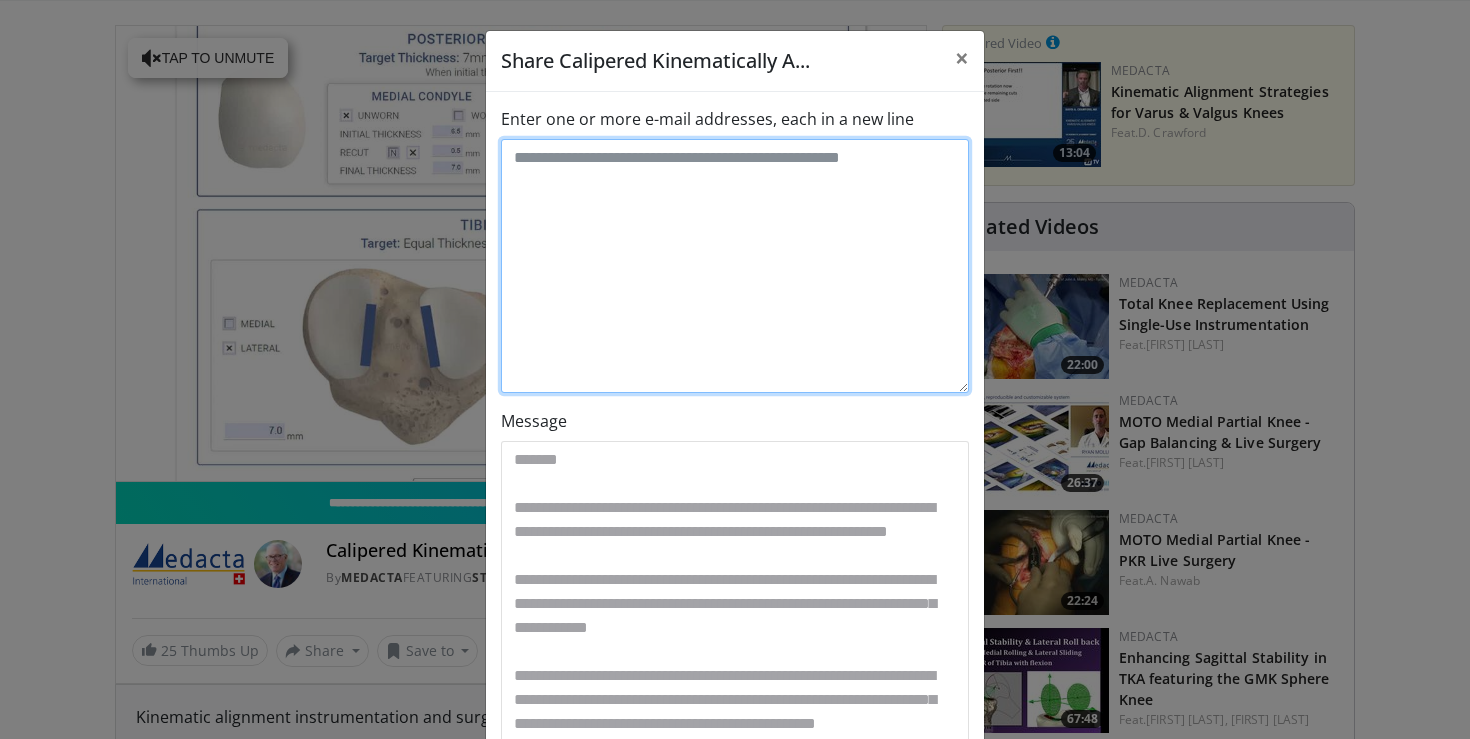 click on "Enter one or more e-mail addresses, each in a new line" at bounding box center [735, 266] 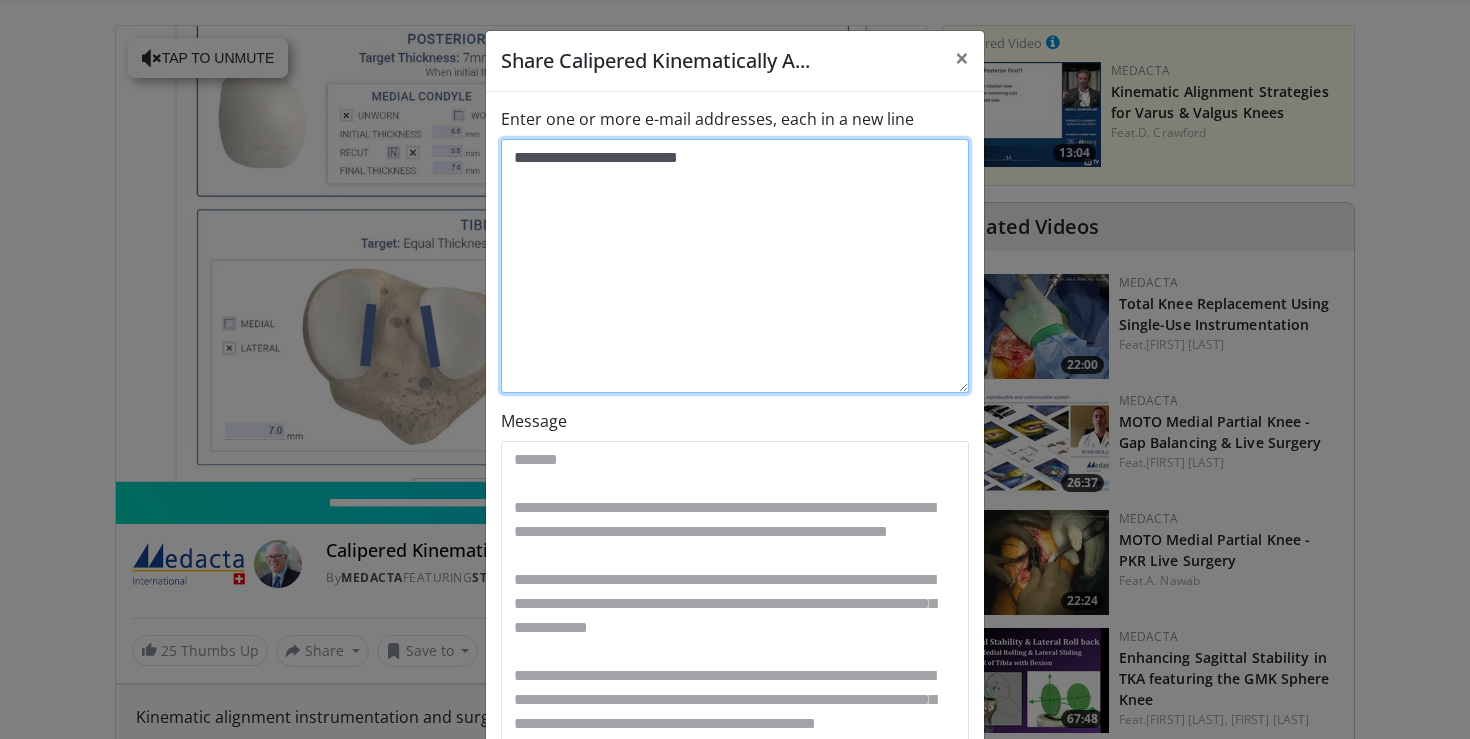 type on "**********" 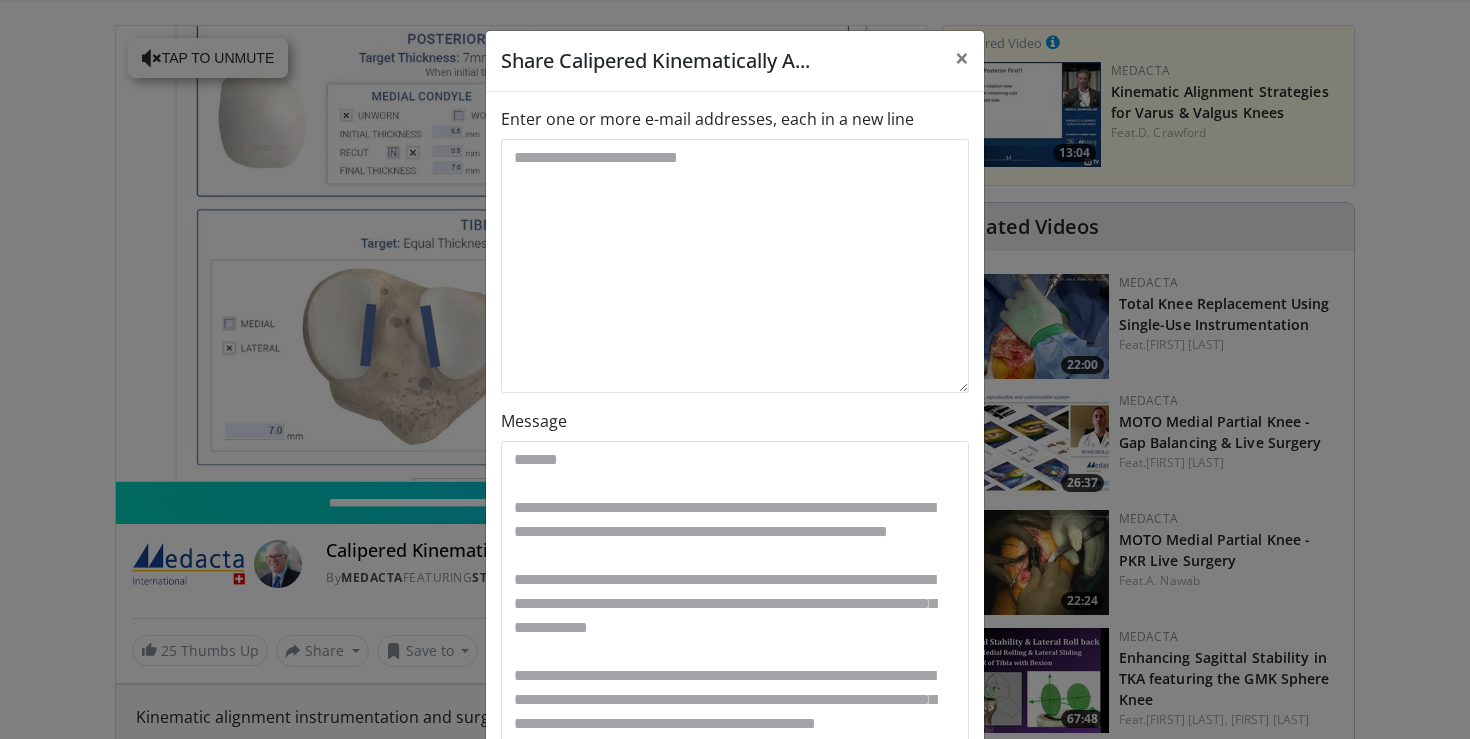 click on "Message" at bounding box center [735, 912] 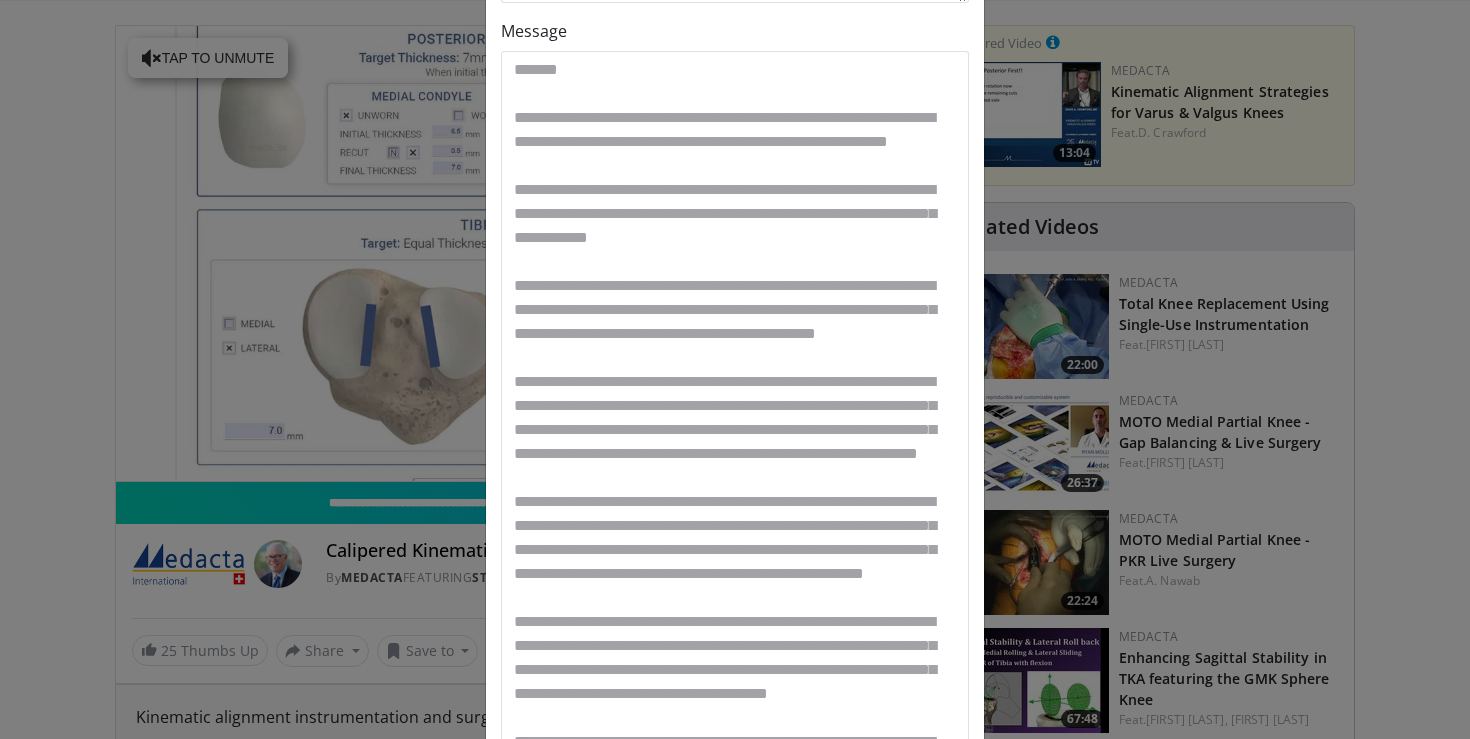 scroll, scrollTop: 387, scrollLeft: 0, axis: vertical 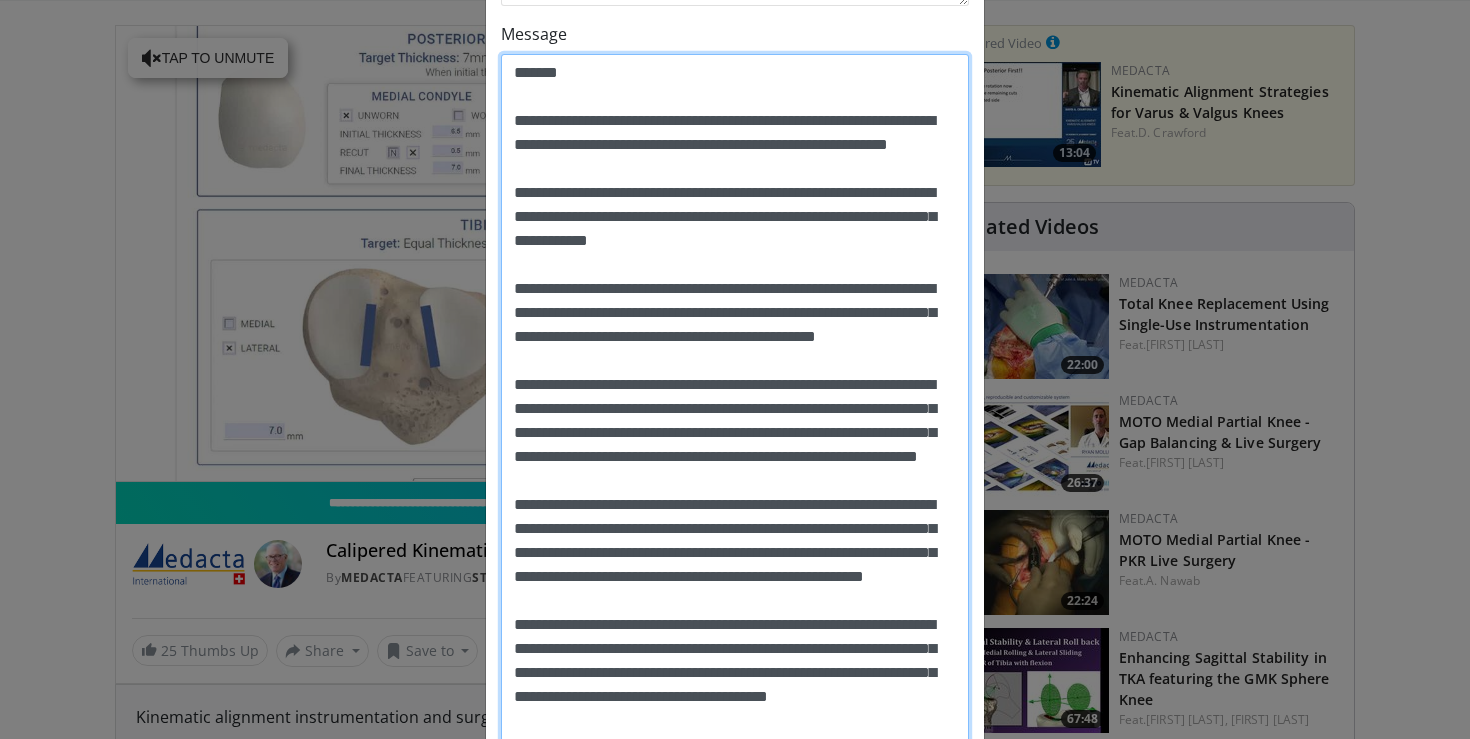 click on "Message" at bounding box center (735, 541) 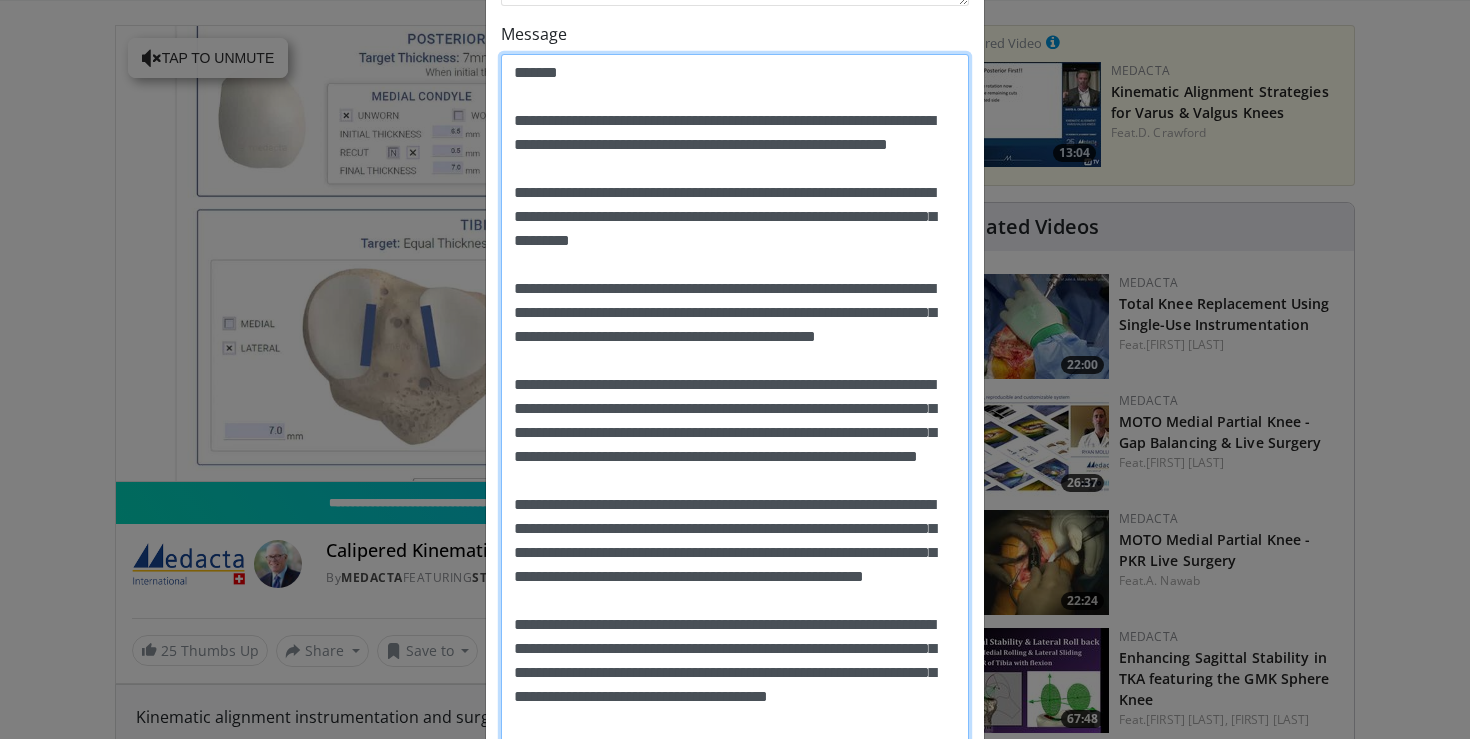 click on "Message" at bounding box center [735, 541] 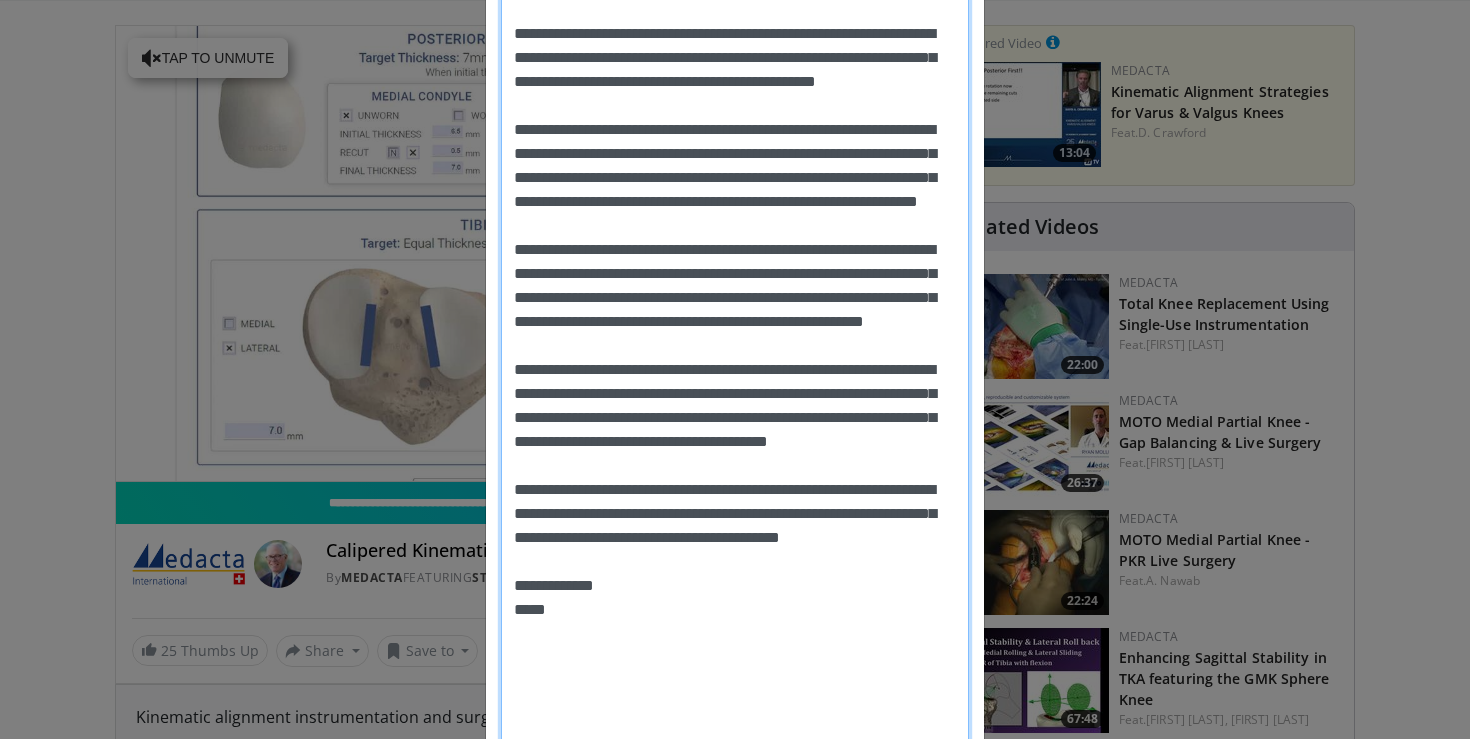 scroll, scrollTop: 660, scrollLeft: 0, axis: vertical 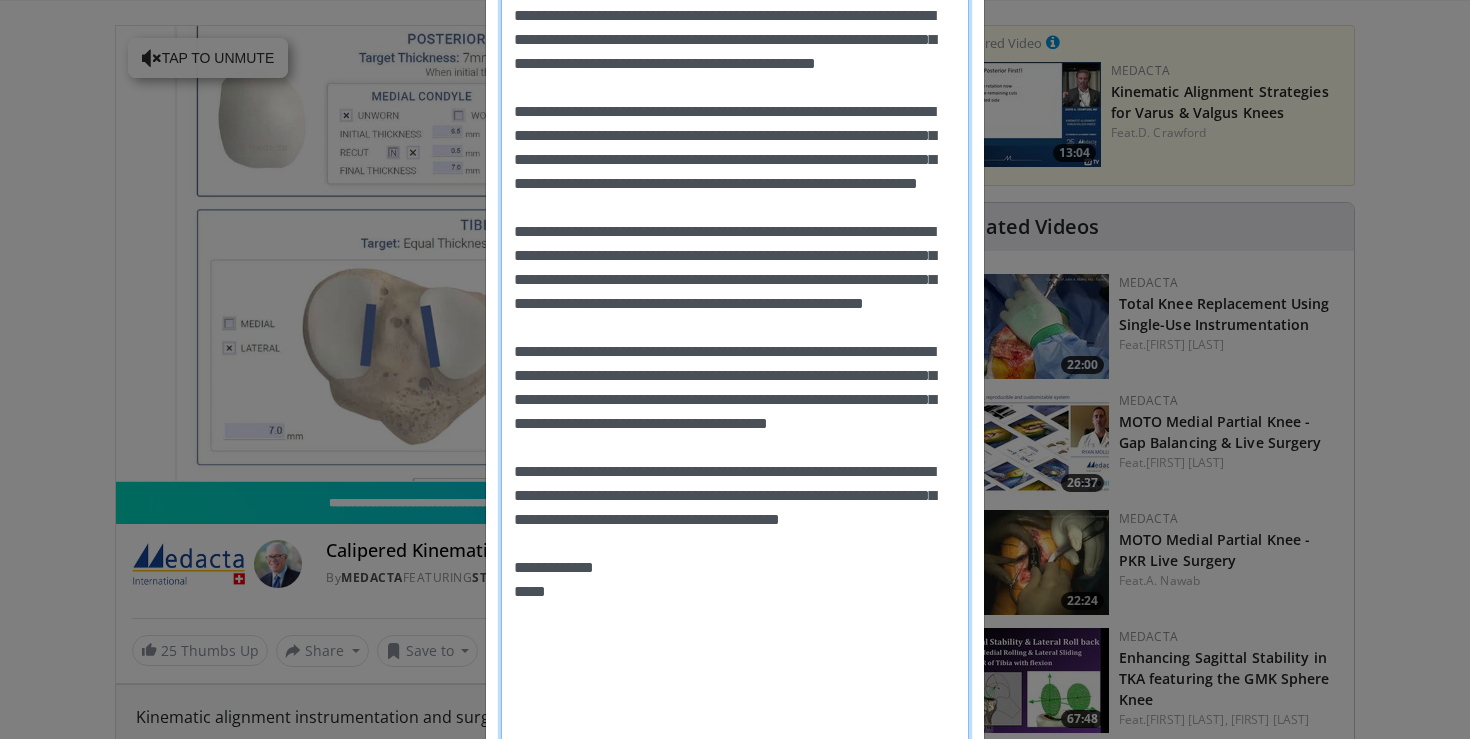 click on "Message" at bounding box center [735, 268] 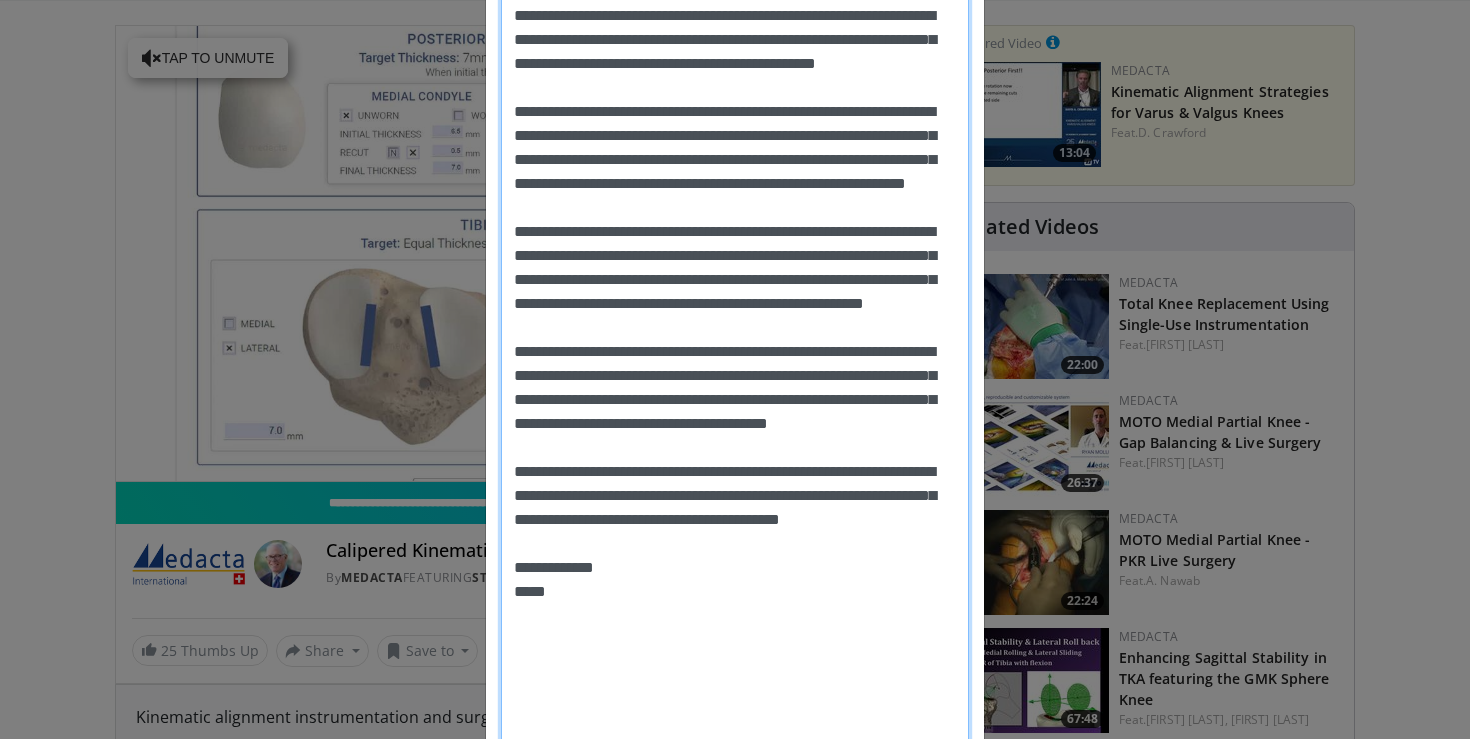 click on "Message" at bounding box center [735, 268] 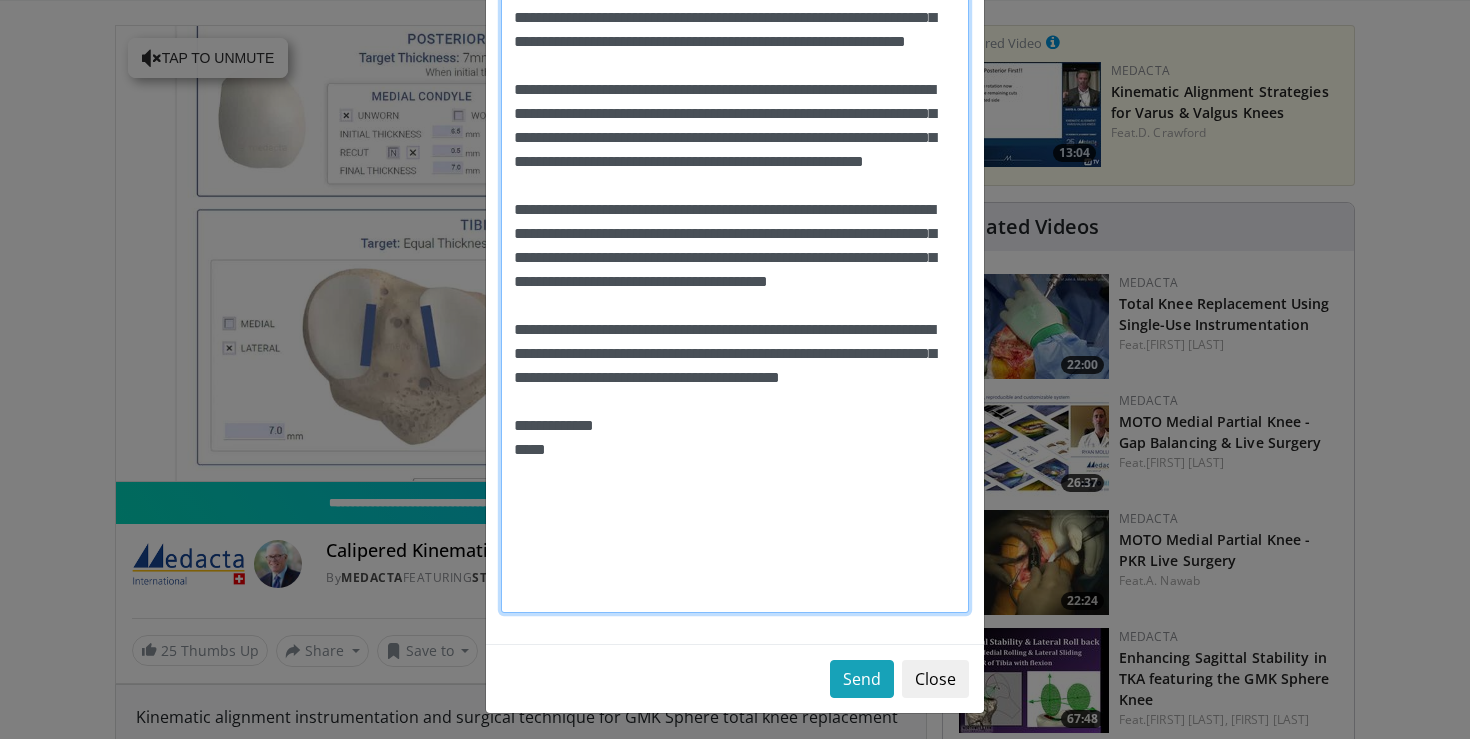 scroll, scrollTop: 807, scrollLeft: 0, axis: vertical 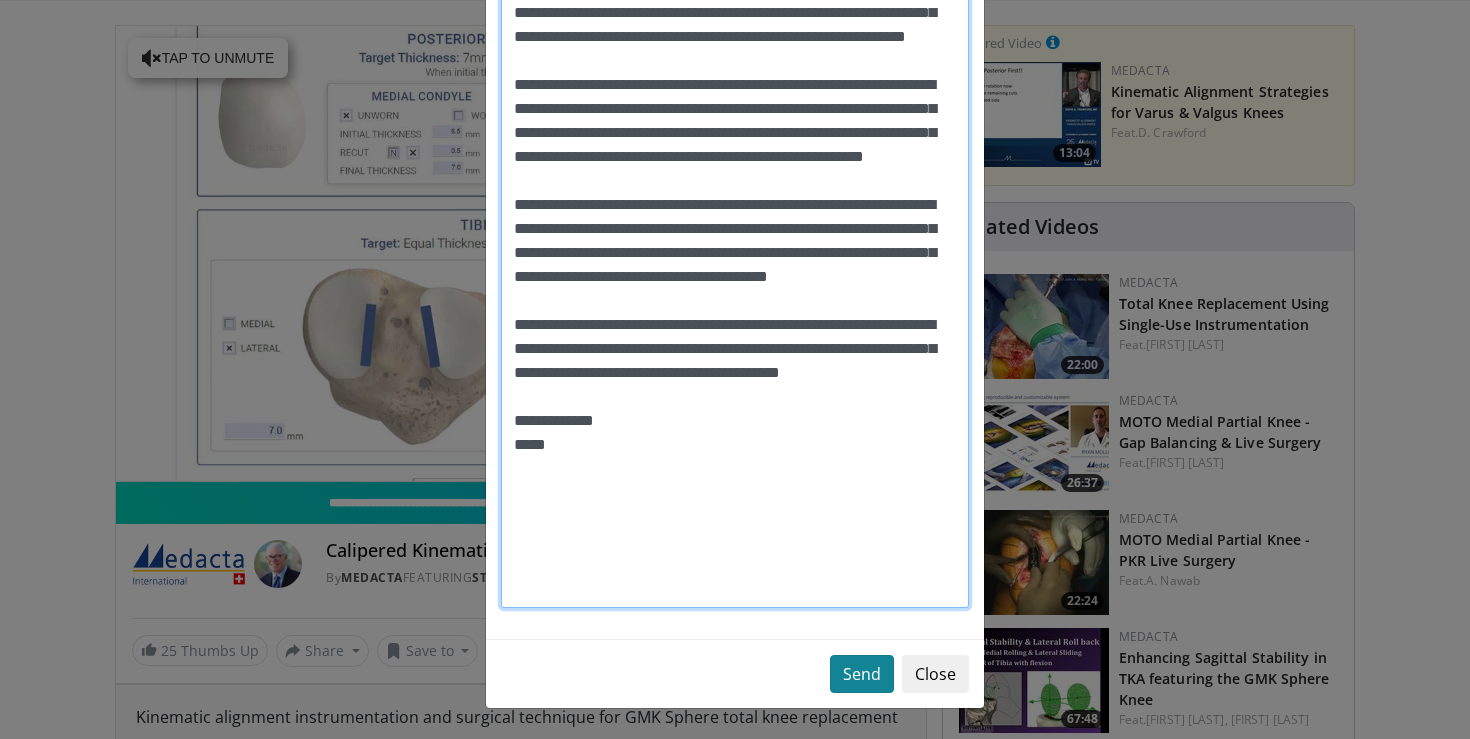type on "**********" 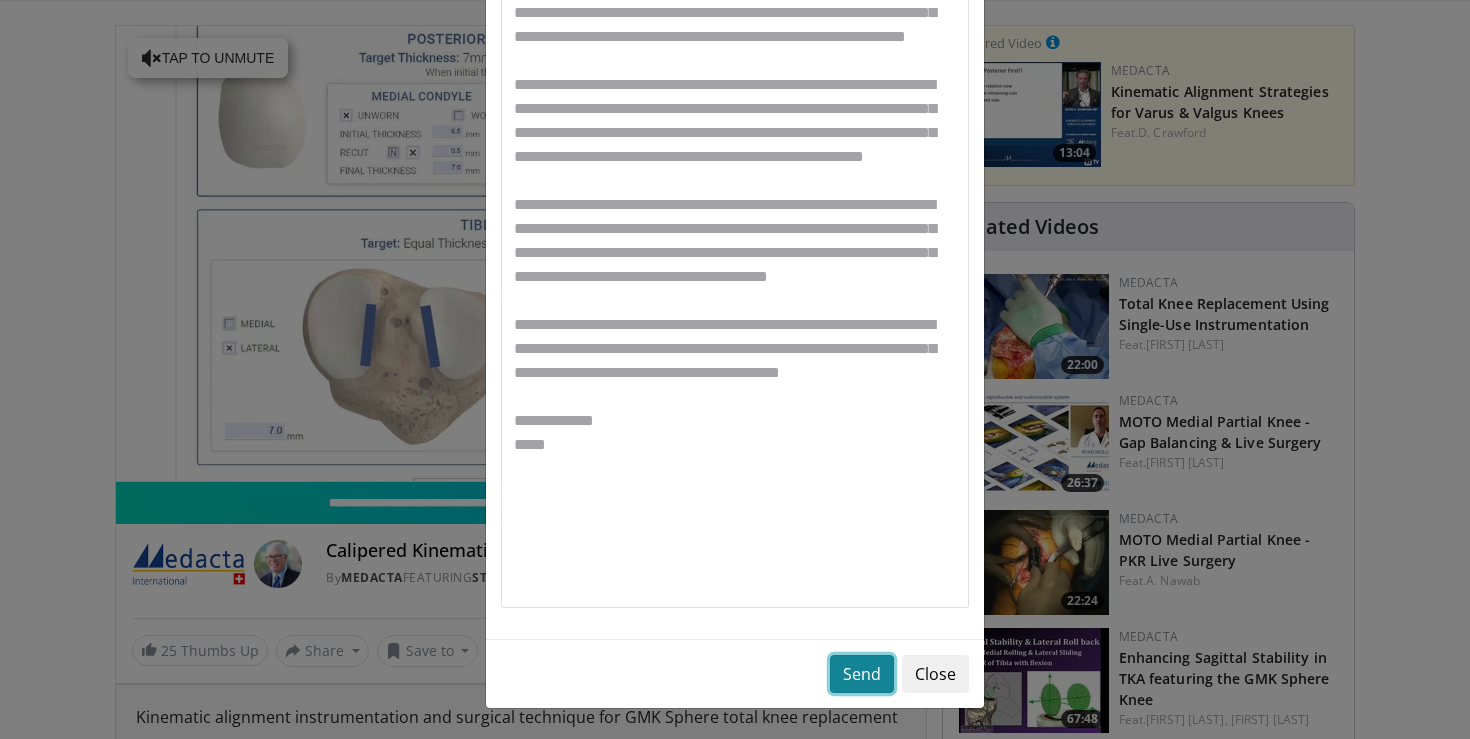click on "Send" at bounding box center [862, 674] 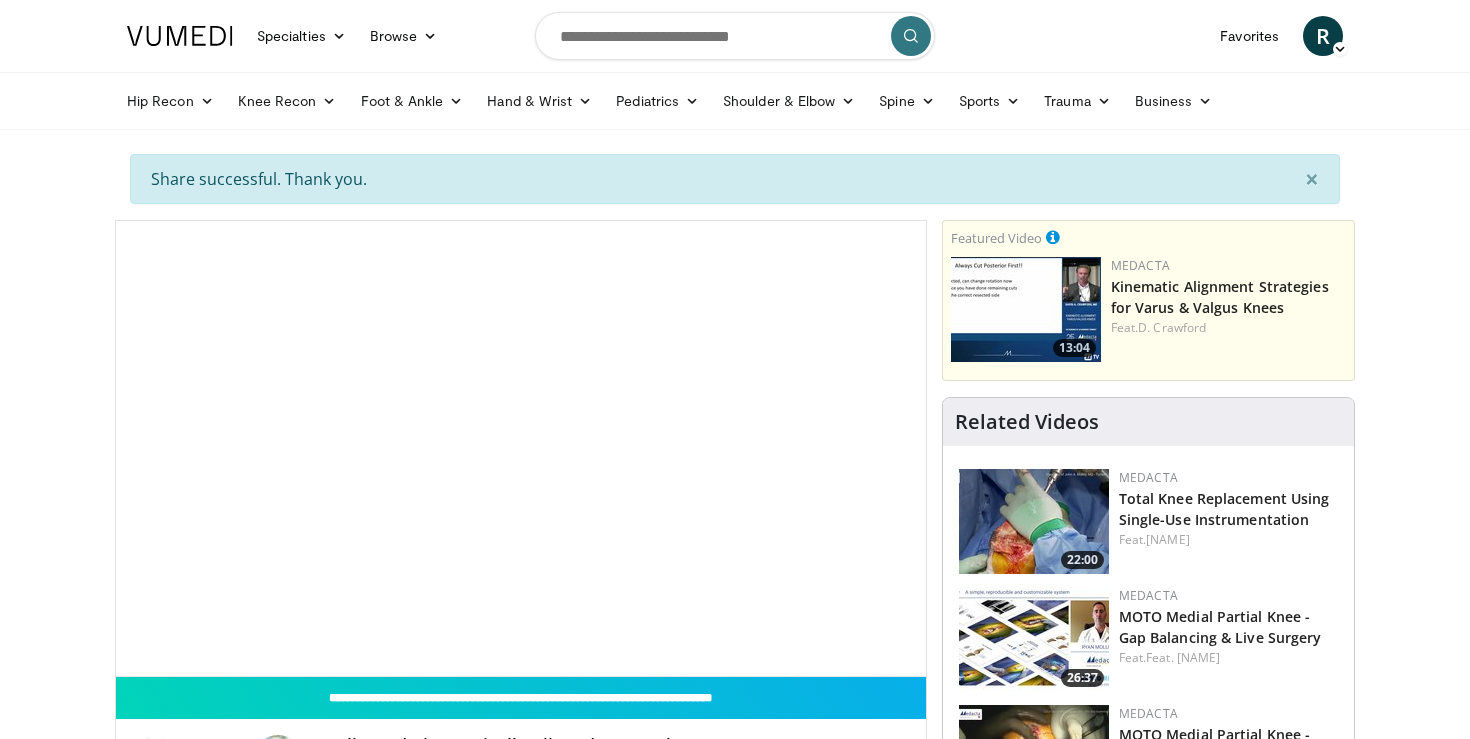 scroll, scrollTop: 0, scrollLeft: 0, axis: both 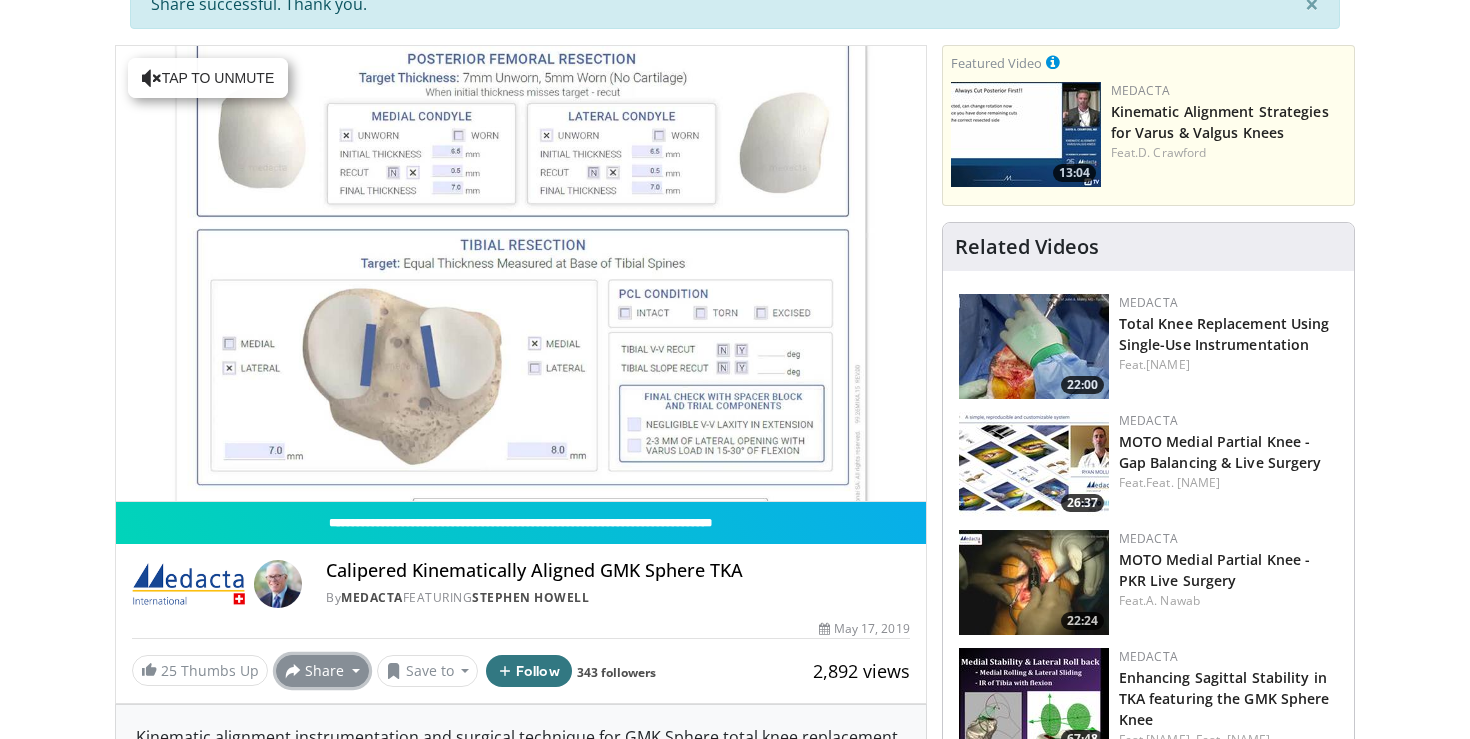 click on "Share" at bounding box center [322, 671] 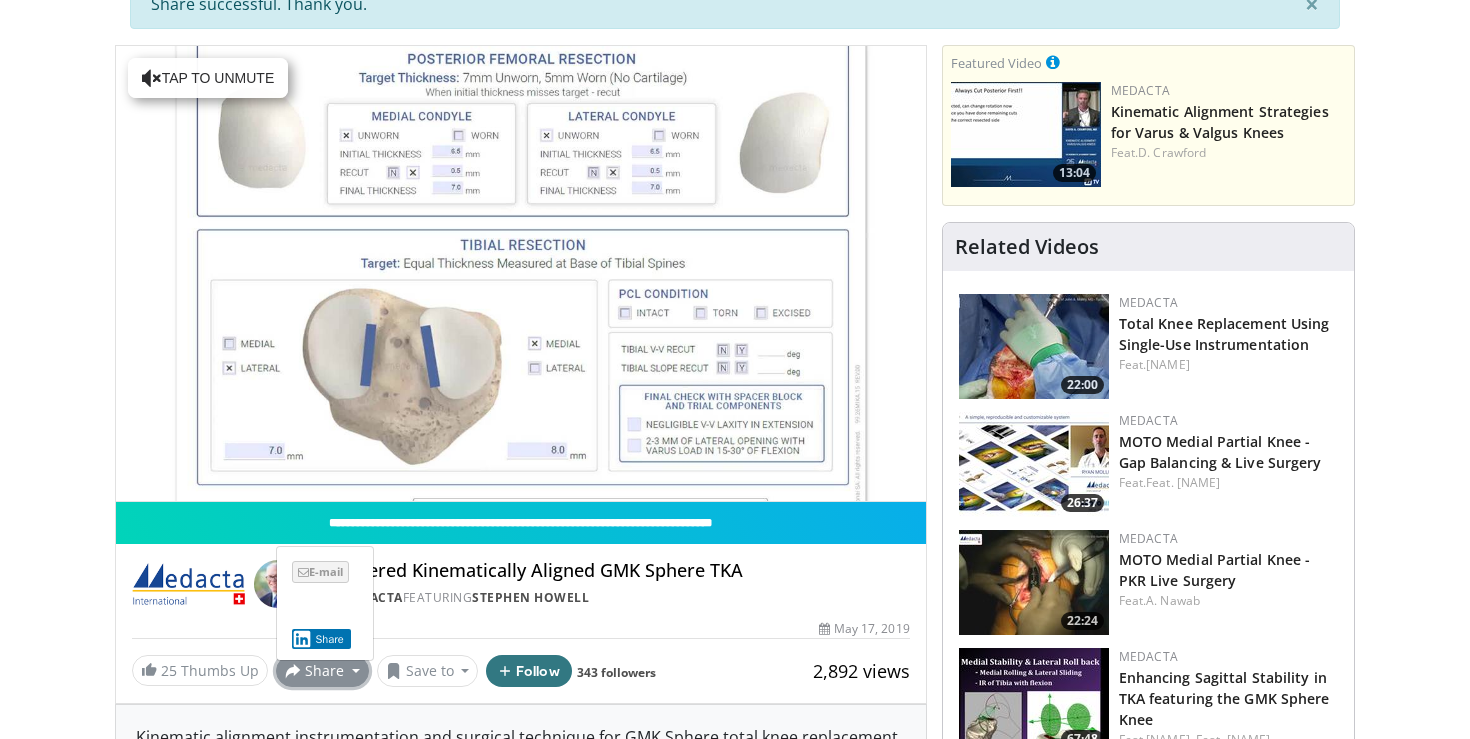 click on "E-mail" at bounding box center (320, 572) 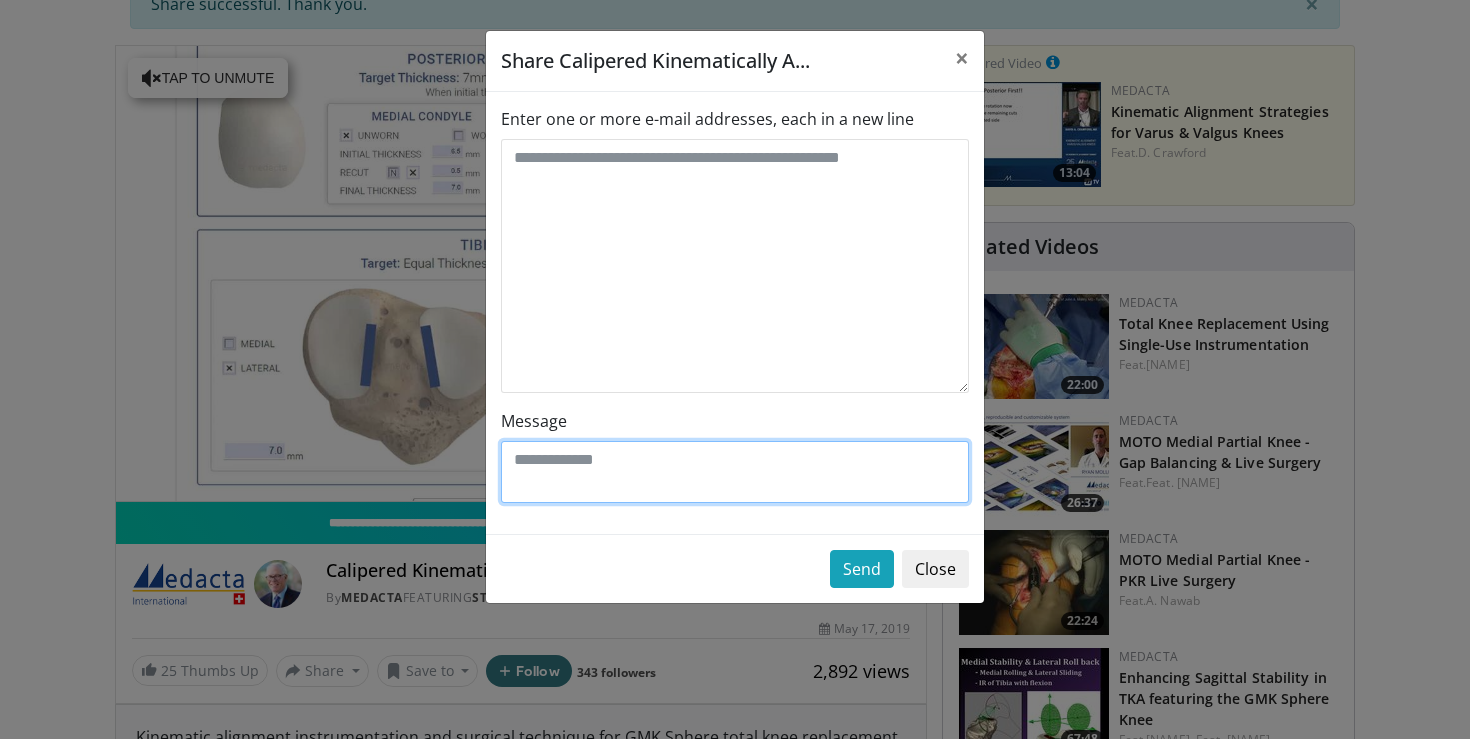 click on "Message" at bounding box center [735, 472] 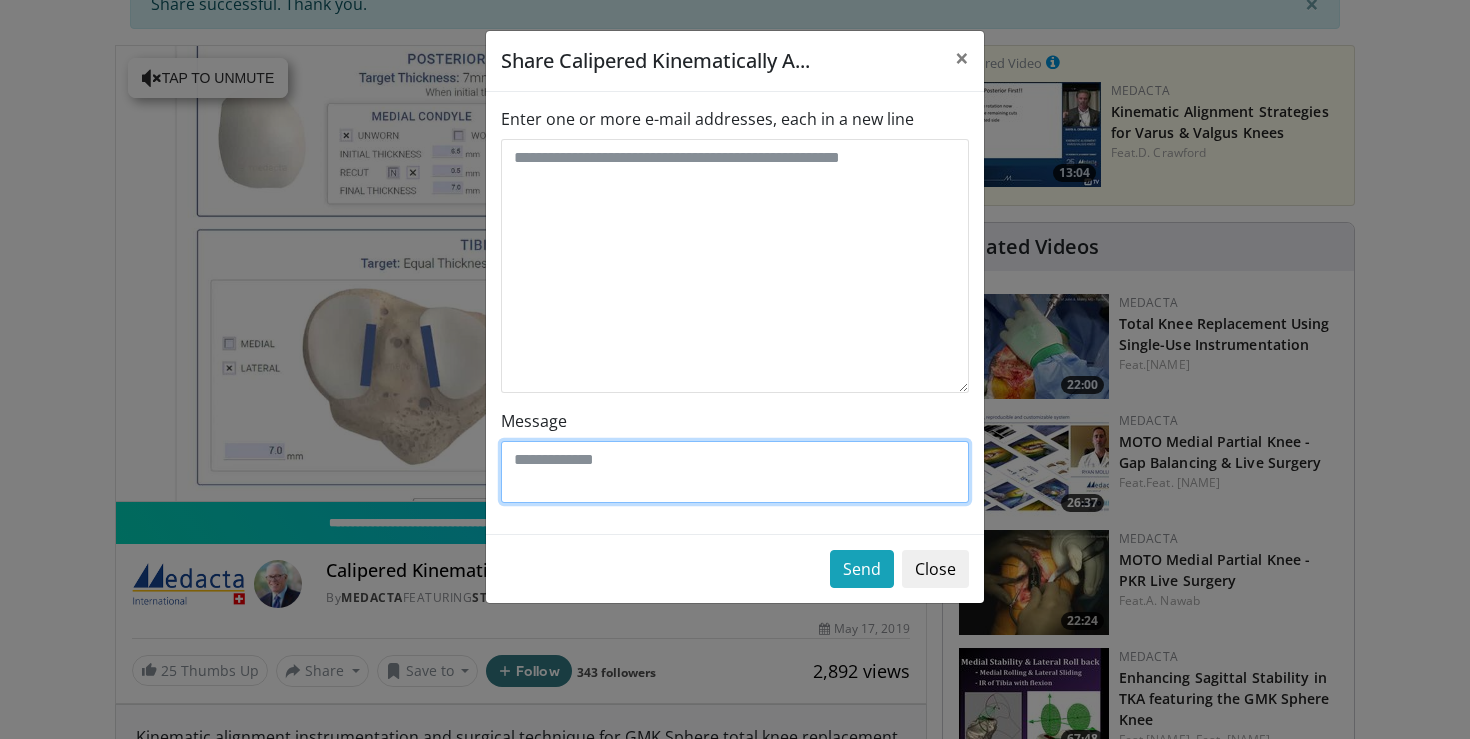 paste on "**********" 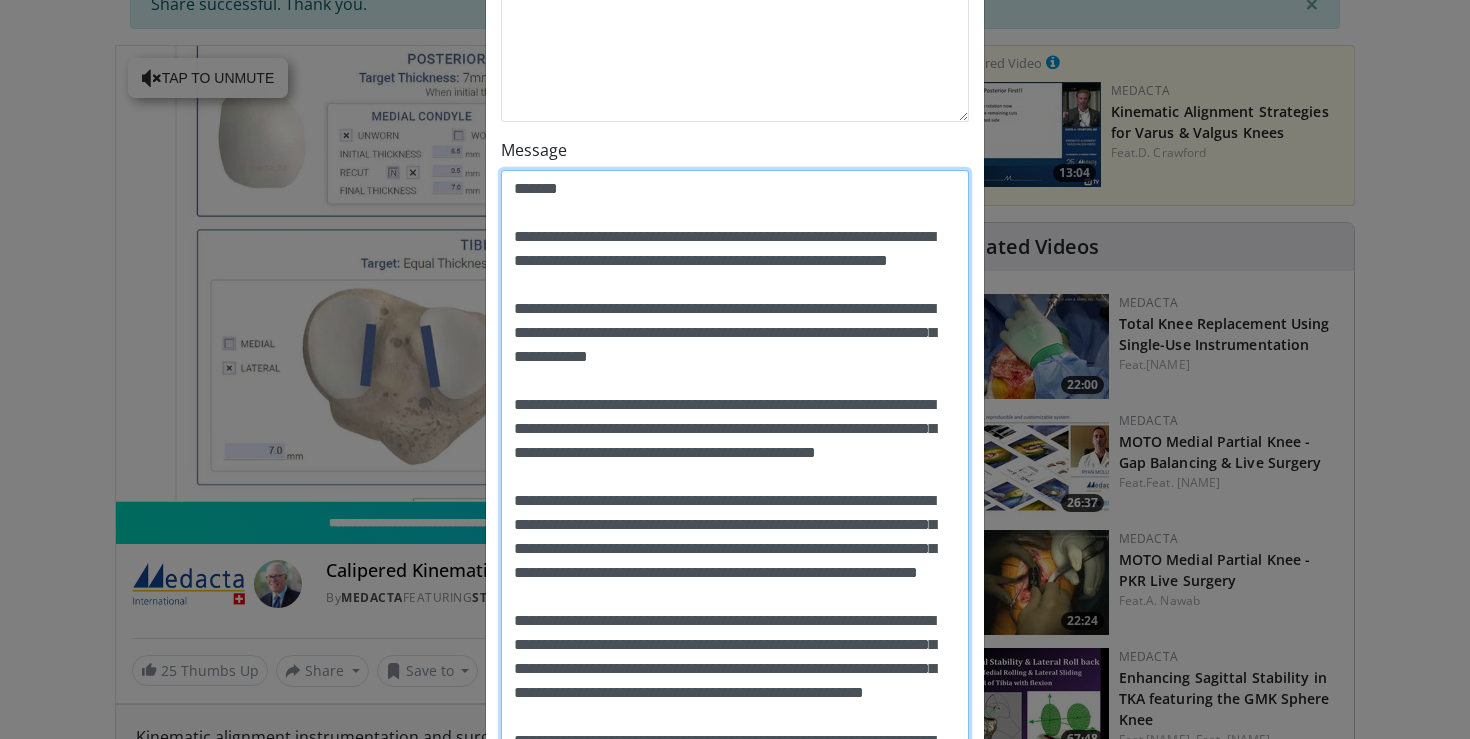 scroll, scrollTop: 217, scrollLeft: 0, axis: vertical 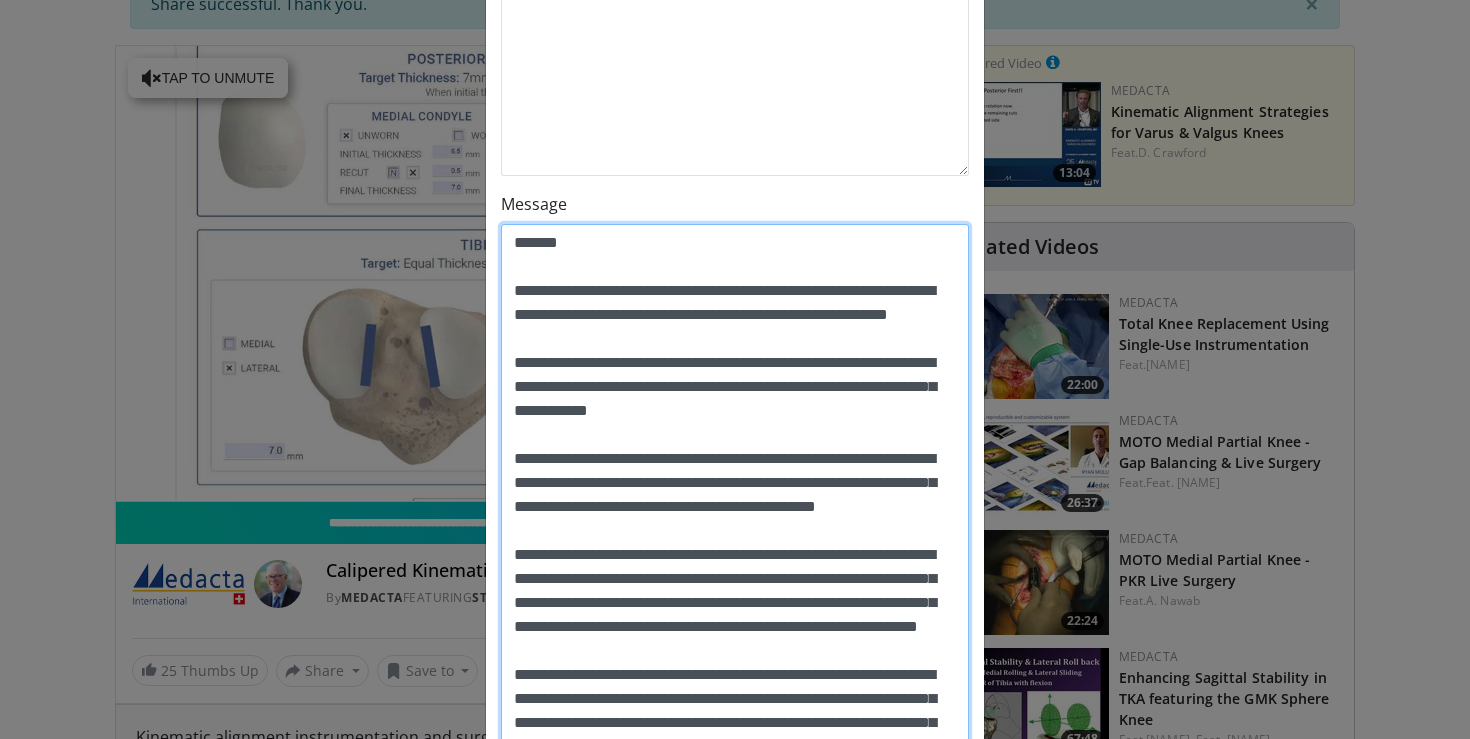 click on "Message" at bounding box center [735, 711] 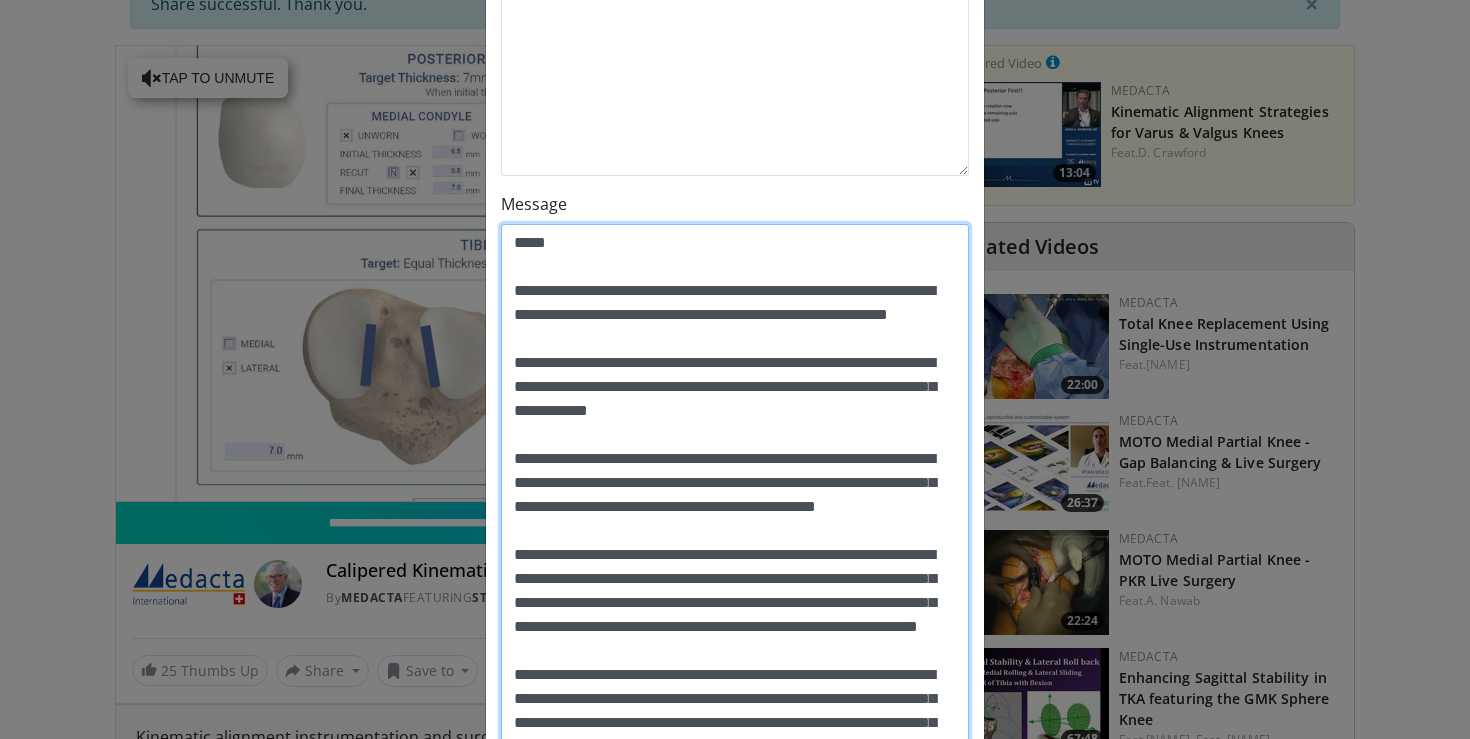 click on "Message" at bounding box center (735, 711) 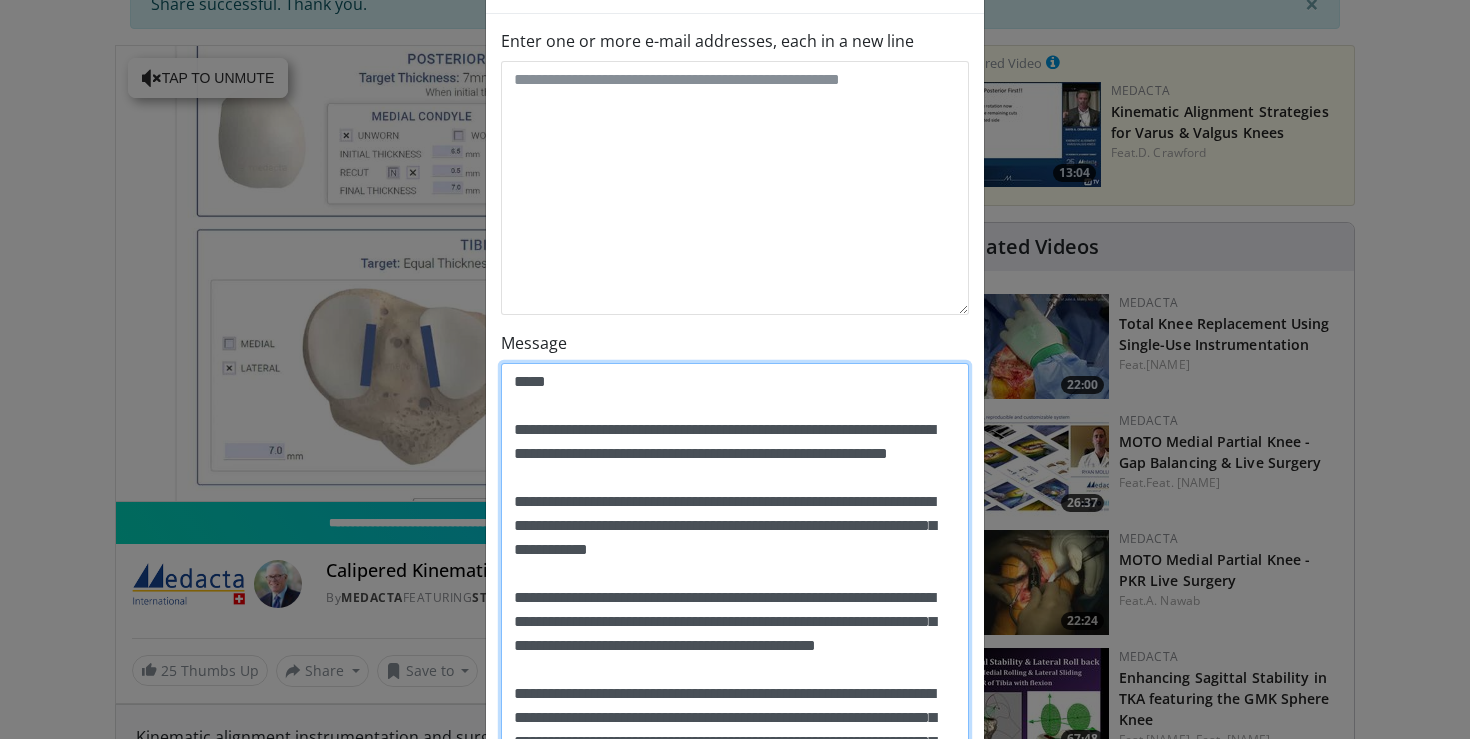 scroll, scrollTop: 64, scrollLeft: 0, axis: vertical 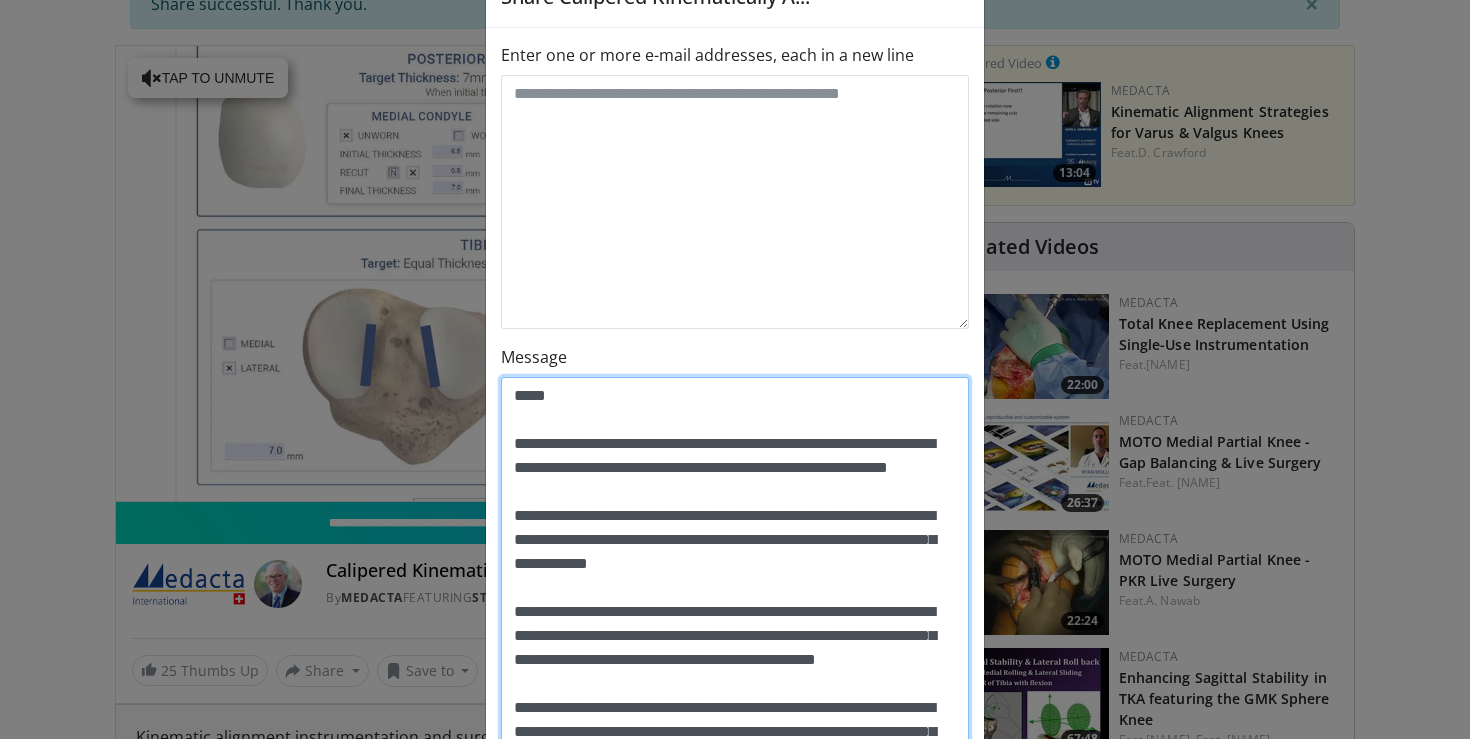 type on "**********" 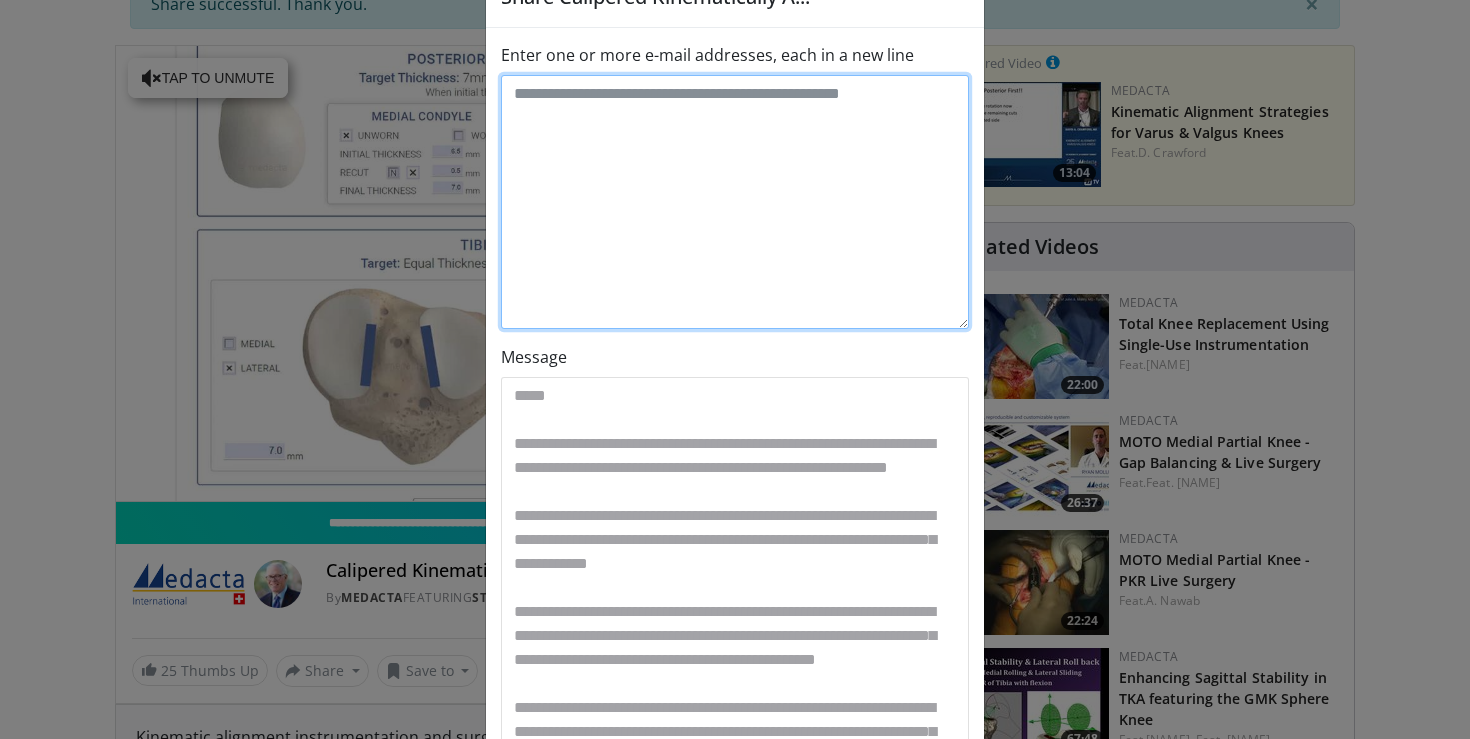 click on "Enter one or more e-mail addresses, each in a new line" at bounding box center (735, 202) 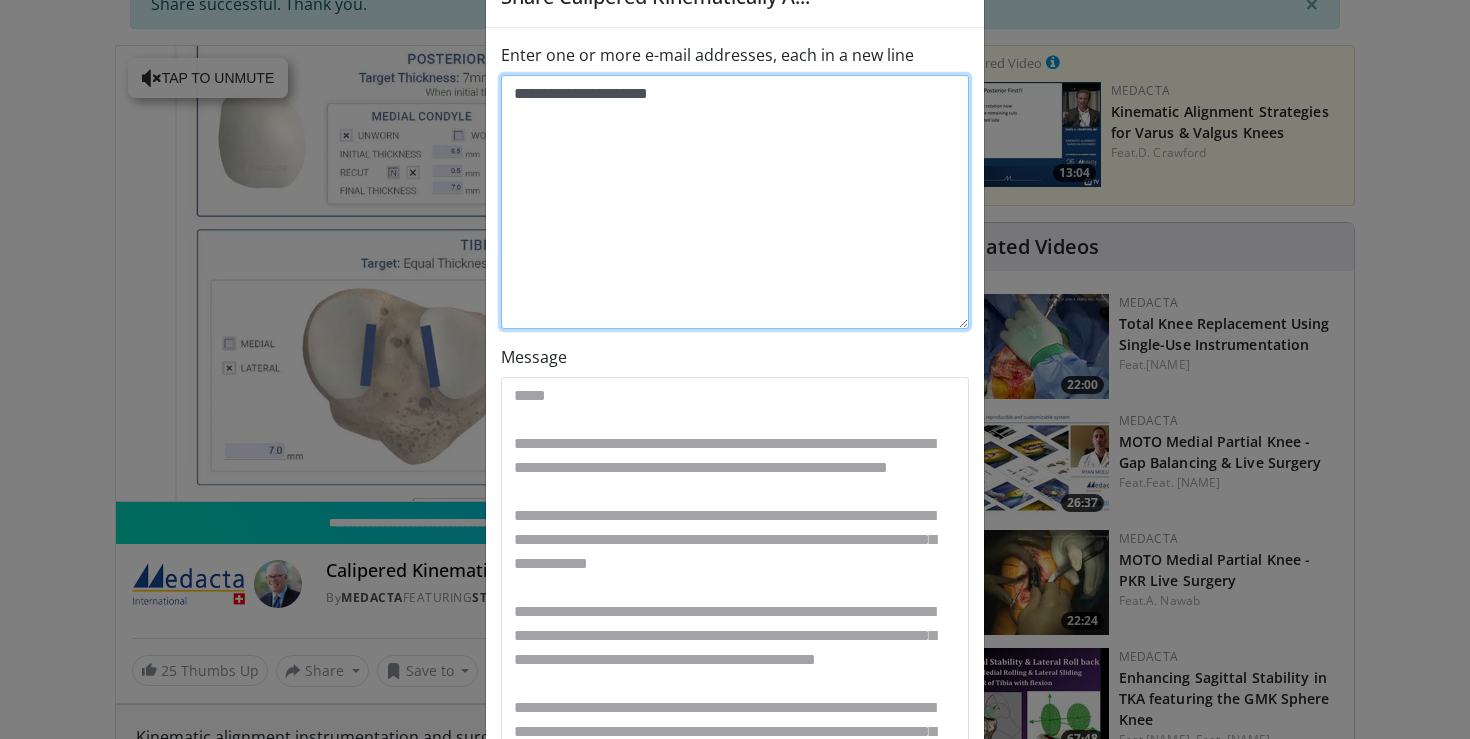 type on "**********" 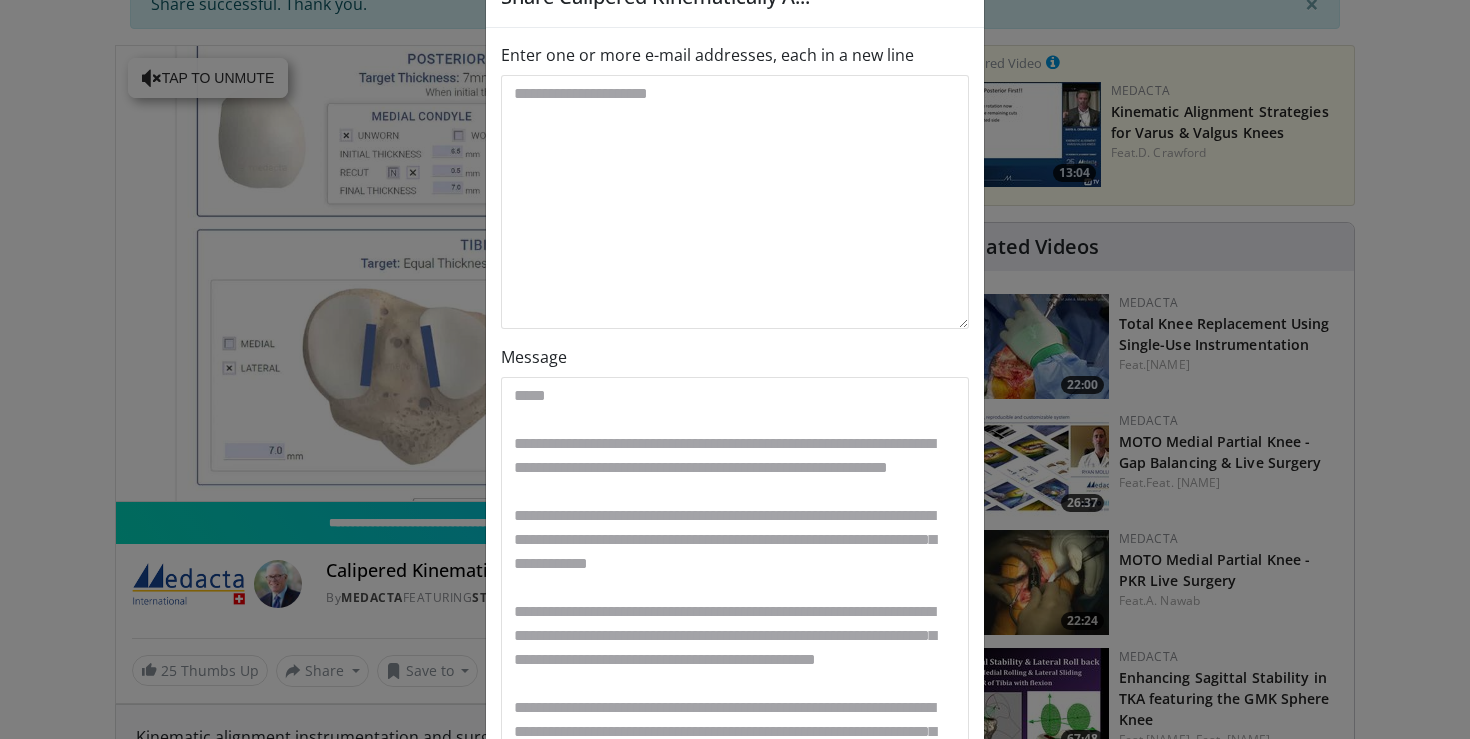 click on "Message" at bounding box center [735, 848] 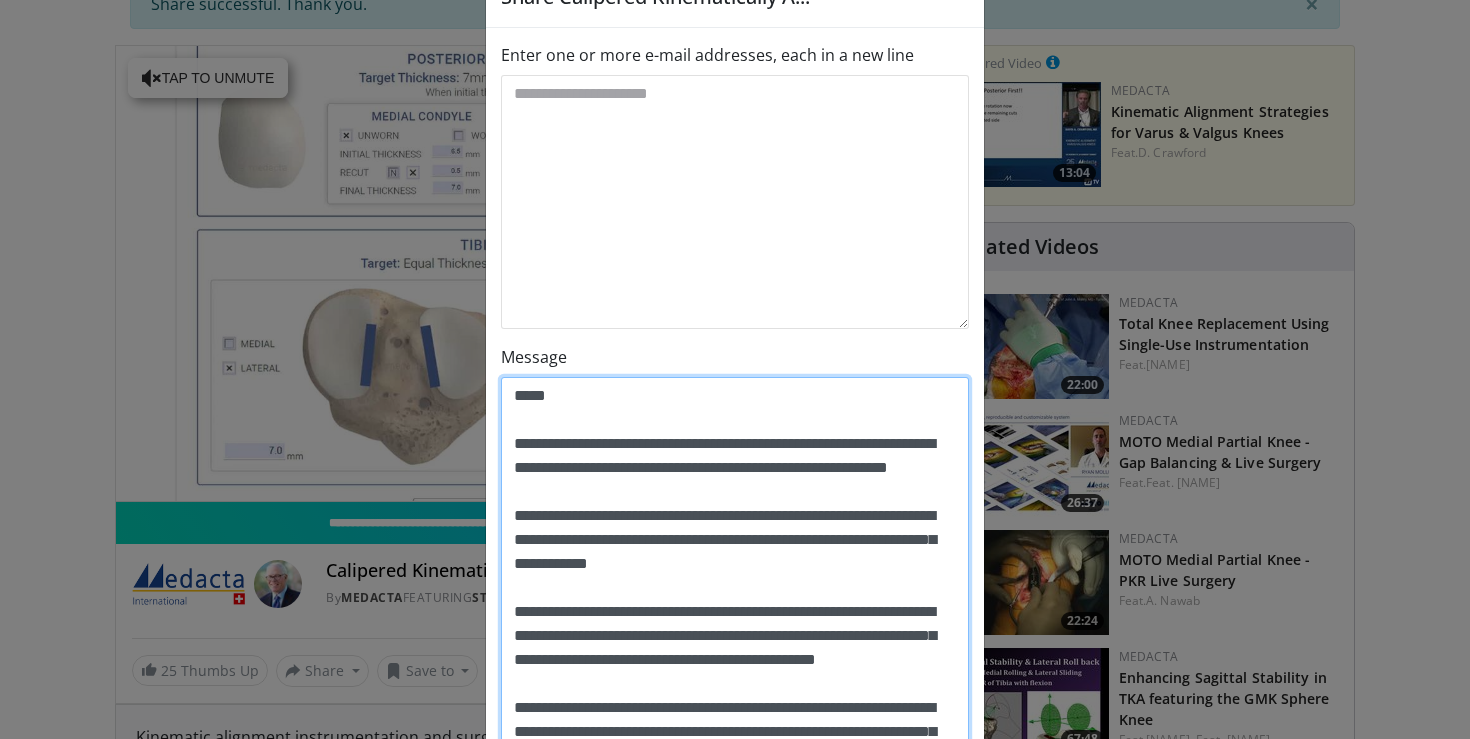 click on "Message" at bounding box center (735, 864) 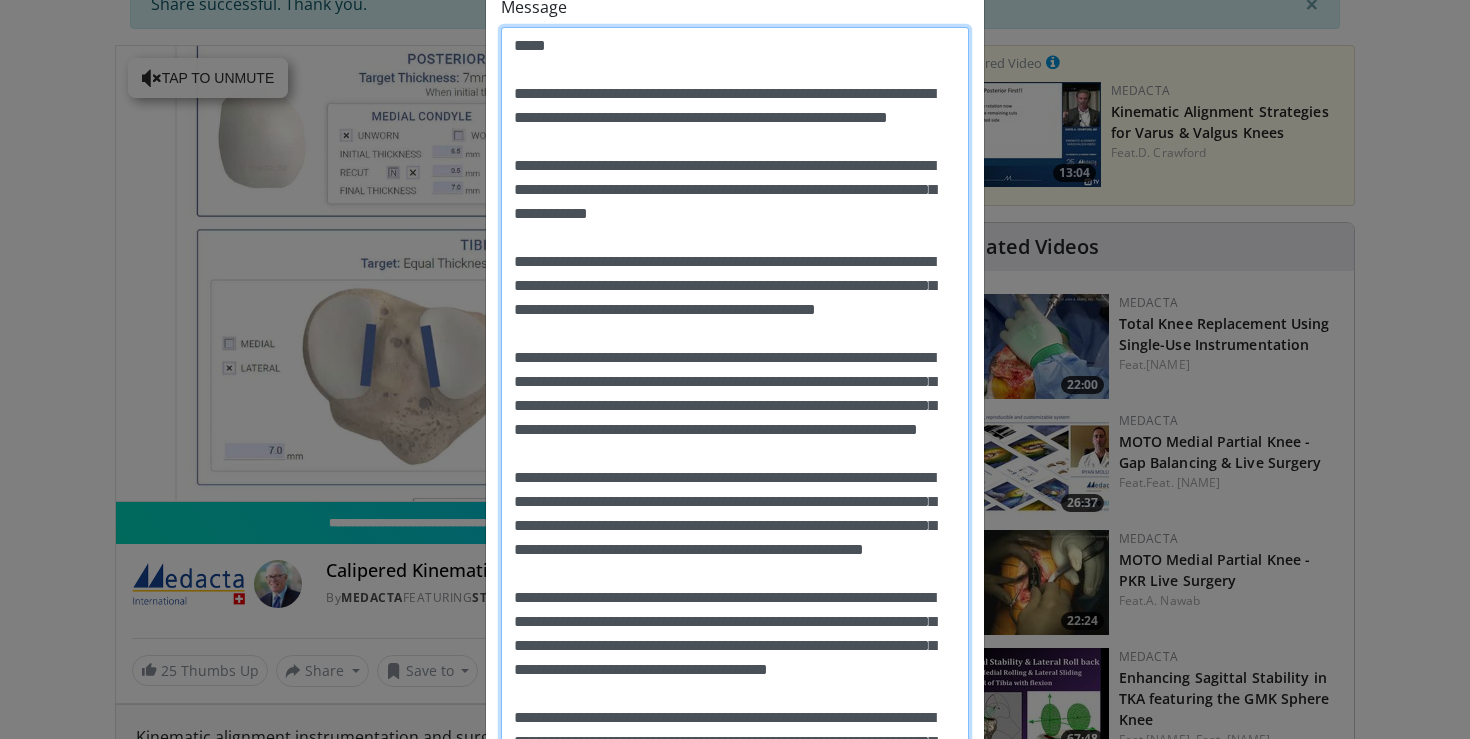 scroll, scrollTop: 421, scrollLeft: 0, axis: vertical 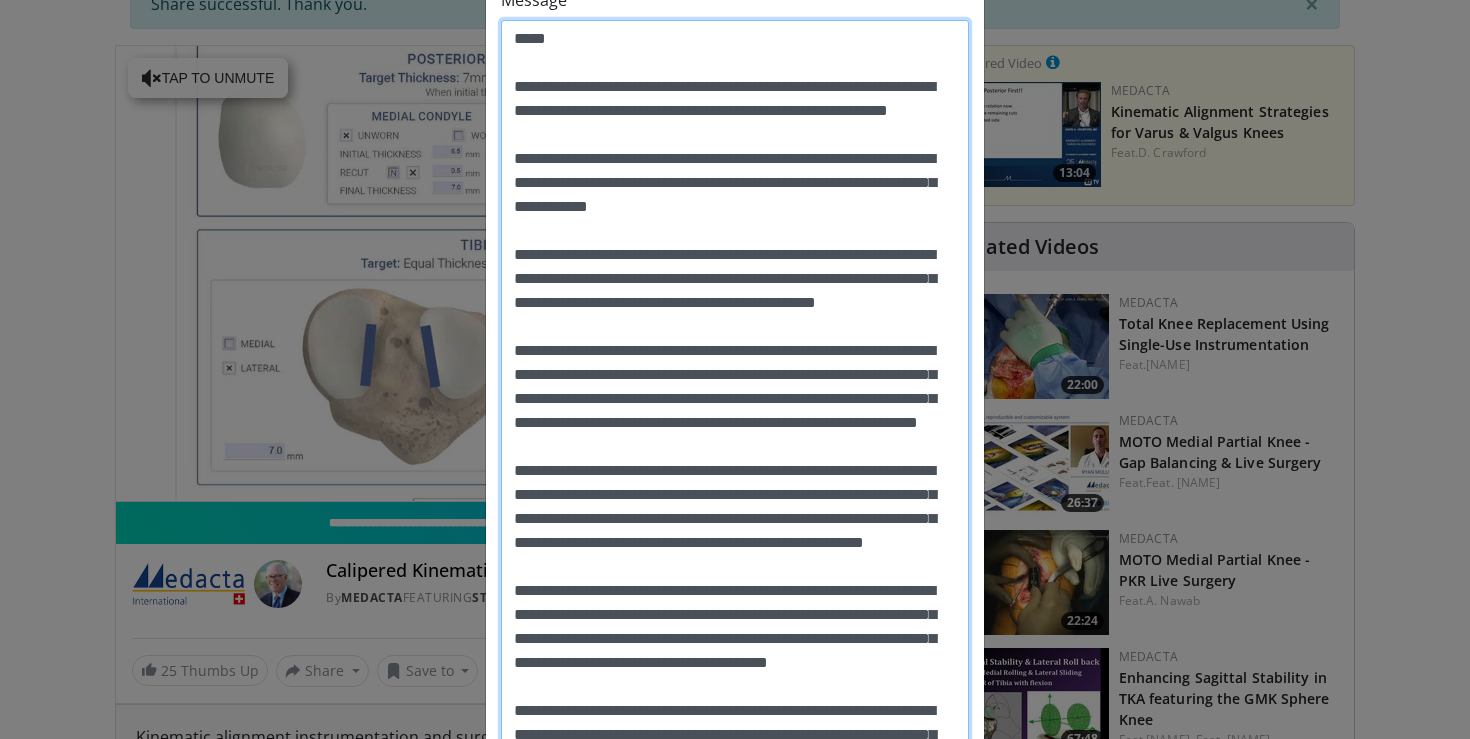 click on "Message" at bounding box center [735, 507] 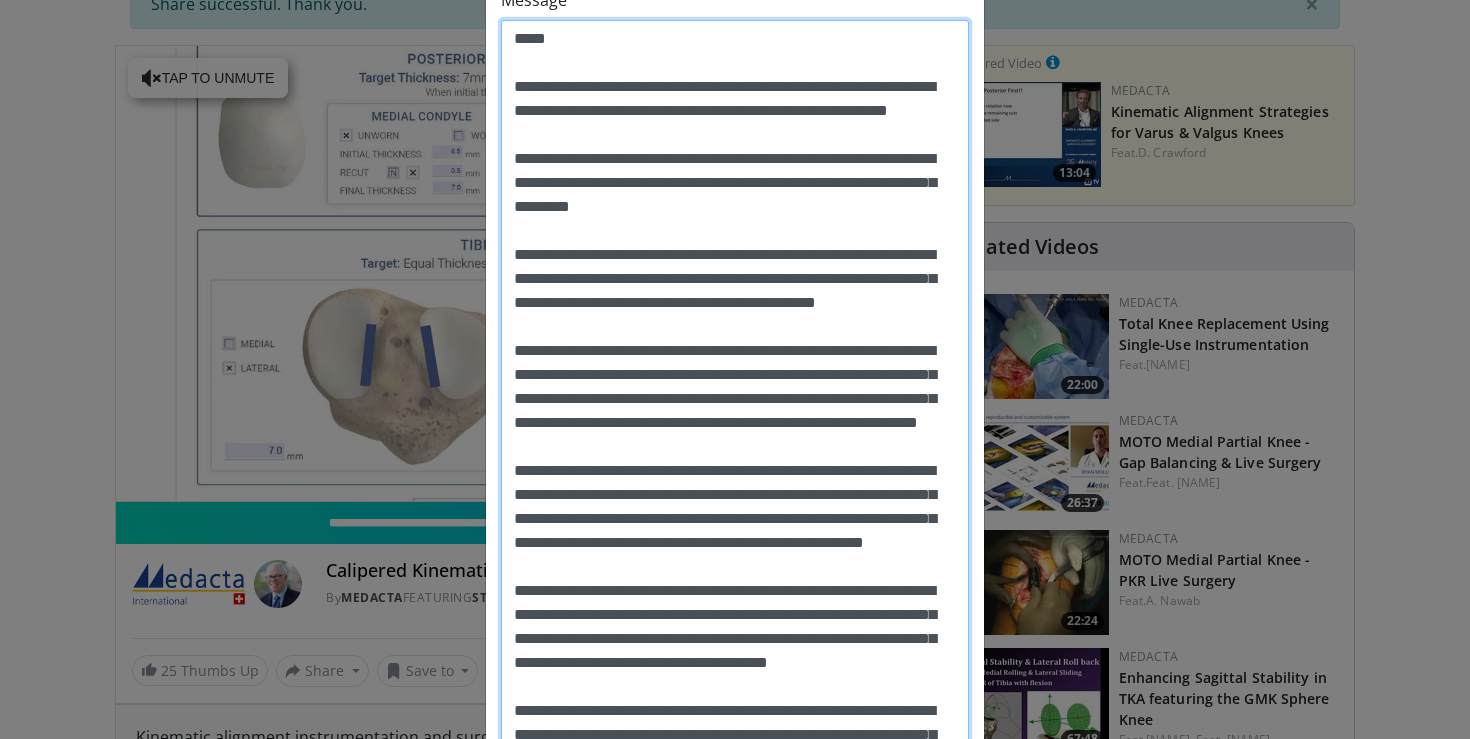 click on "Message" at bounding box center [735, 507] 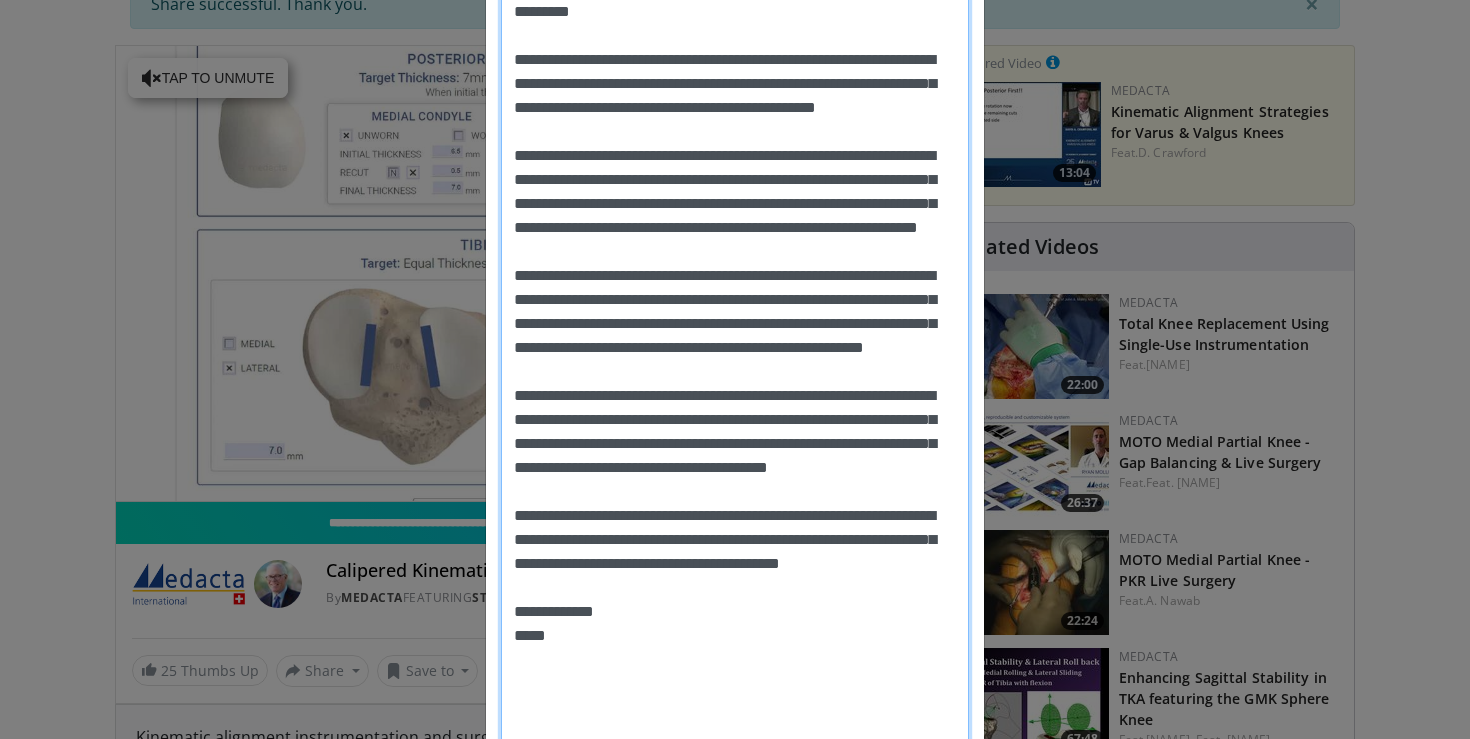 scroll, scrollTop: 619, scrollLeft: 0, axis: vertical 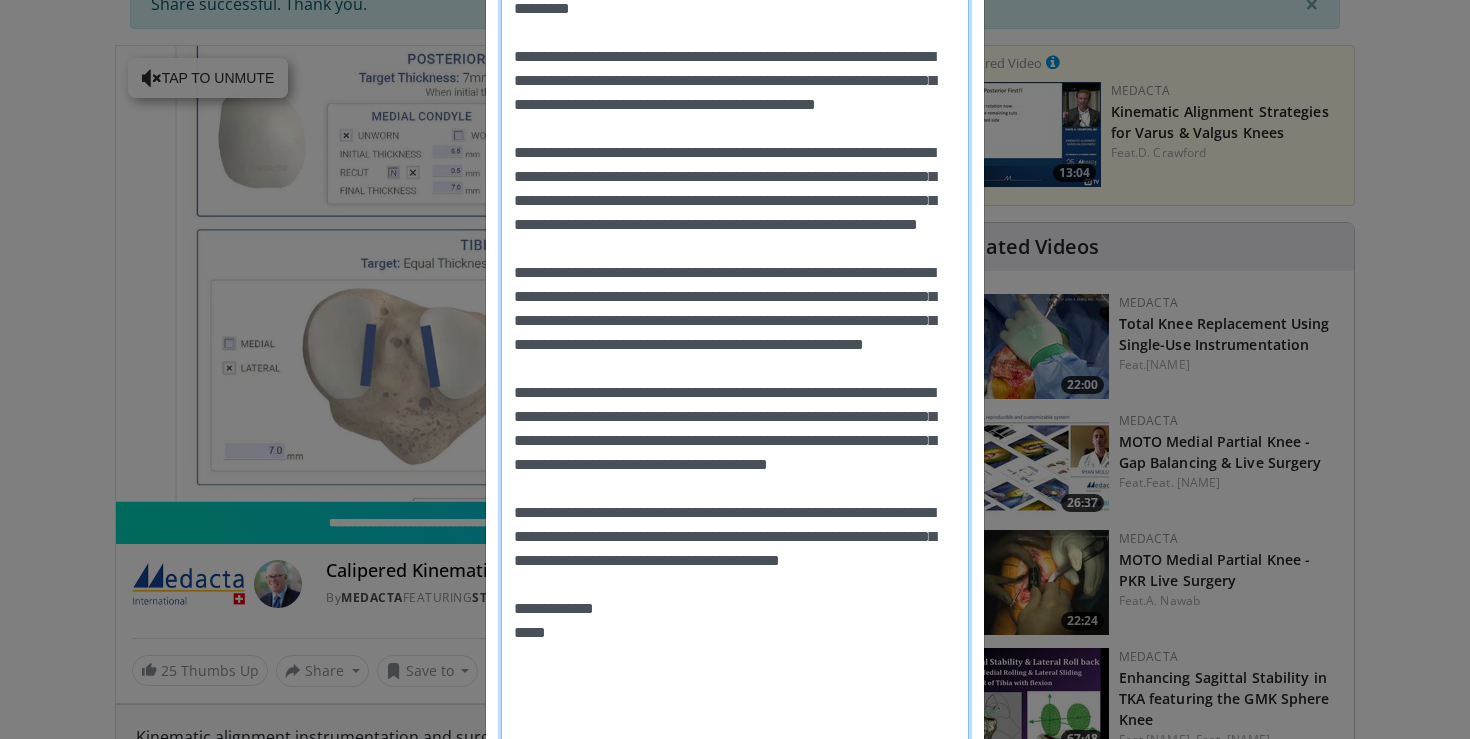 click on "Message" at bounding box center [735, 309] 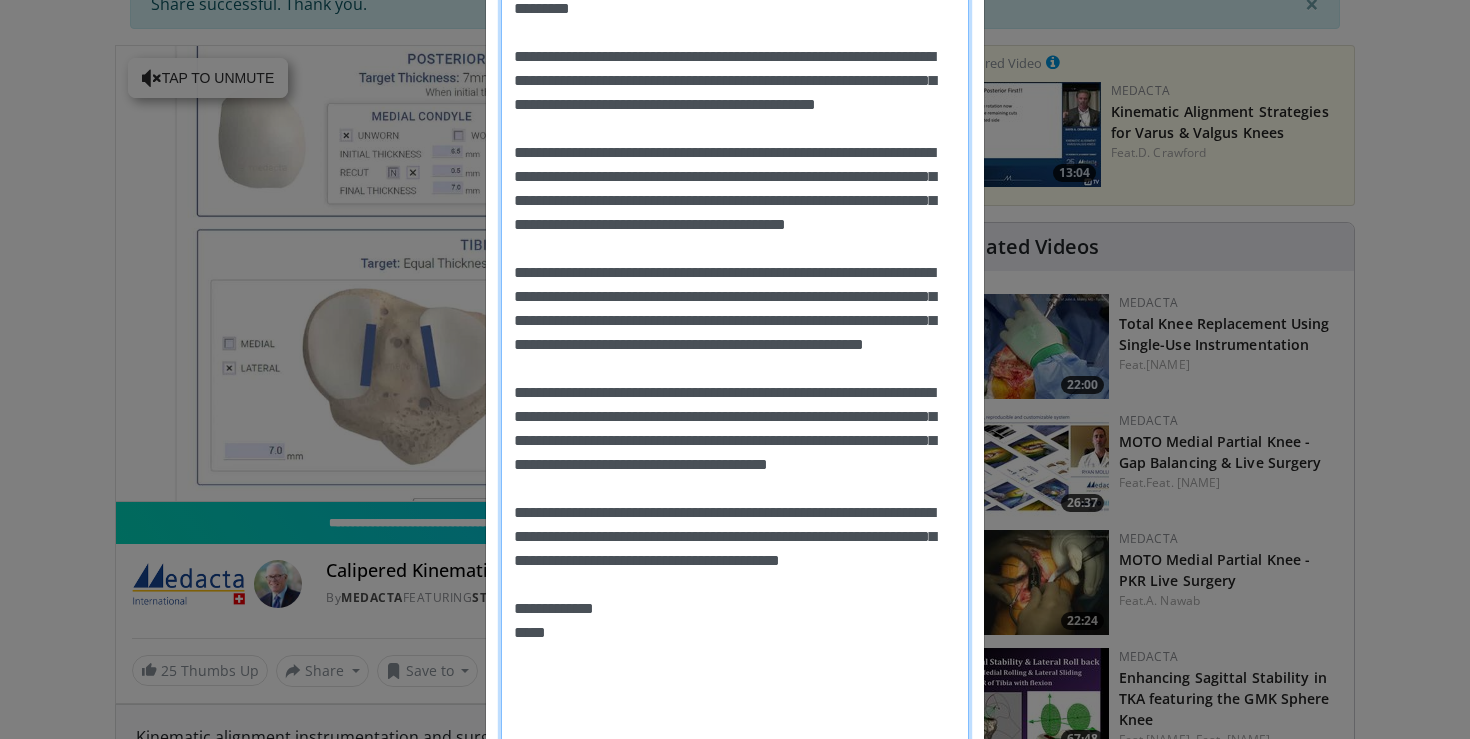 click on "Message" at bounding box center [735, 309] 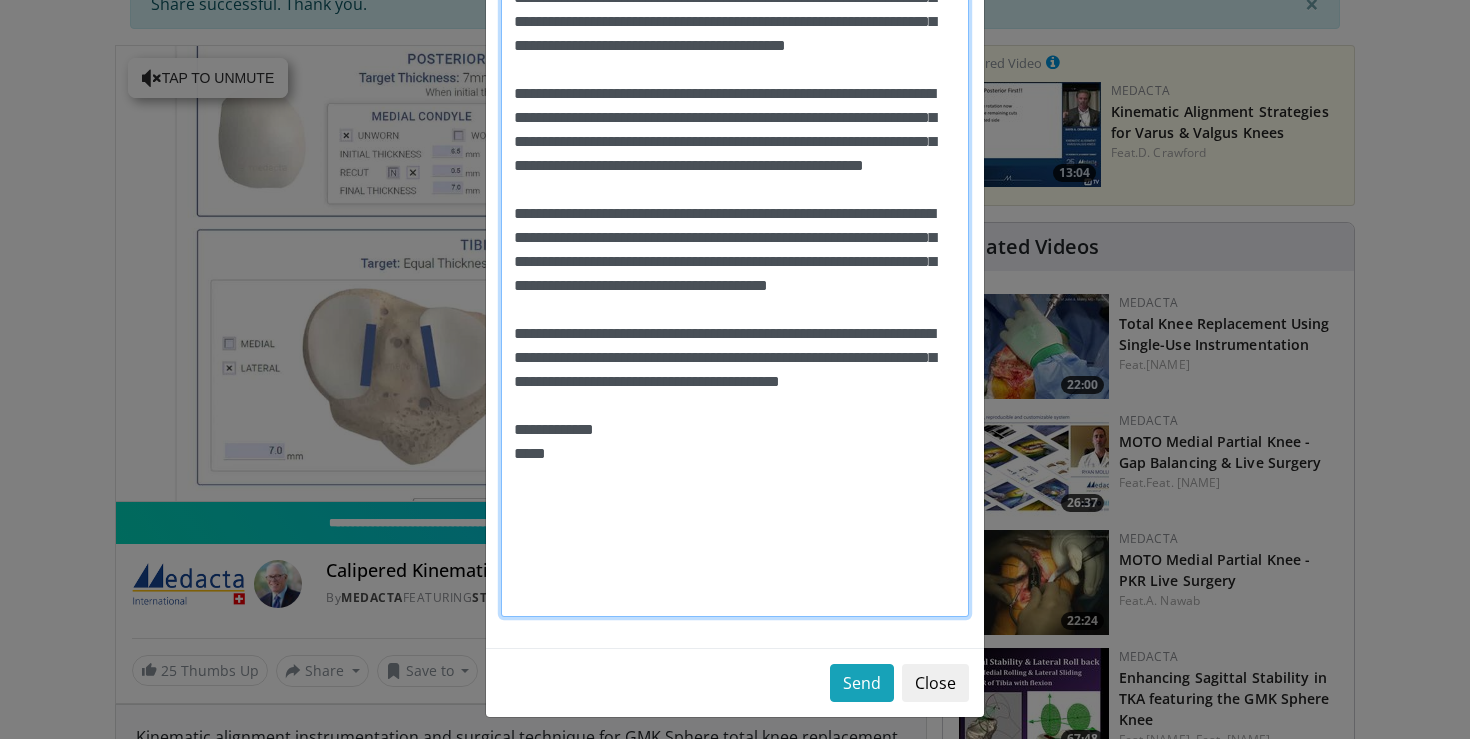 scroll, scrollTop: 807, scrollLeft: 0, axis: vertical 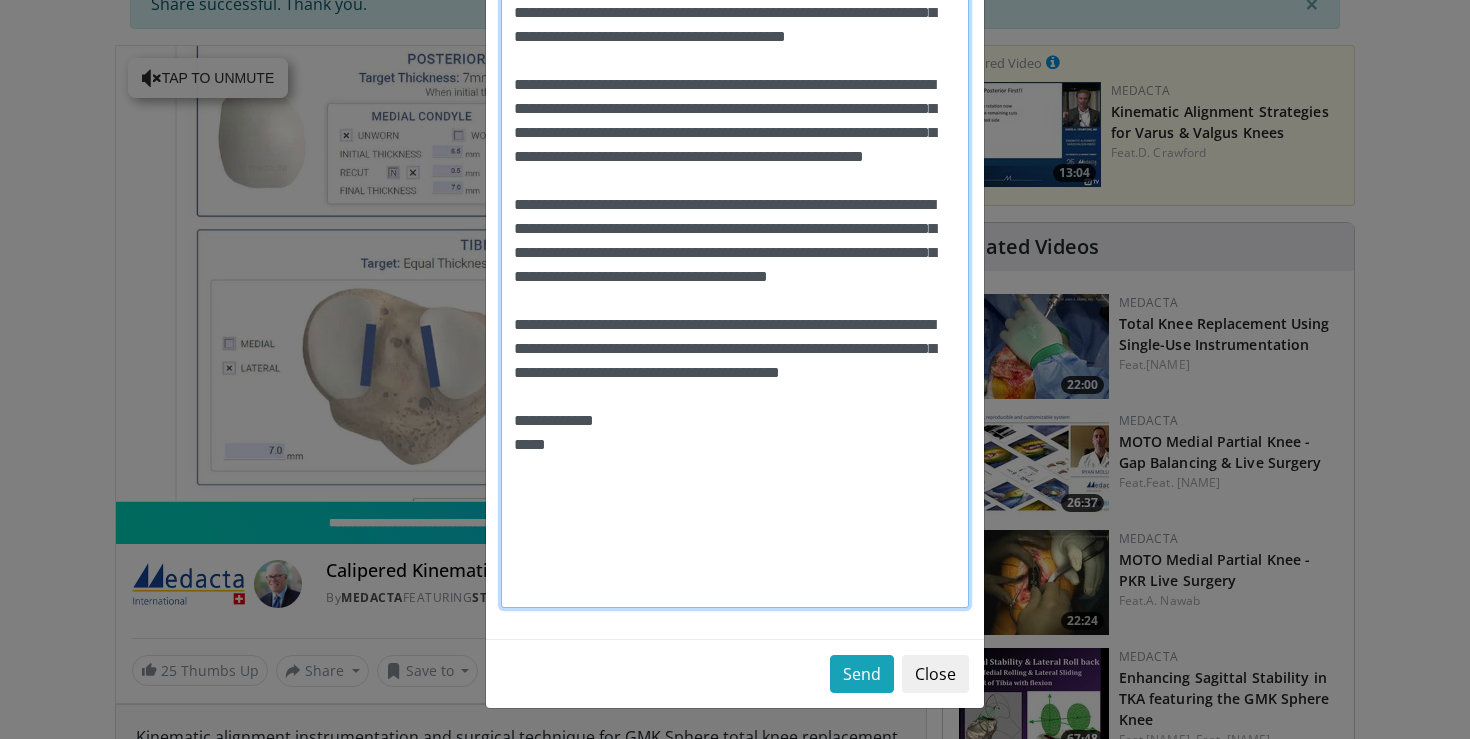 click on "Message" at bounding box center [735, 121] 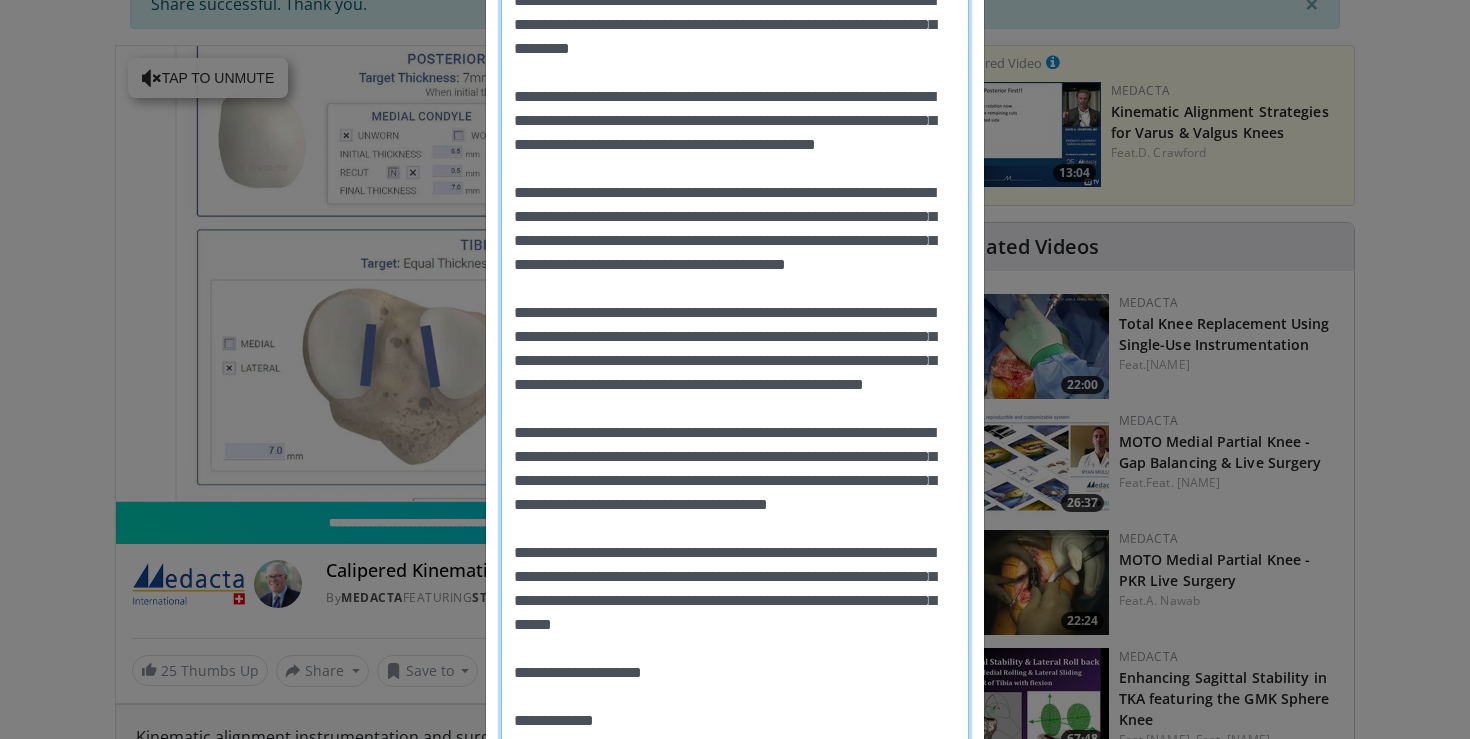 scroll, scrollTop: 855, scrollLeft: 0, axis: vertical 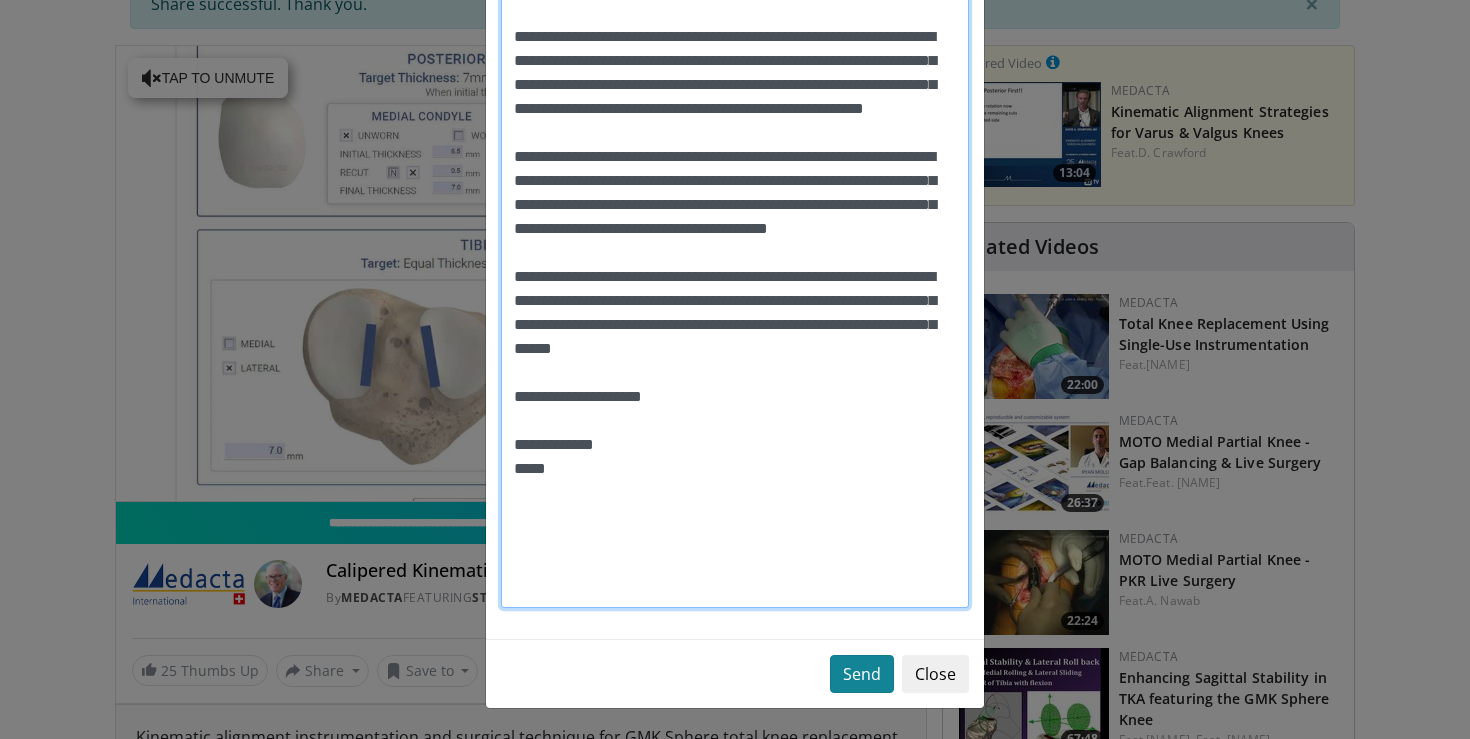 type on "**********" 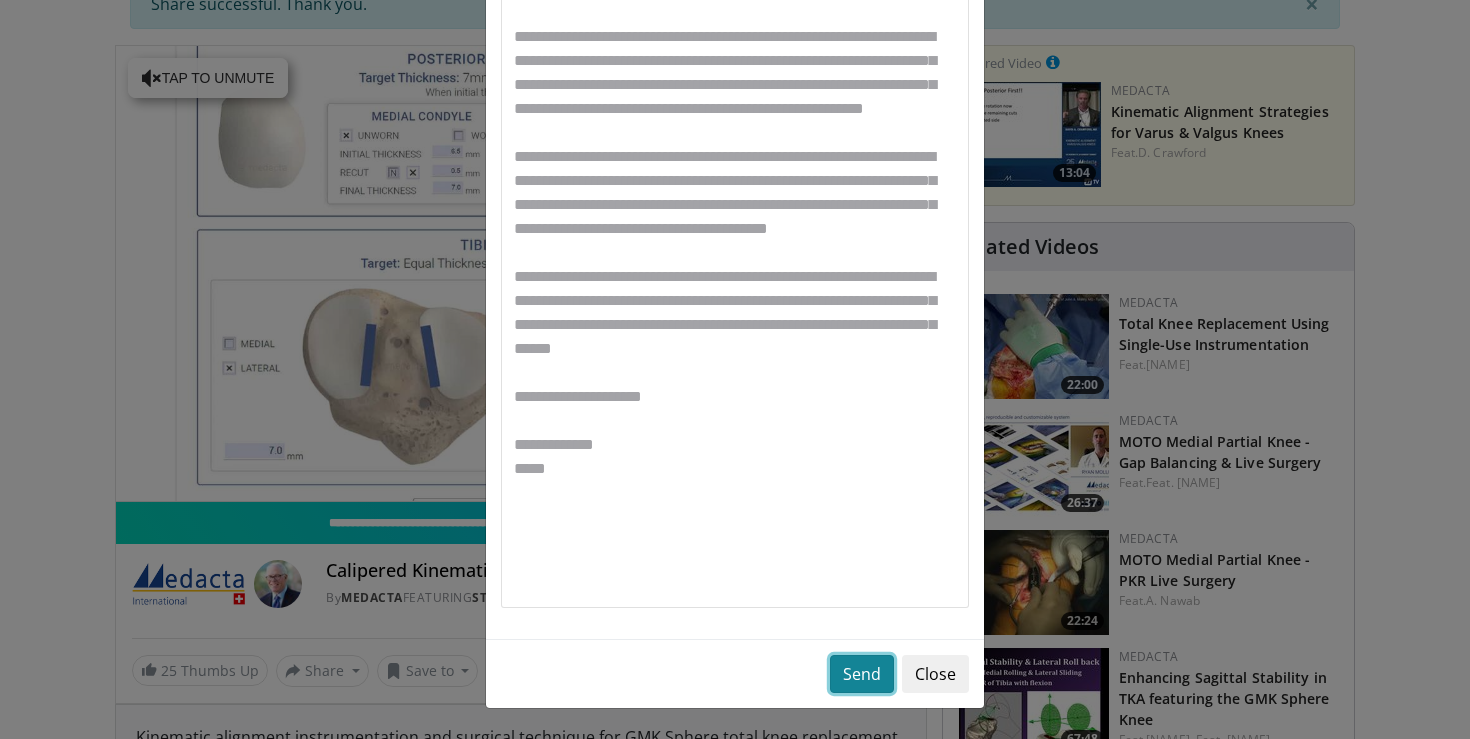 click on "Send" at bounding box center (862, 674) 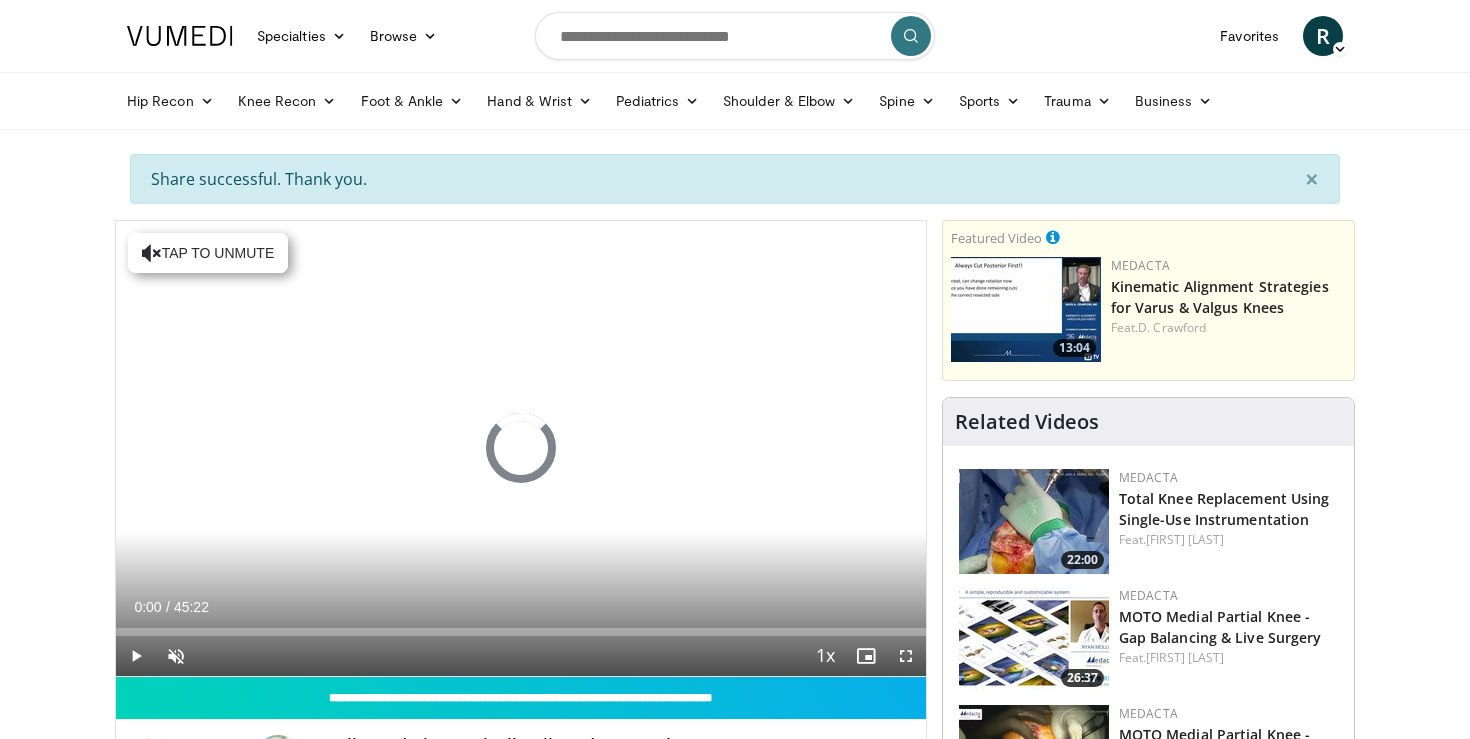 scroll, scrollTop: 0, scrollLeft: 0, axis: both 